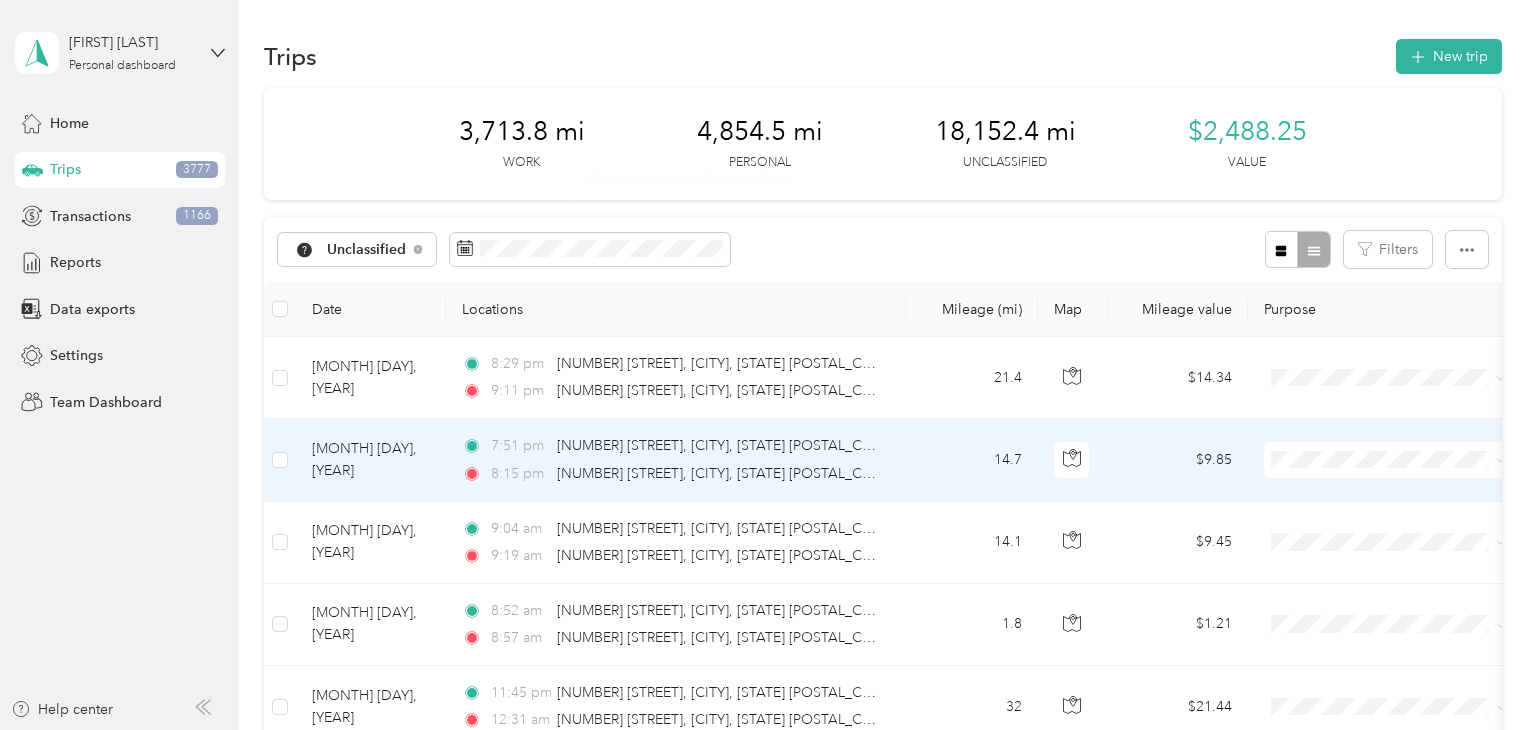 scroll, scrollTop: 0, scrollLeft: 0, axis: both 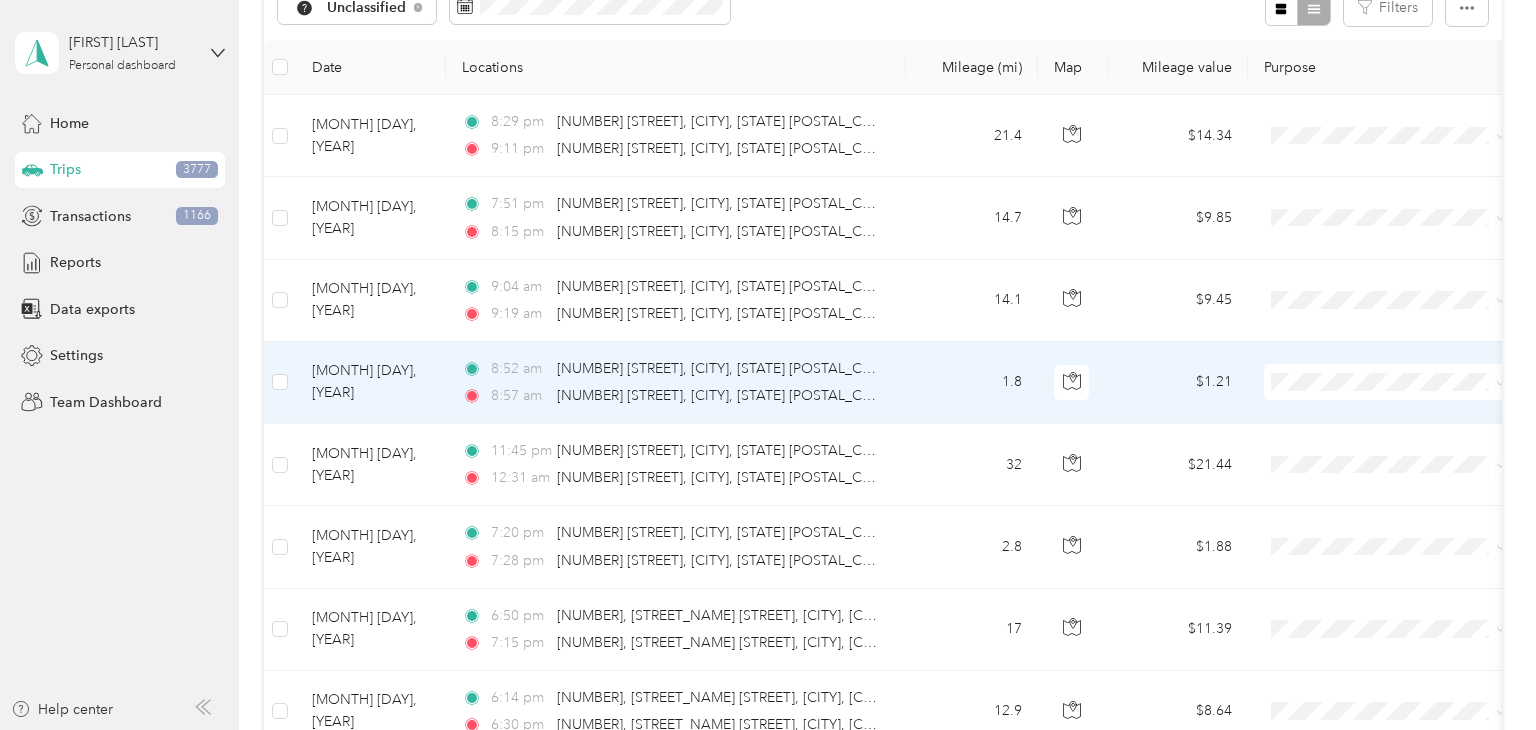 click on "1.8" at bounding box center (972, 383) 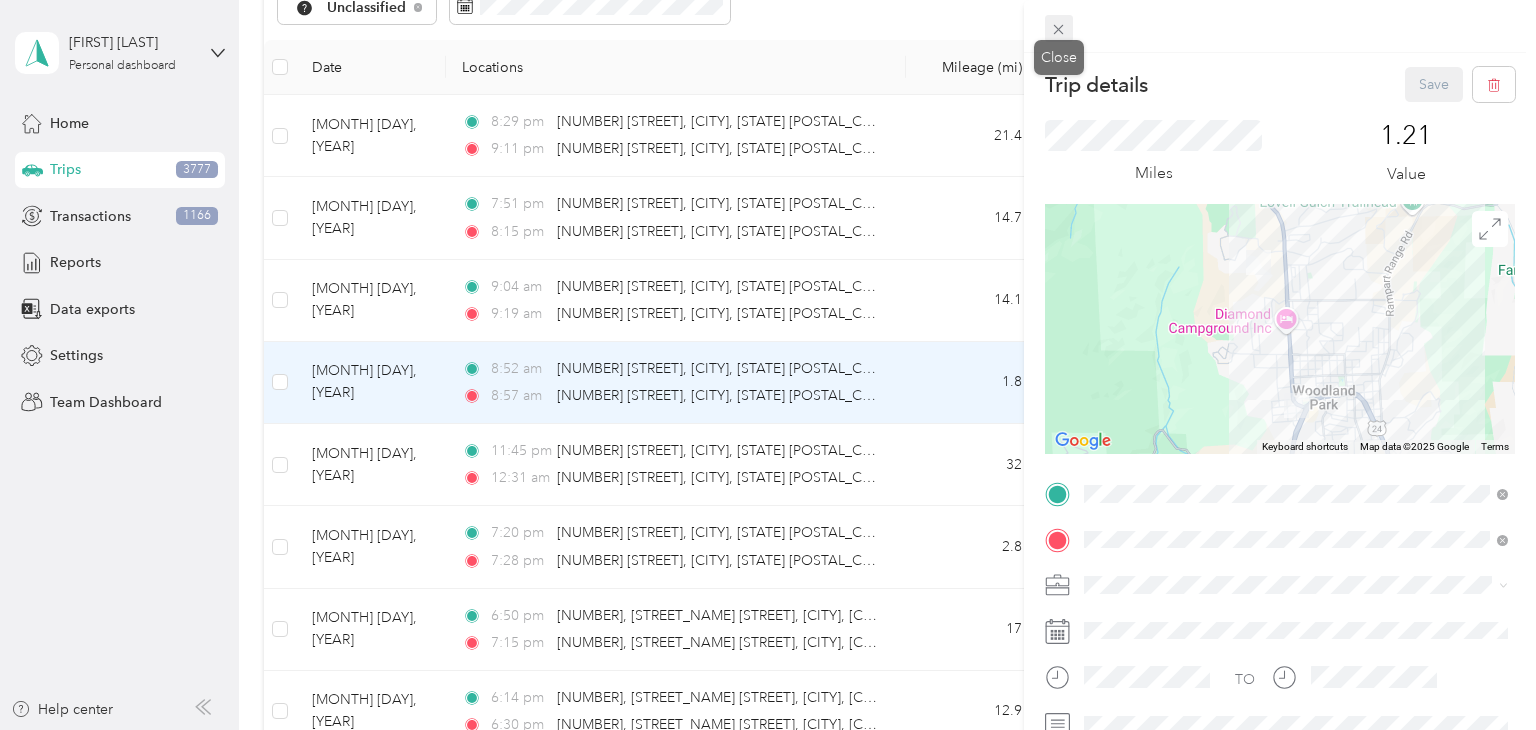 click 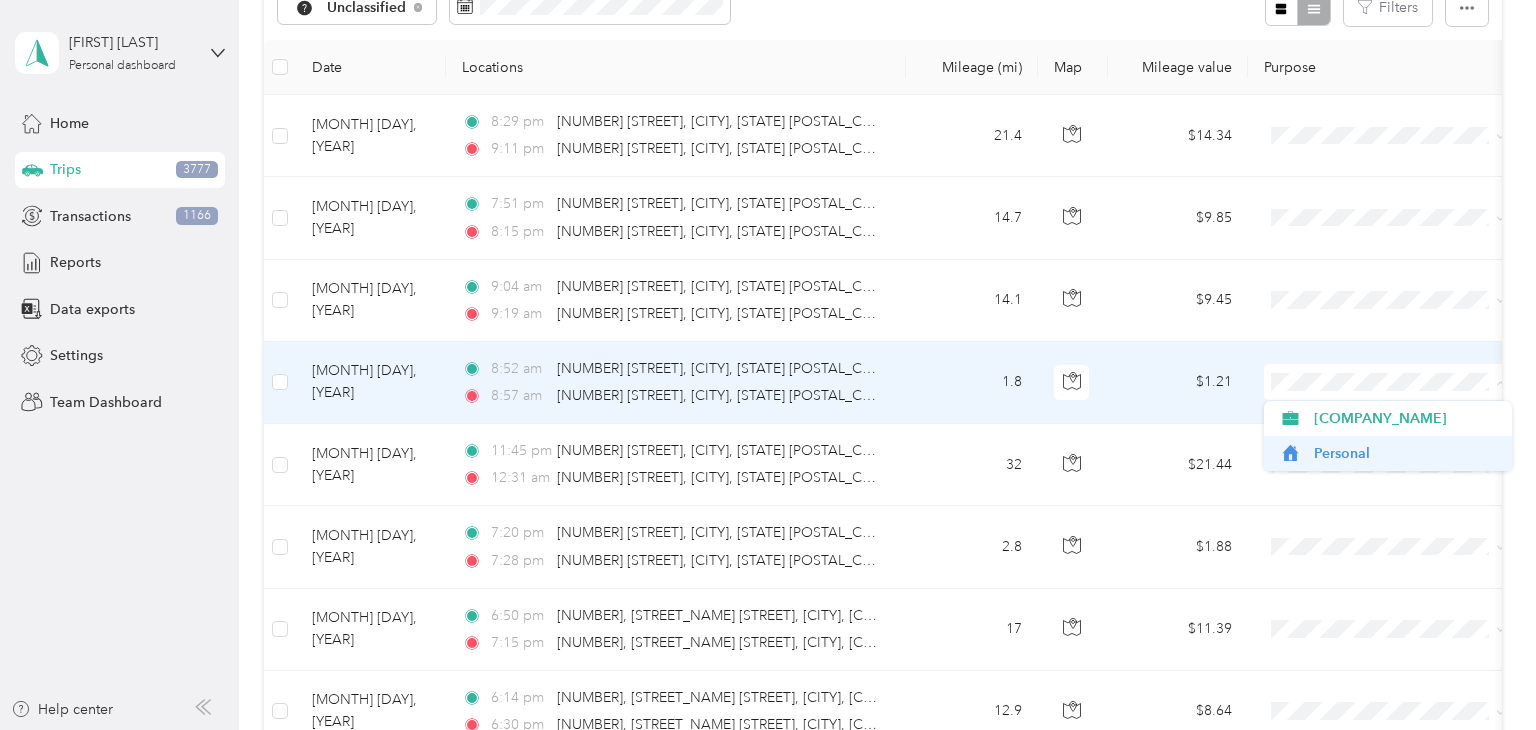 click on "Personal" at bounding box center [1406, 453] 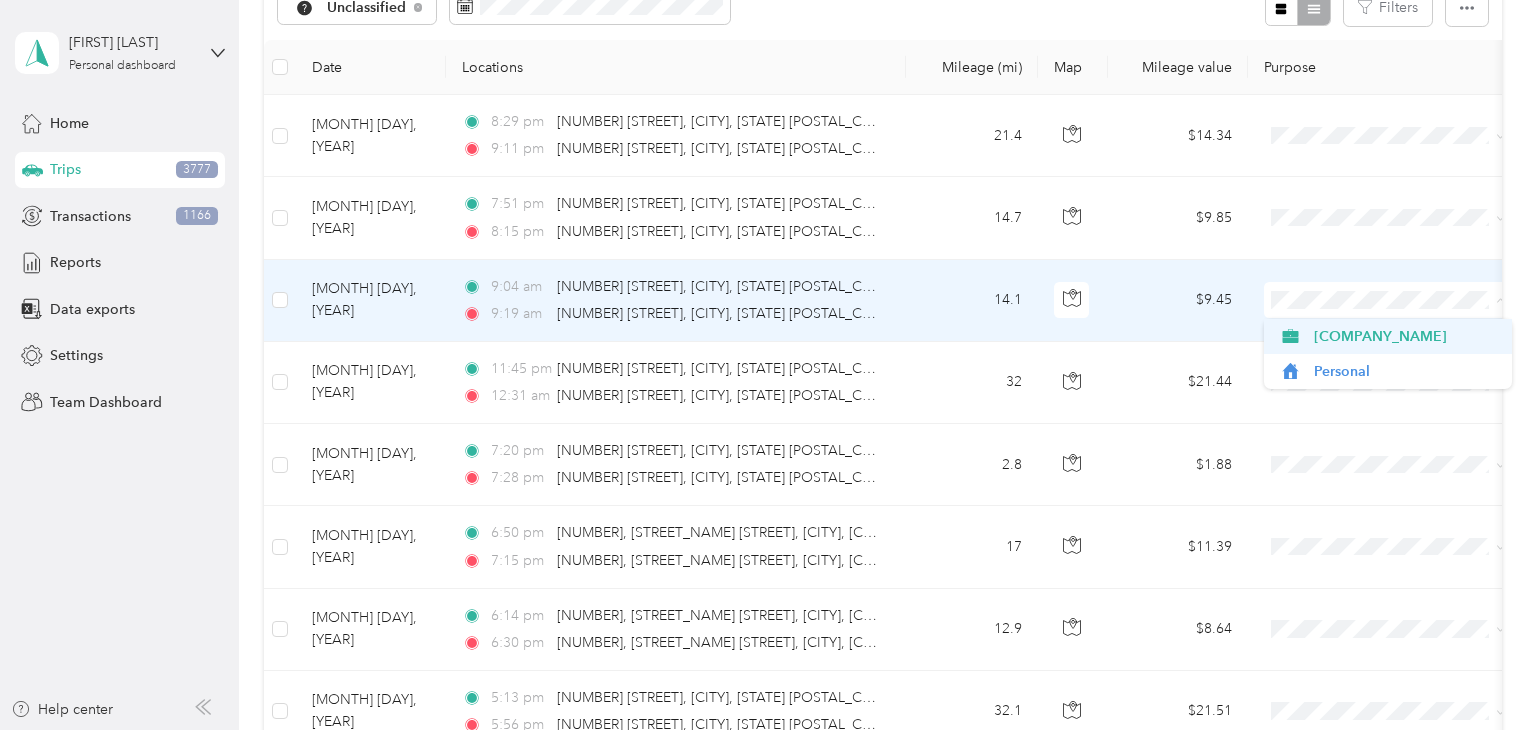click on "[COMPANY_NAME]" at bounding box center (1406, 336) 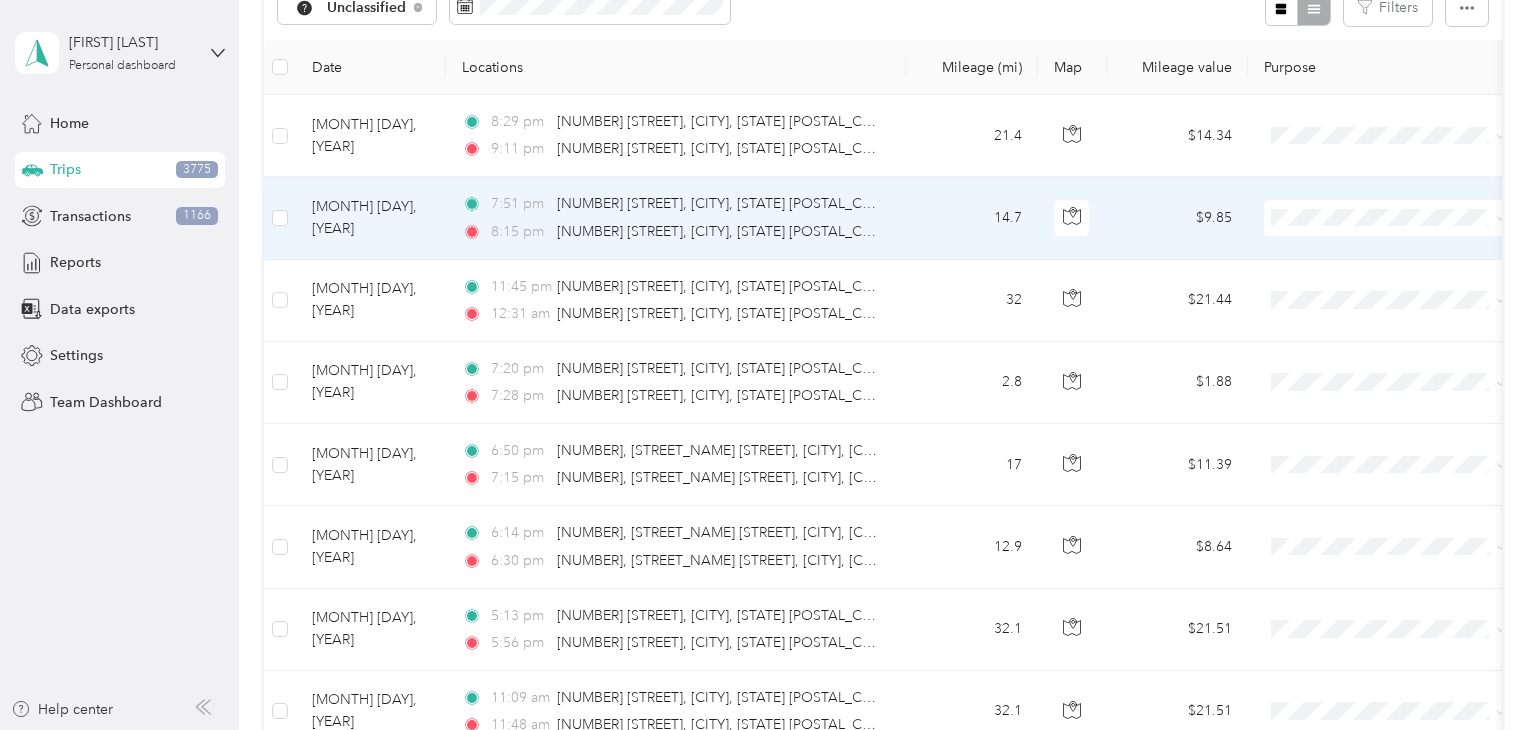 click at bounding box center (1388, 218) 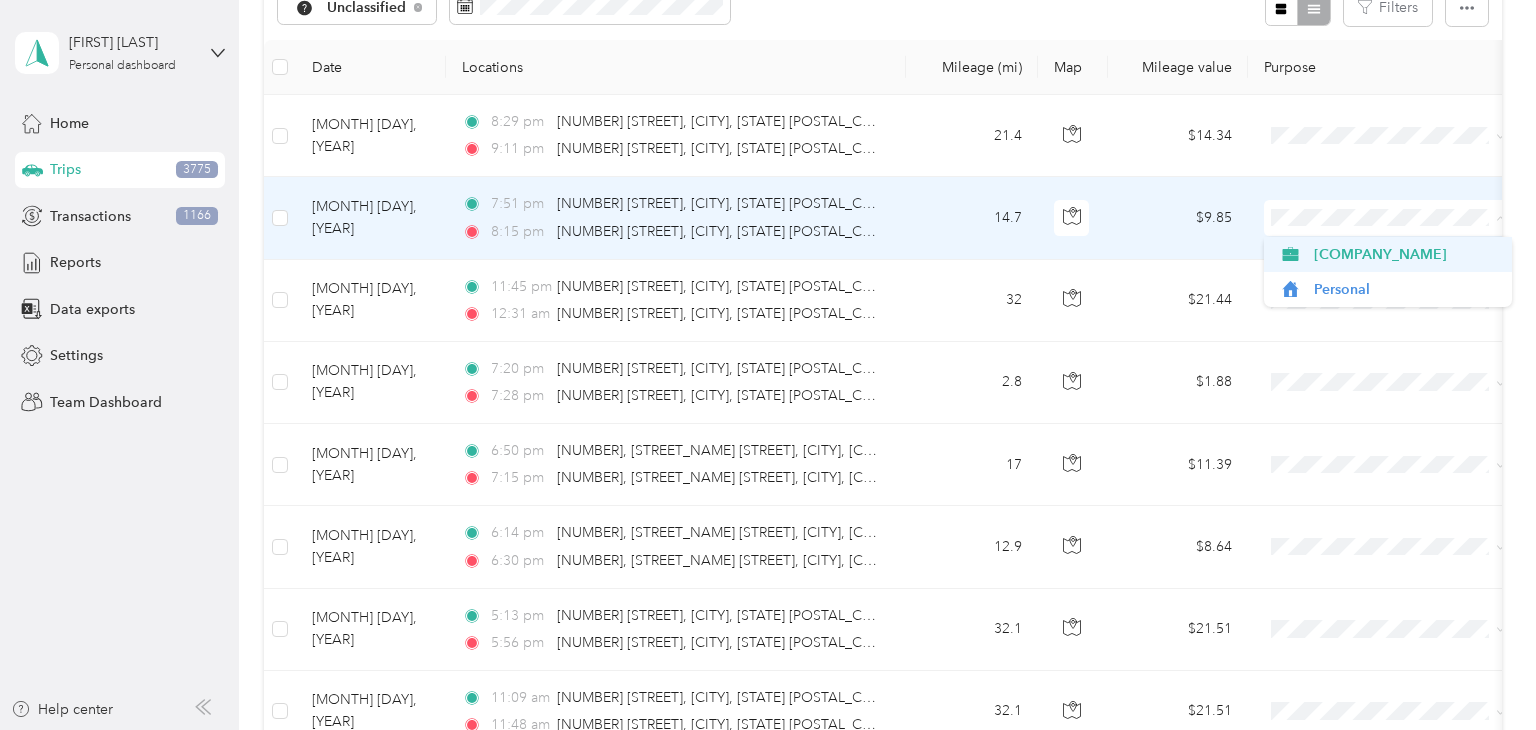 click on "[COMPANY_NAME]" at bounding box center [1406, 254] 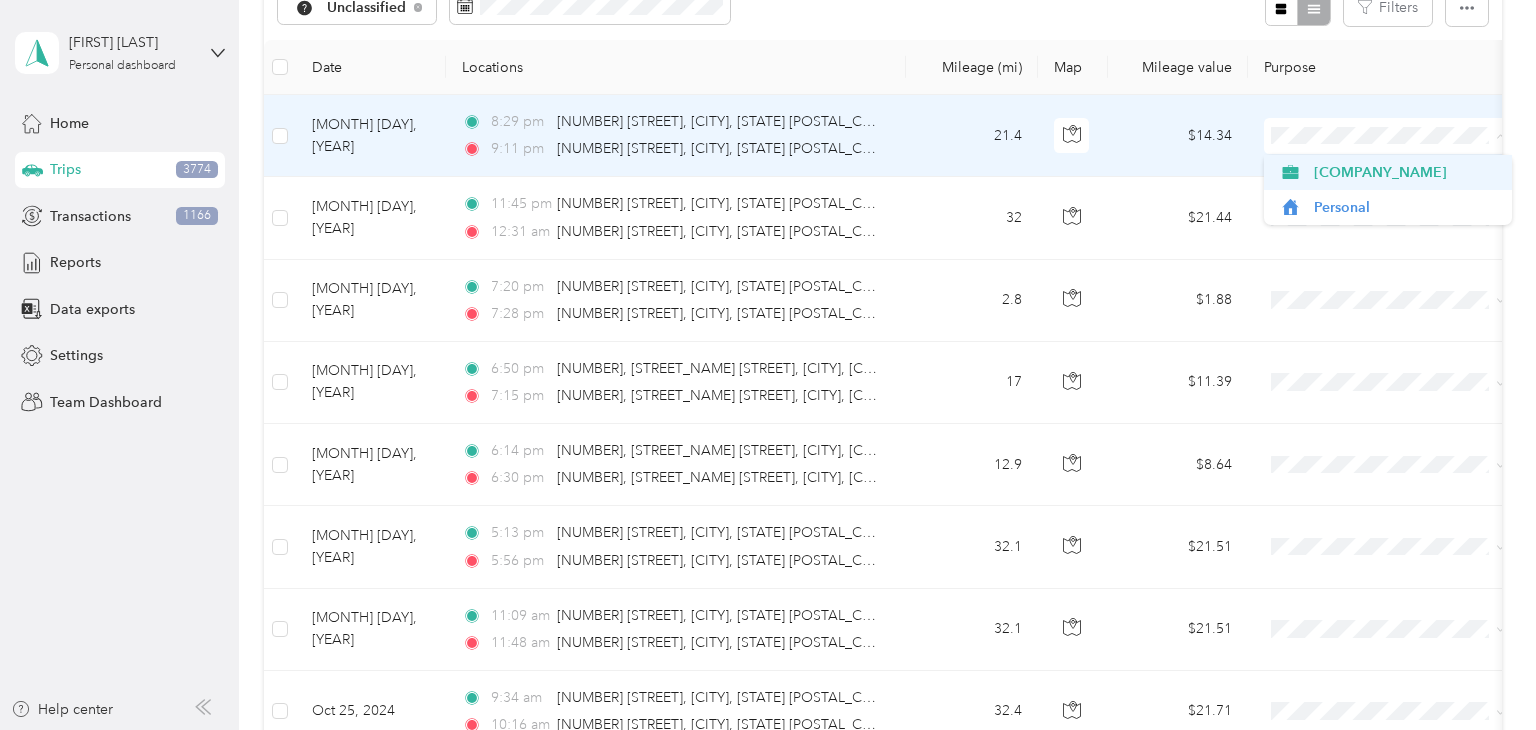 click on "[COMPANY_NAME]" at bounding box center (1406, 172) 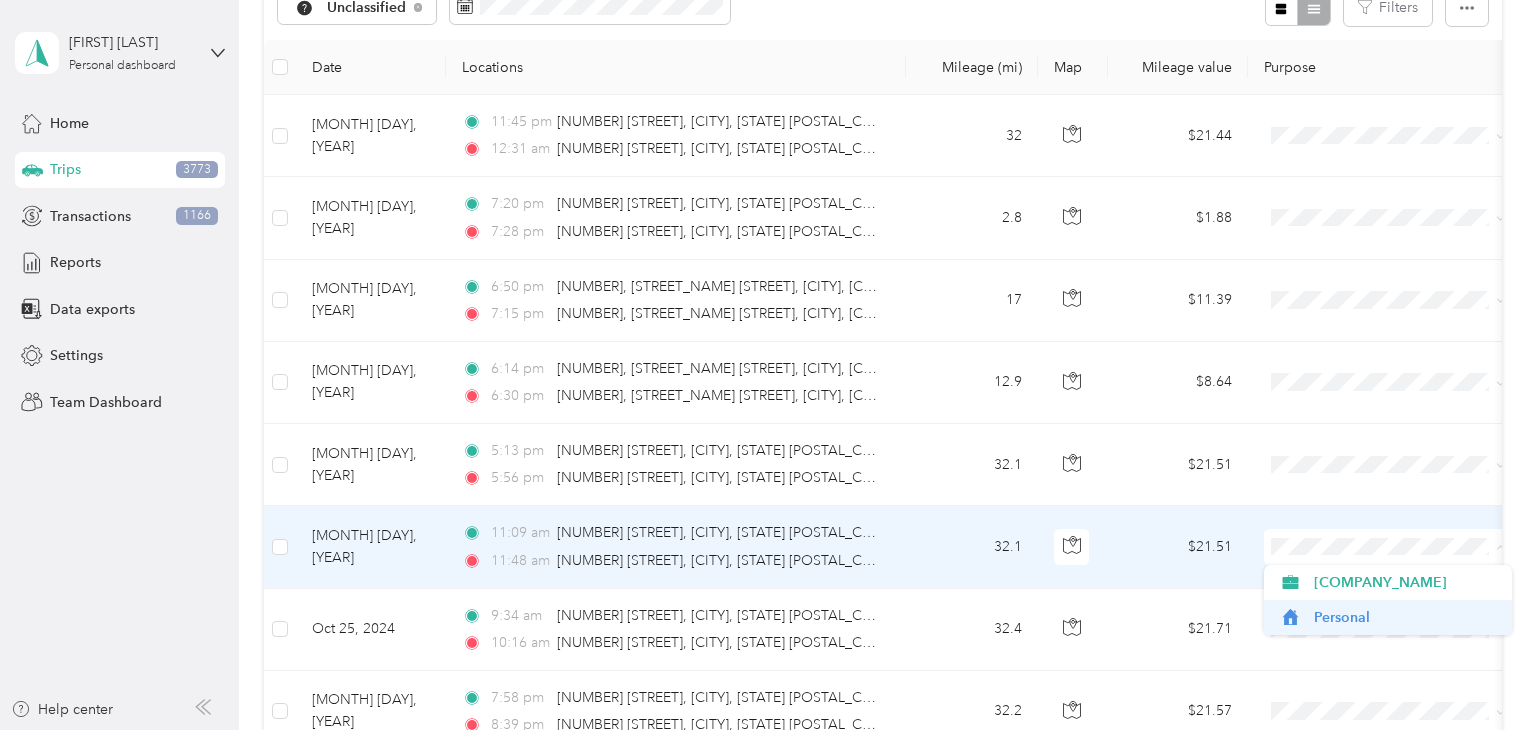 click on "Personal" at bounding box center (1406, 617) 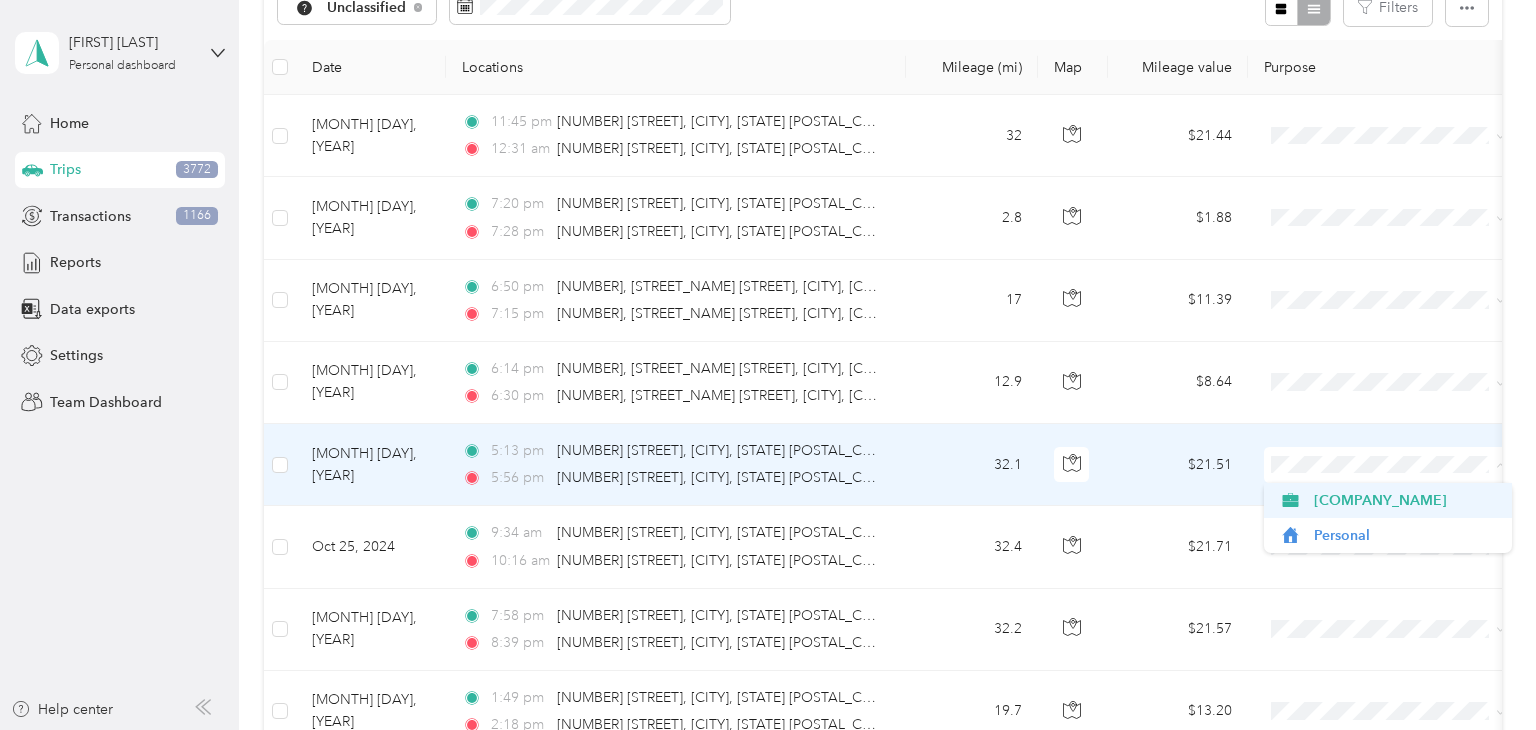 click on "[COMPANY_NAME]" at bounding box center (1406, 500) 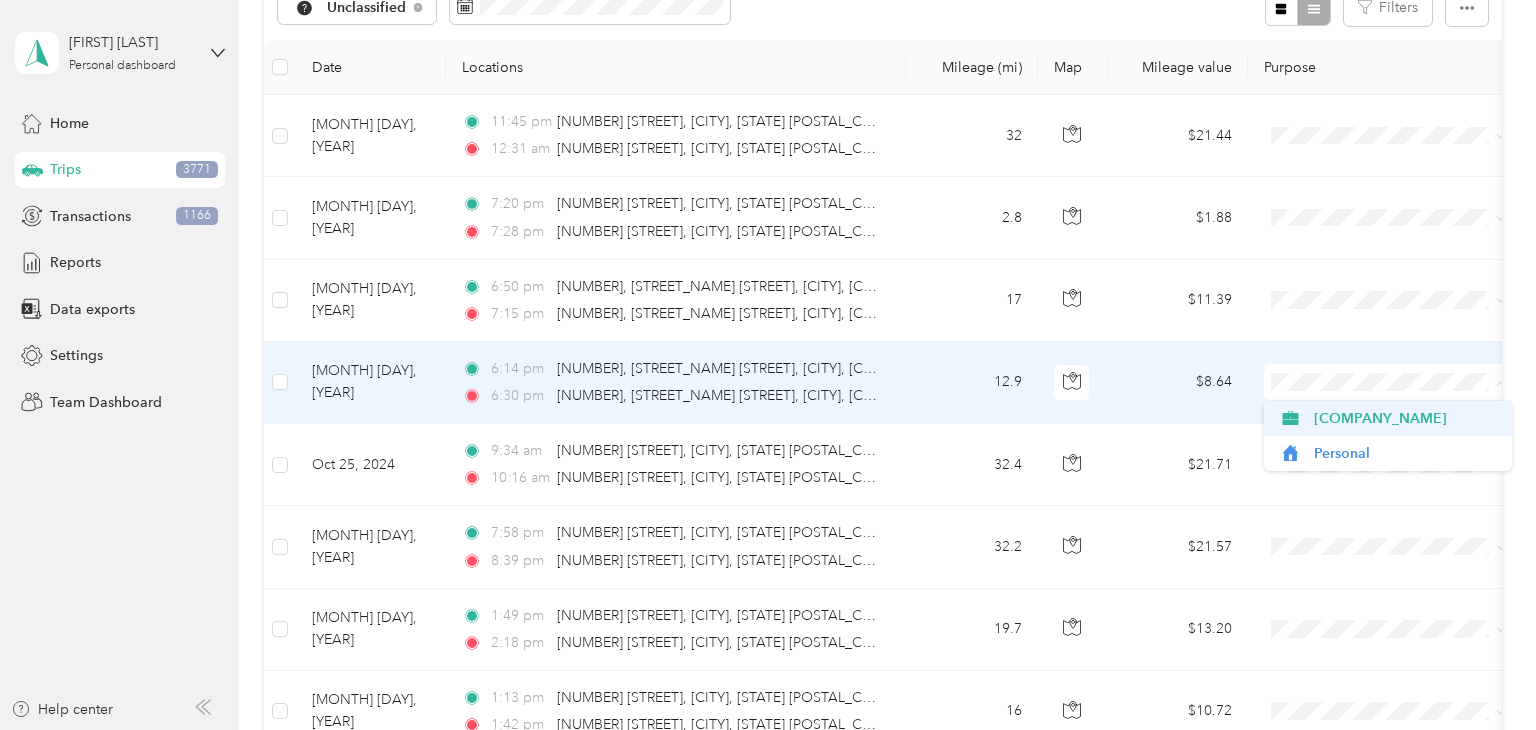 click on "[COMPANY_NAME]" at bounding box center (1406, 418) 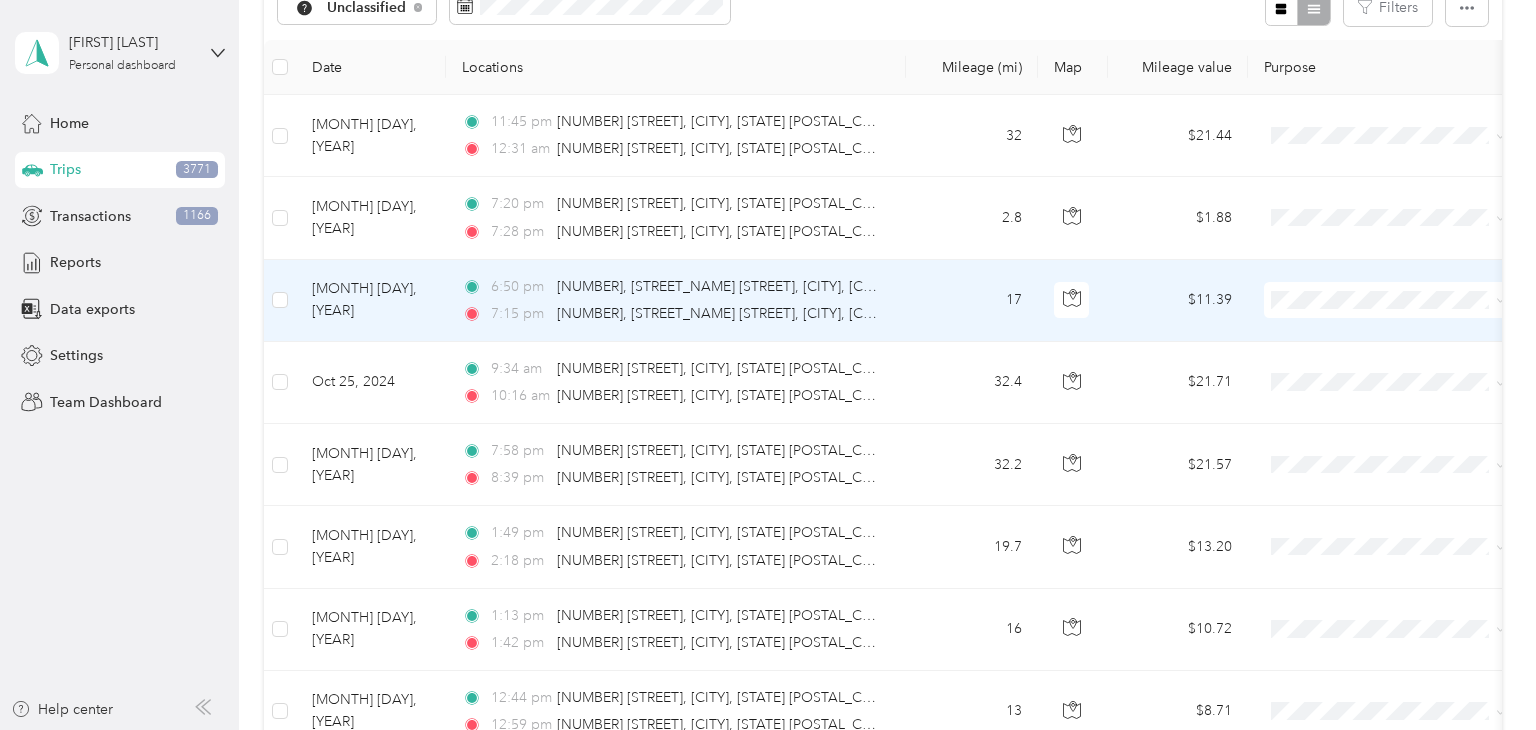 click at bounding box center (1388, 300) 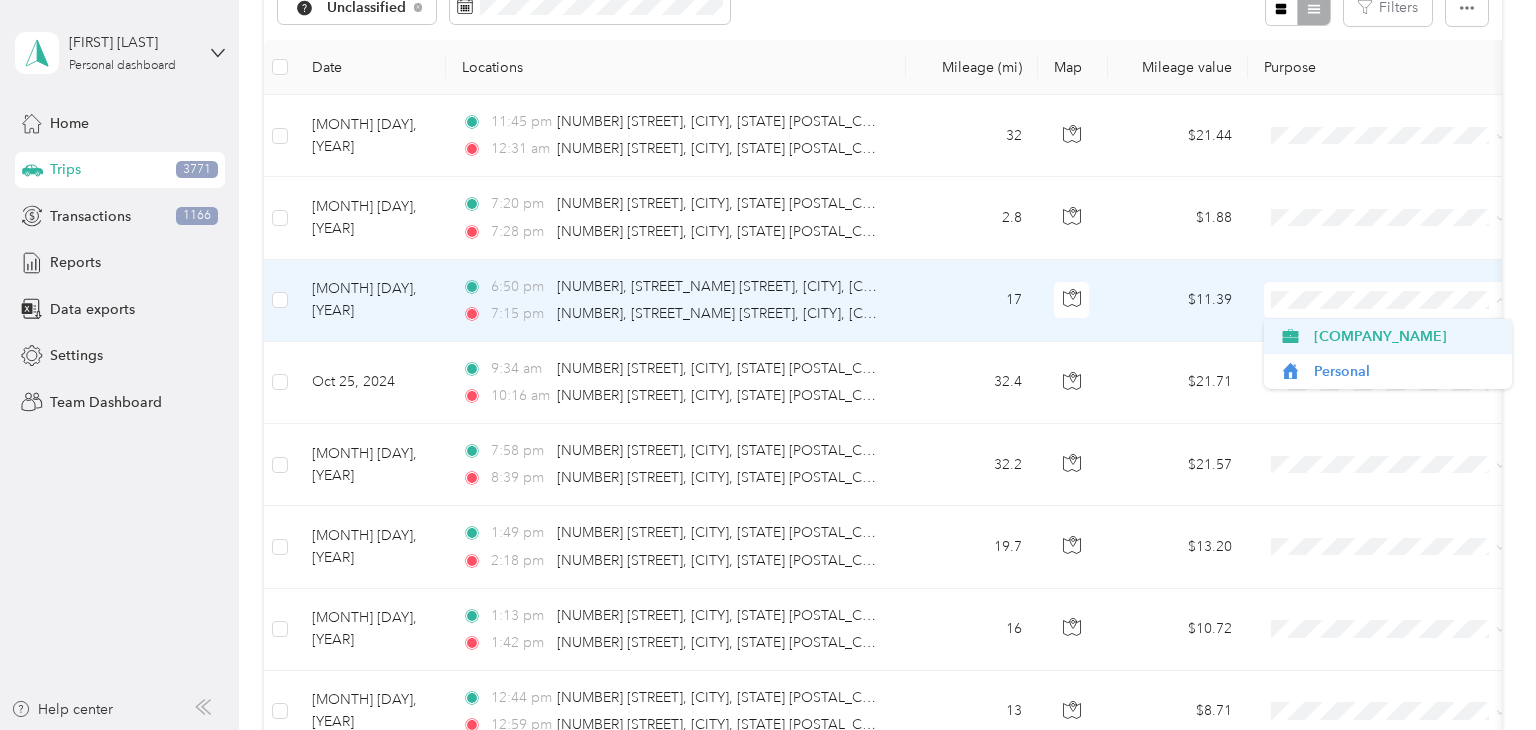 click on "[COMPANY_NAME]" at bounding box center (1406, 336) 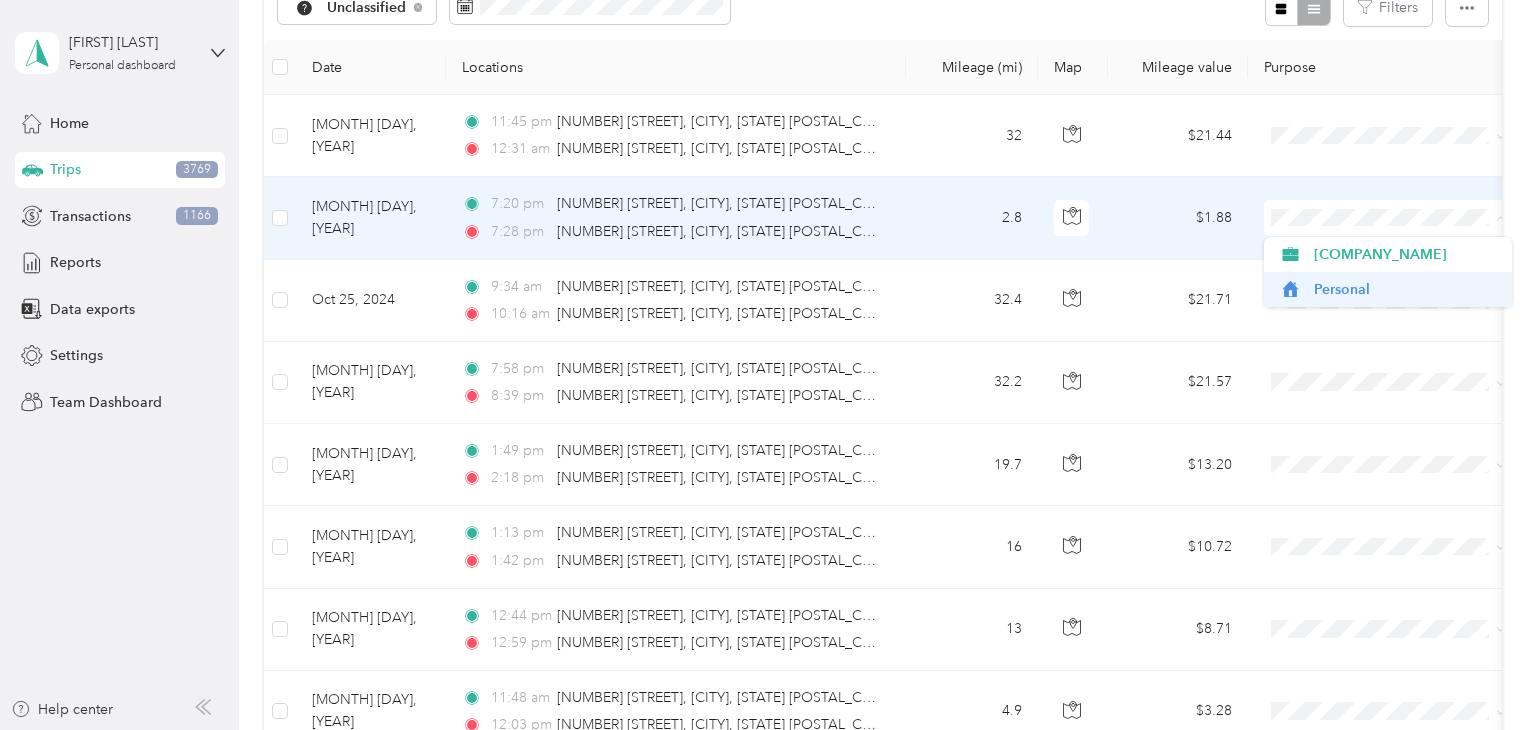 click on "Personal" at bounding box center (1406, 289) 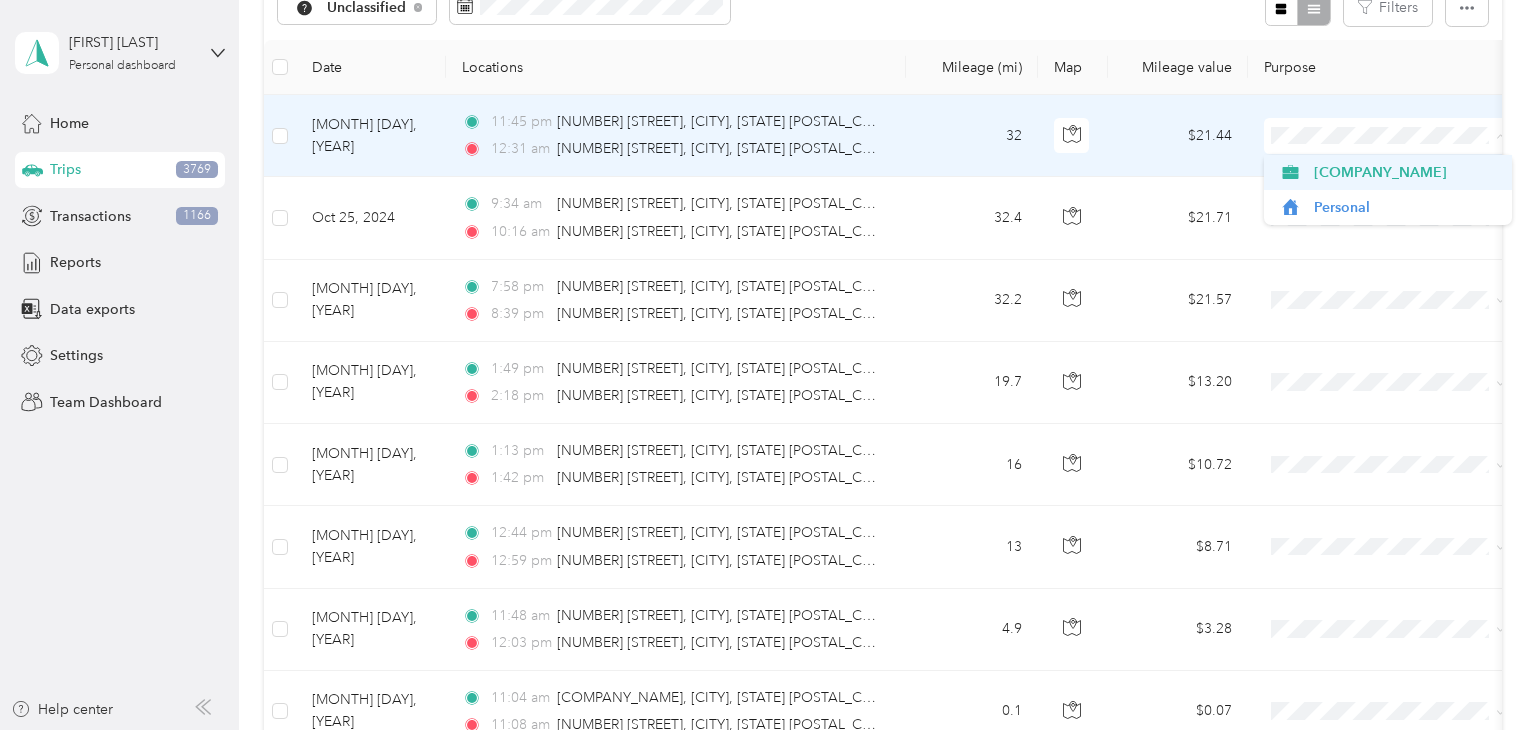 click on "[COMPANY_NAME]" at bounding box center (1406, 172) 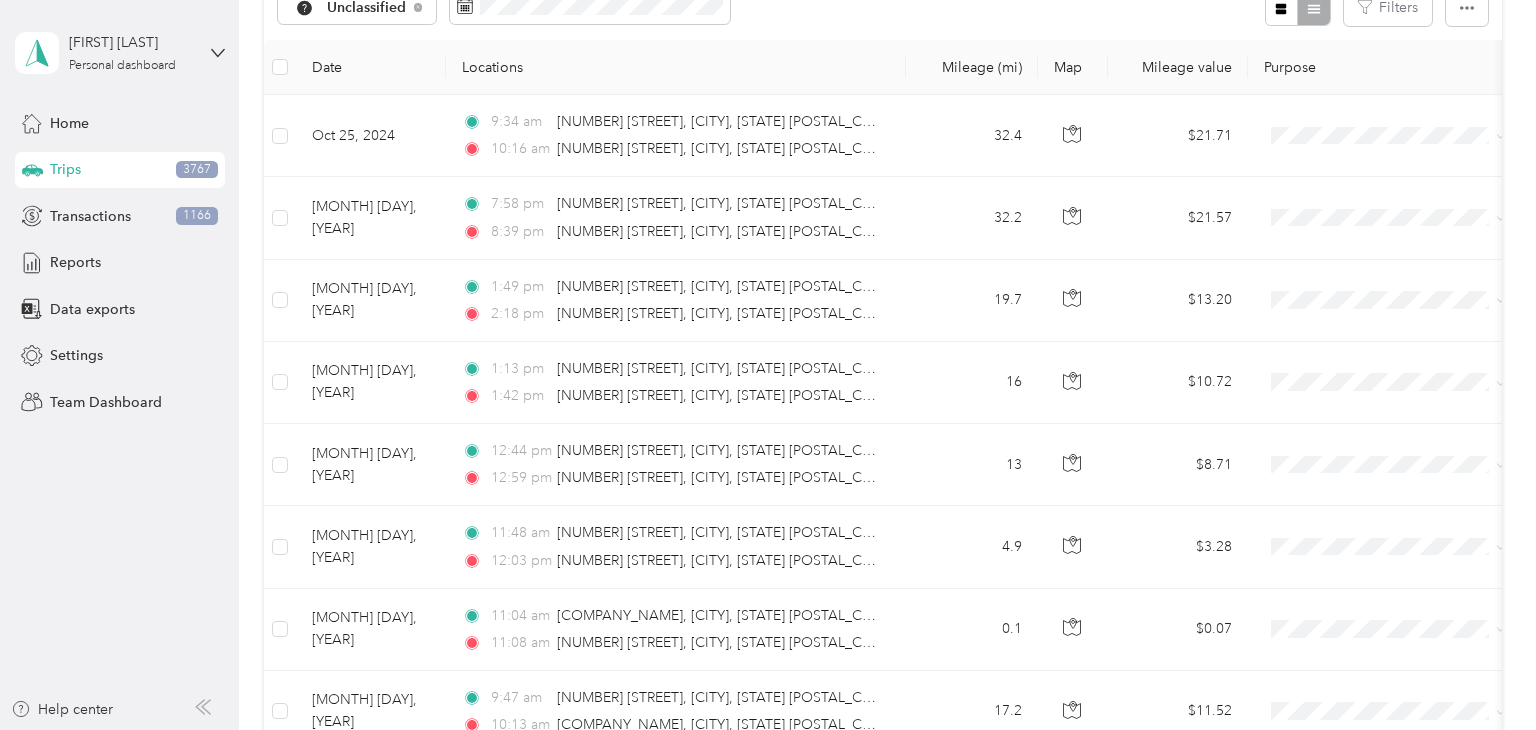 click on "[FIRST] [LAST] Personal dashboard Home Trips [NUMBER] Transactions [NUMBER] Reports Data exports Settings Team Dashboard   Help center" at bounding box center [119, 365] 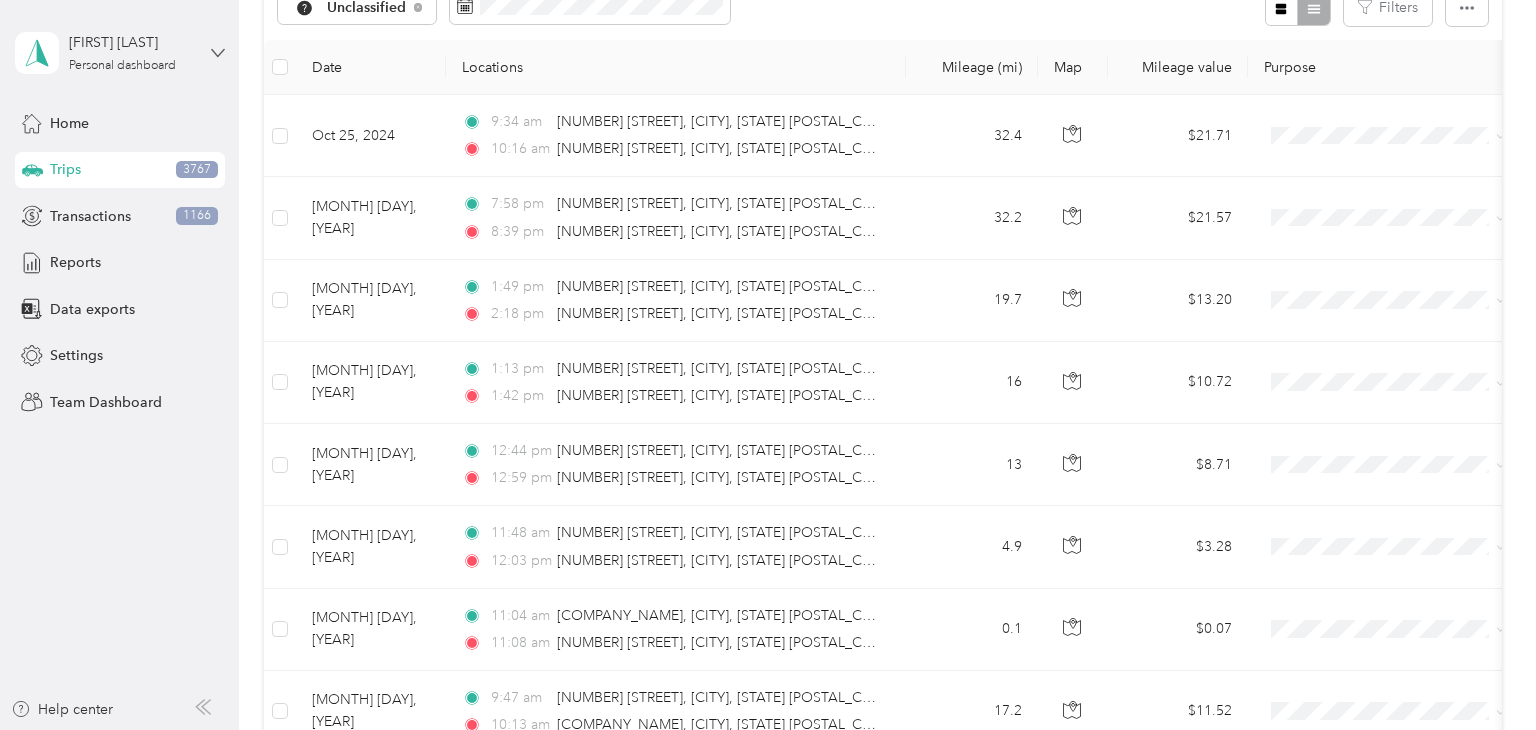 click 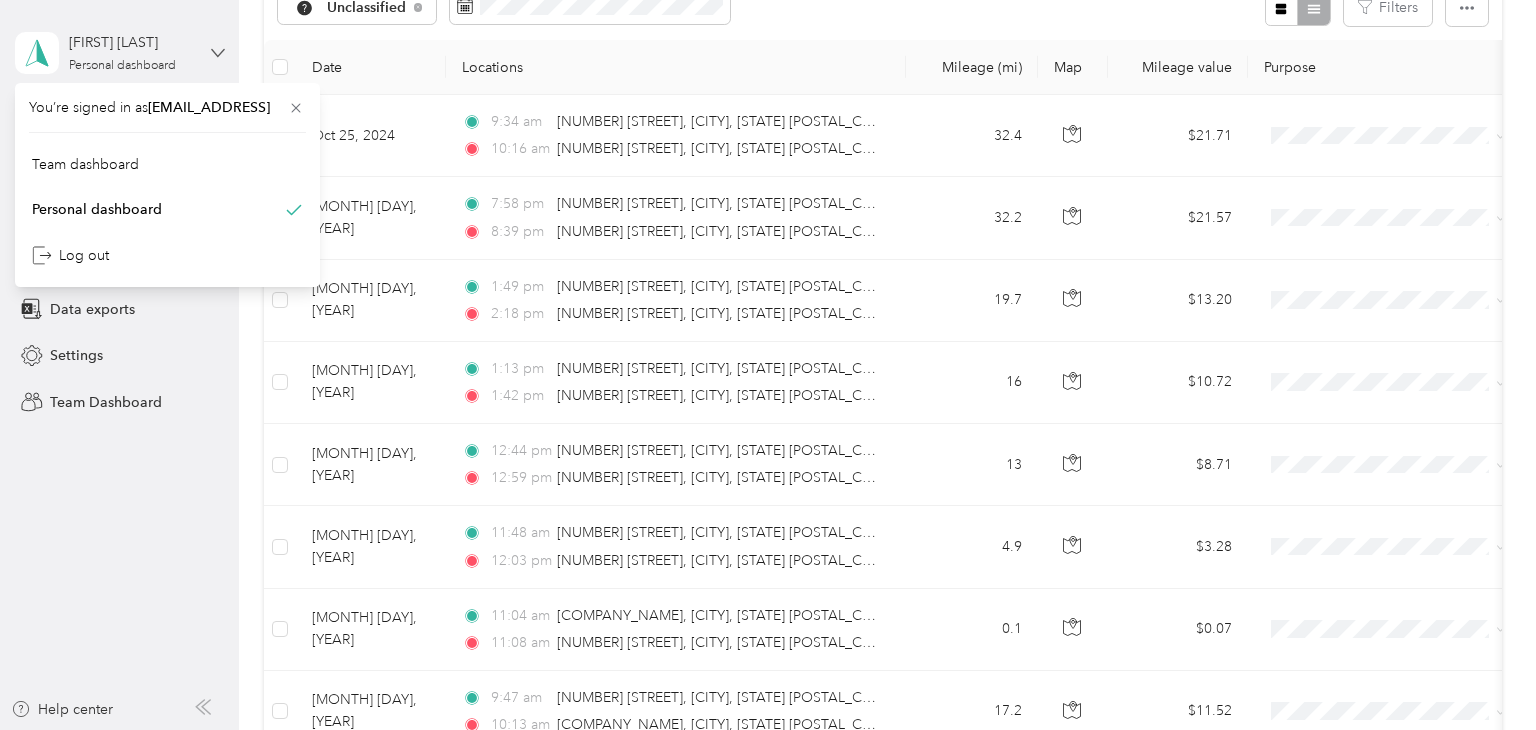 click 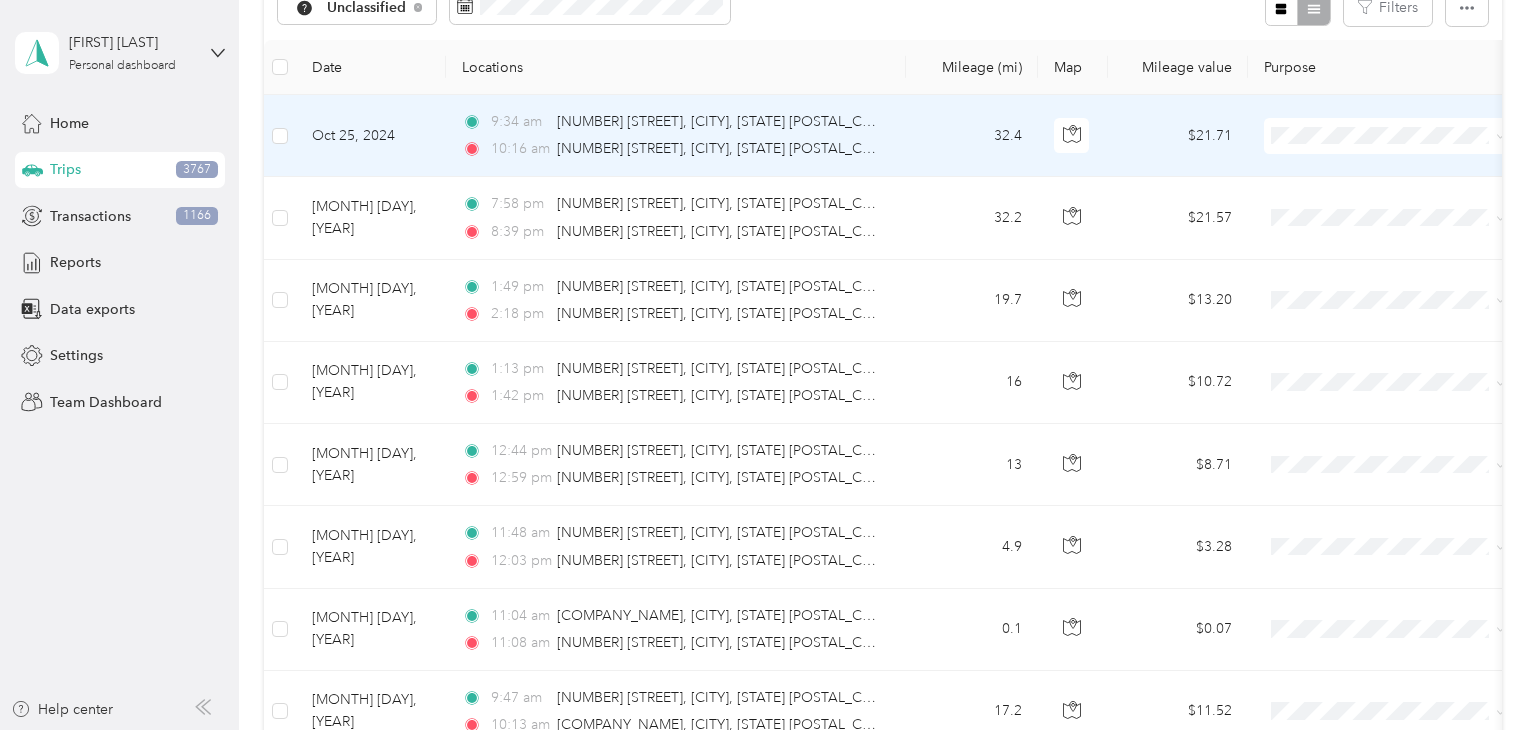 click at bounding box center (1388, 136) 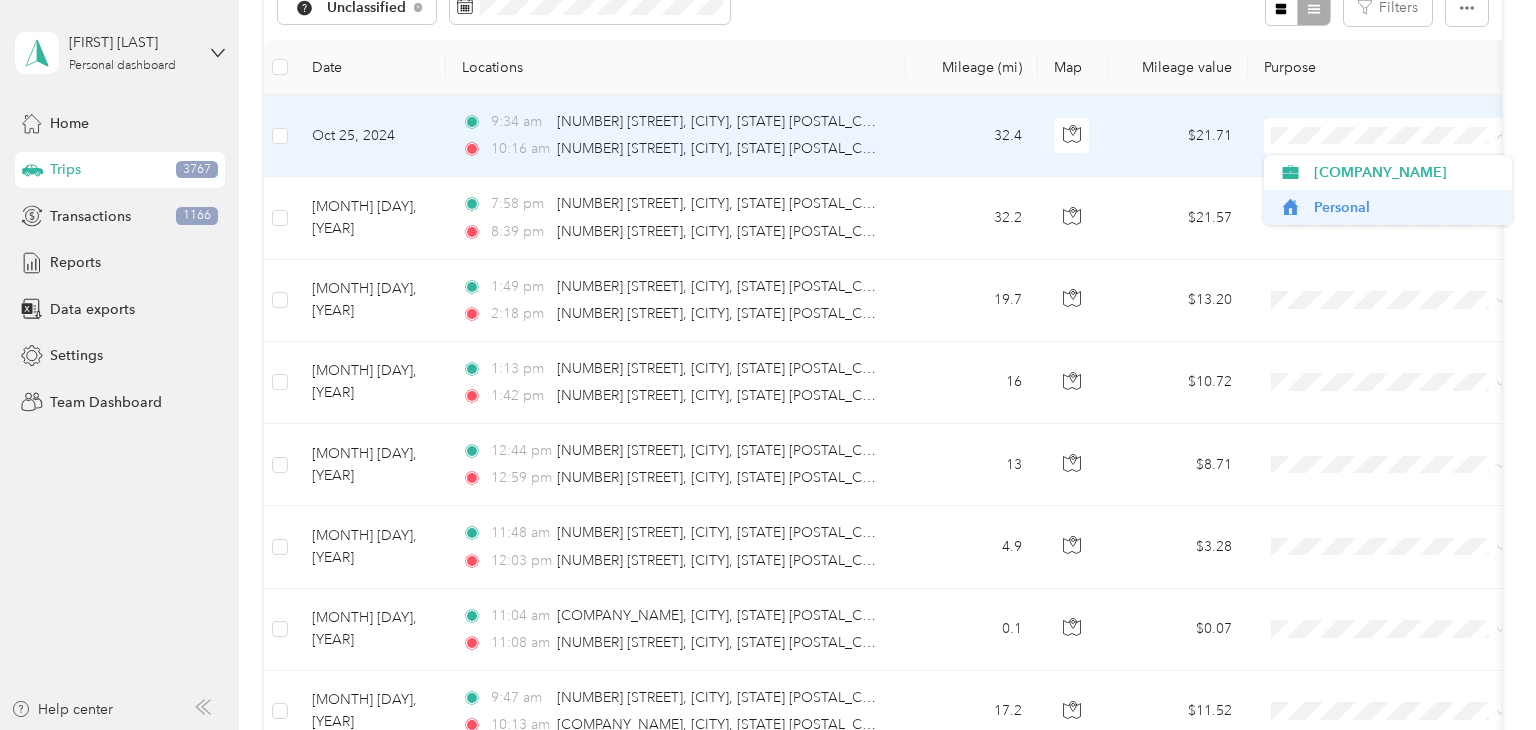 click on "Personal" at bounding box center (1406, 207) 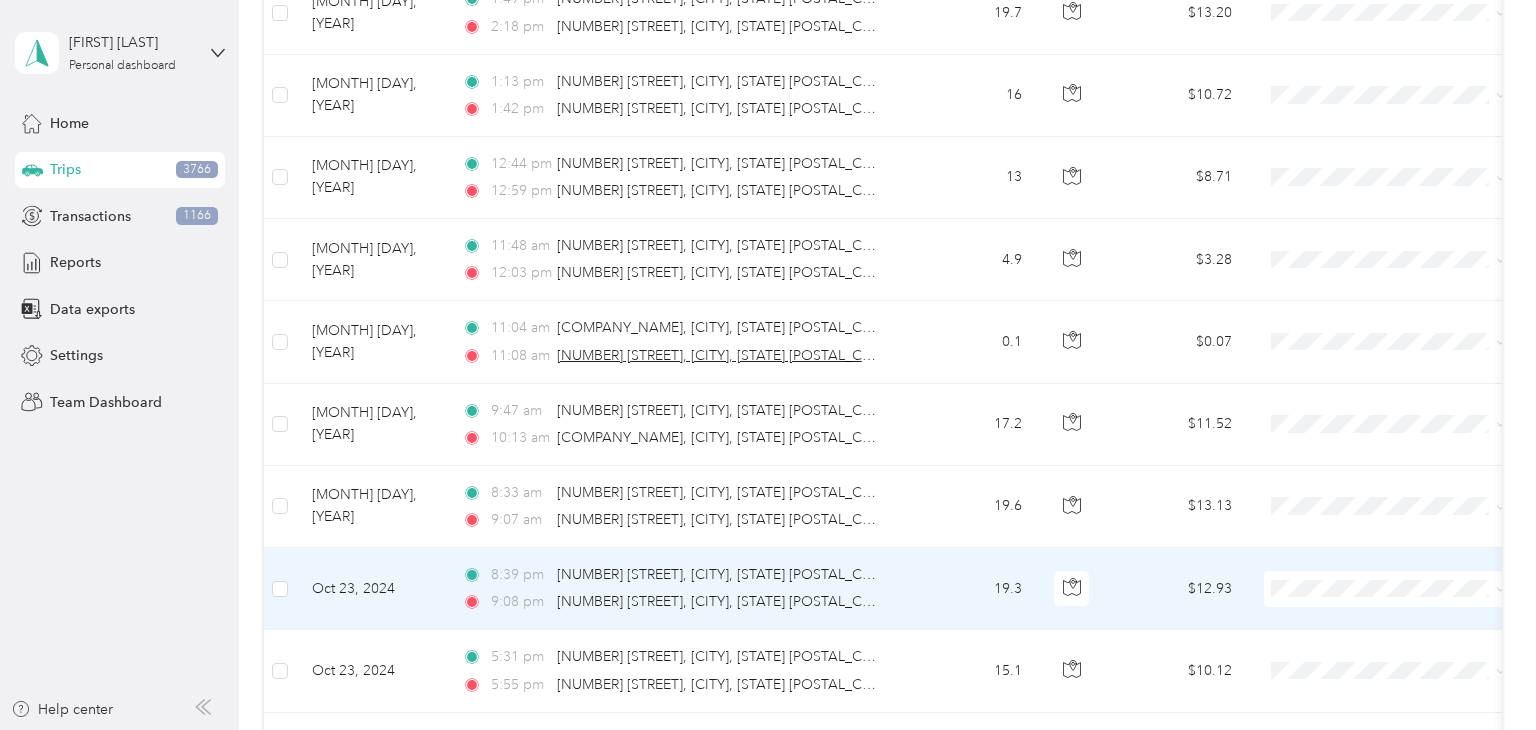 scroll, scrollTop: 432, scrollLeft: 0, axis: vertical 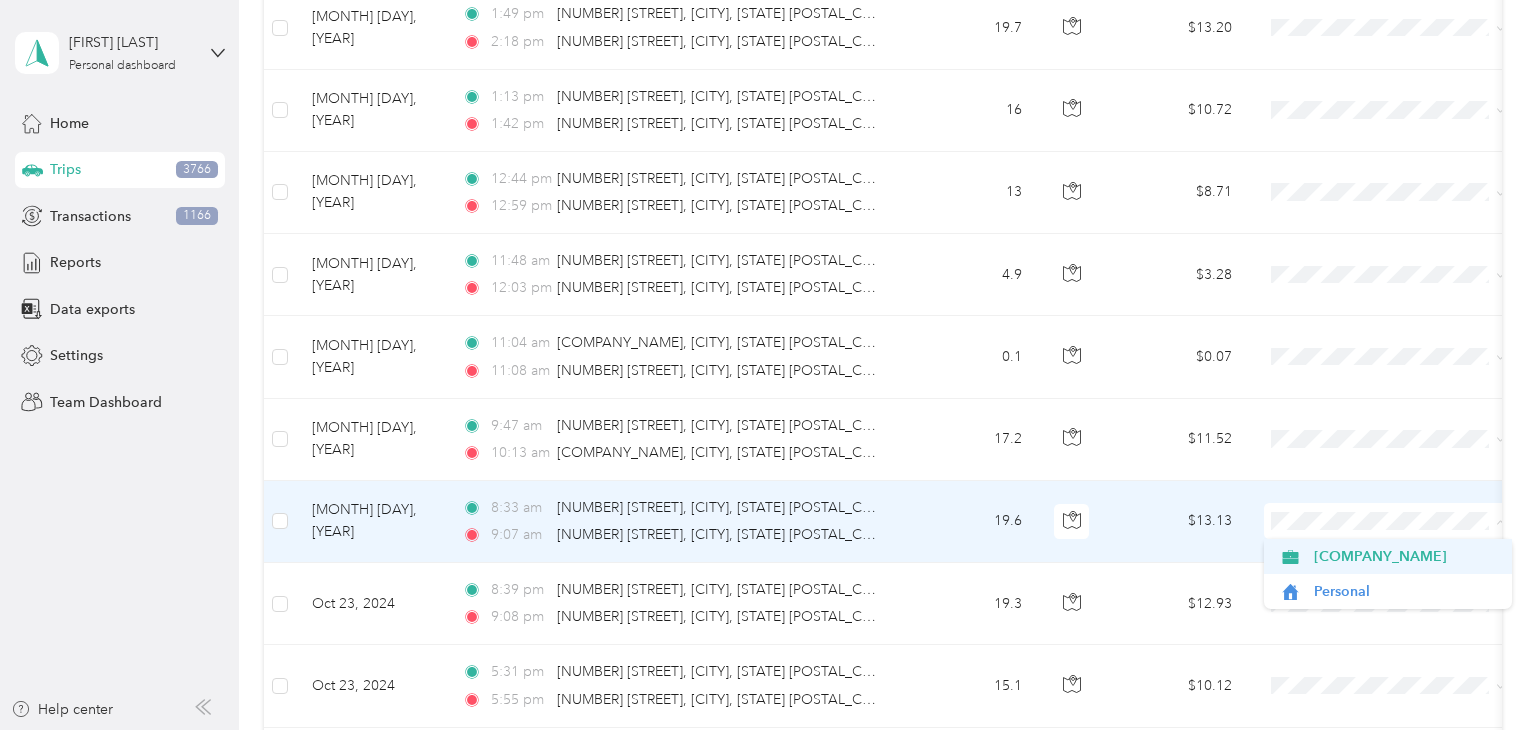 click on "[COMPANY_NAME]" at bounding box center [1406, 556] 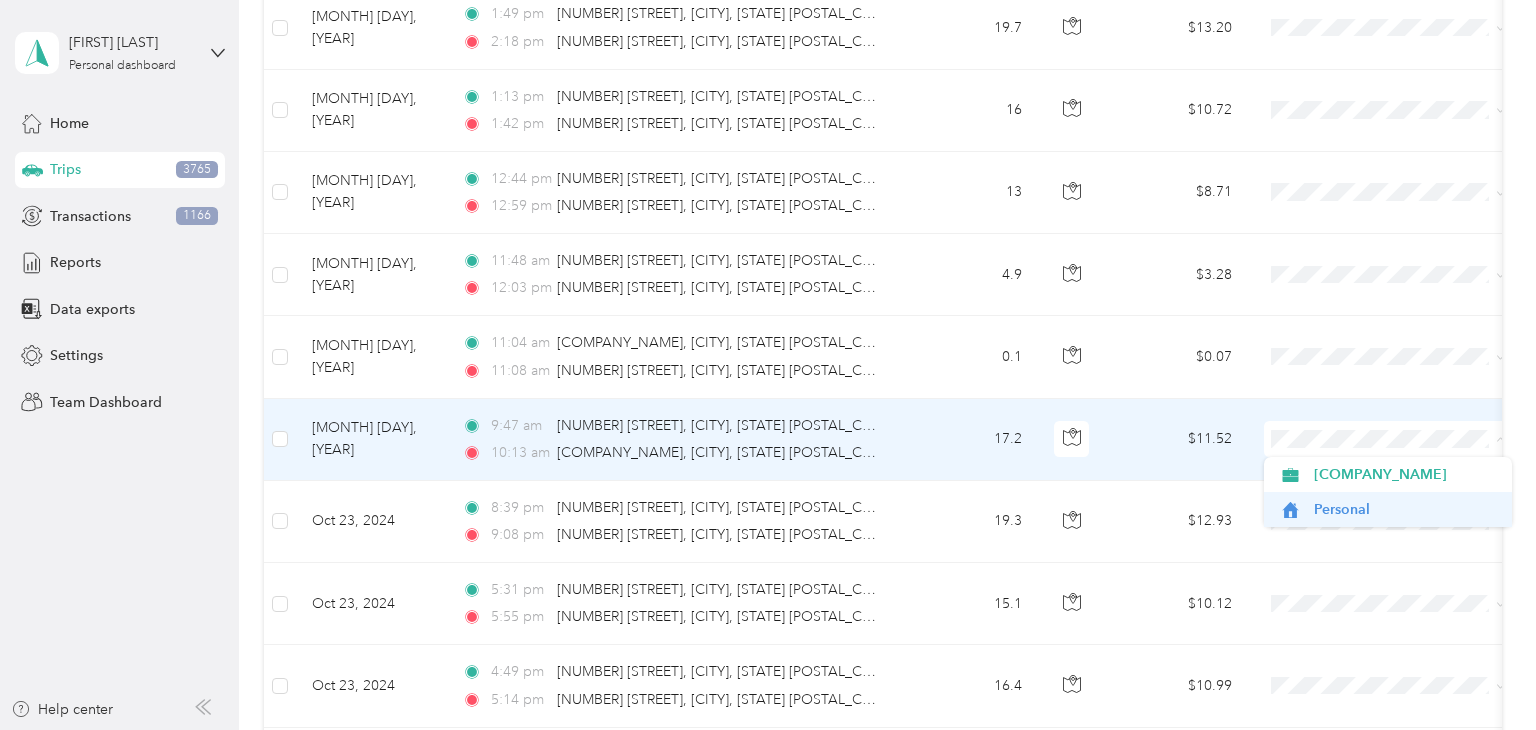 click on "Personal" at bounding box center (1406, 509) 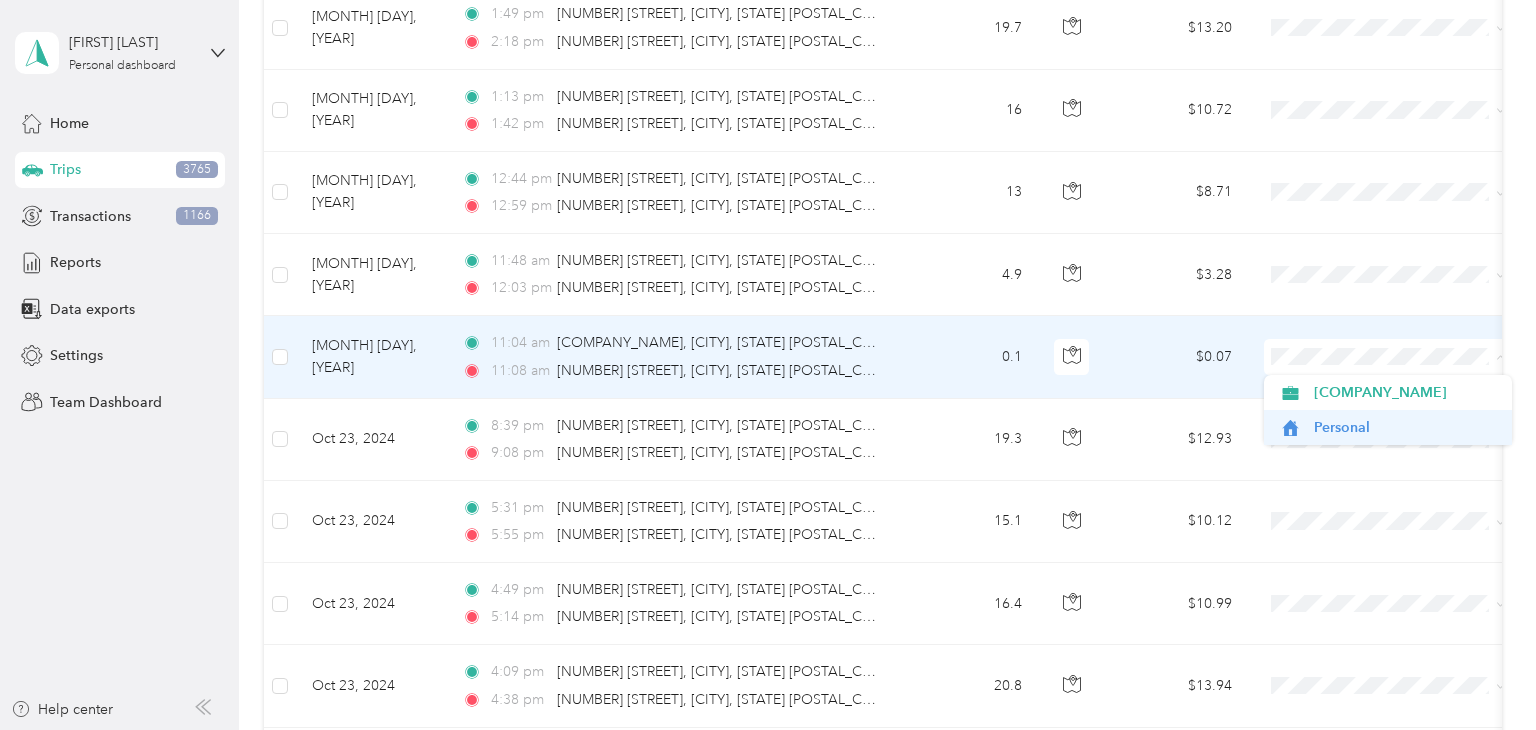 click on "Personal" at bounding box center (1406, 427) 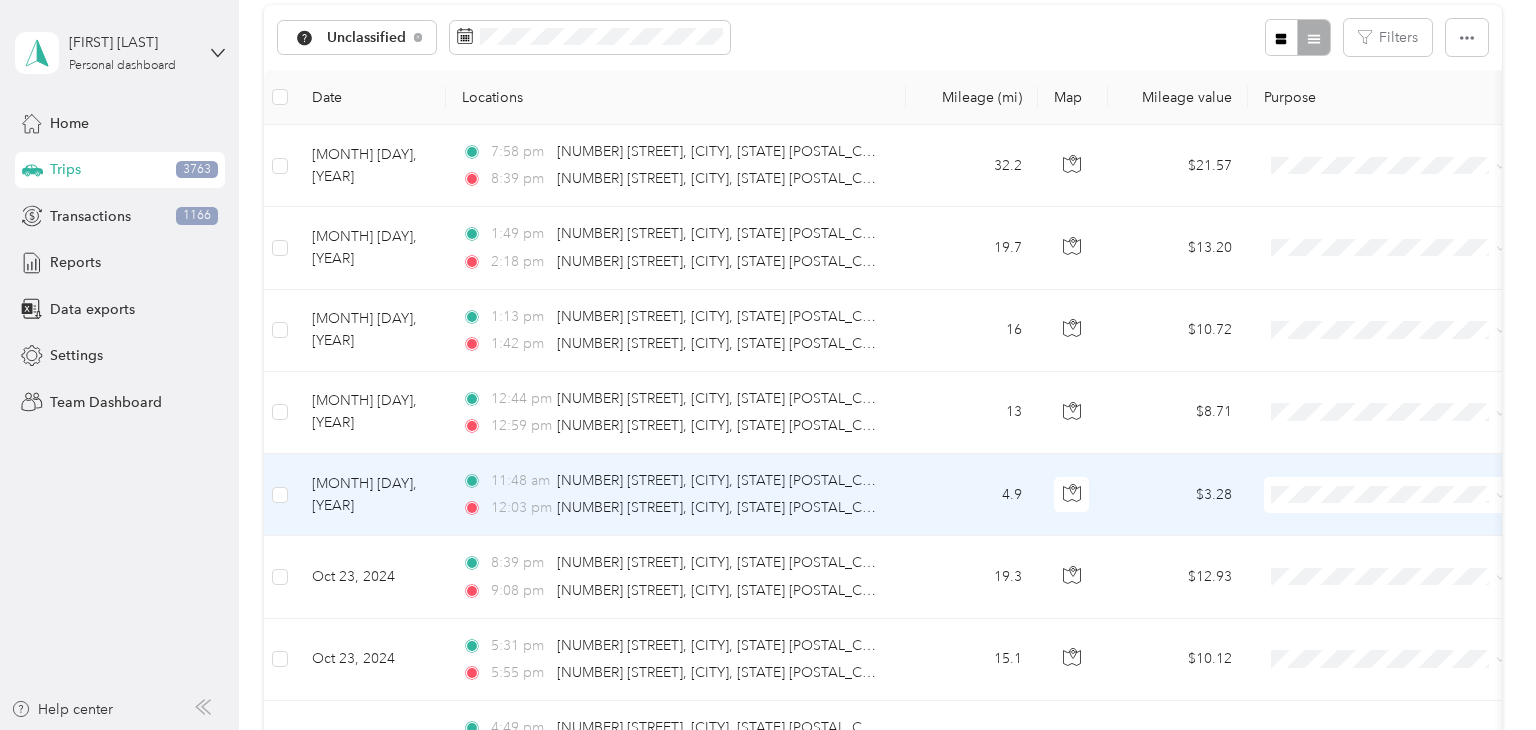 scroll, scrollTop: 204, scrollLeft: 0, axis: vertical 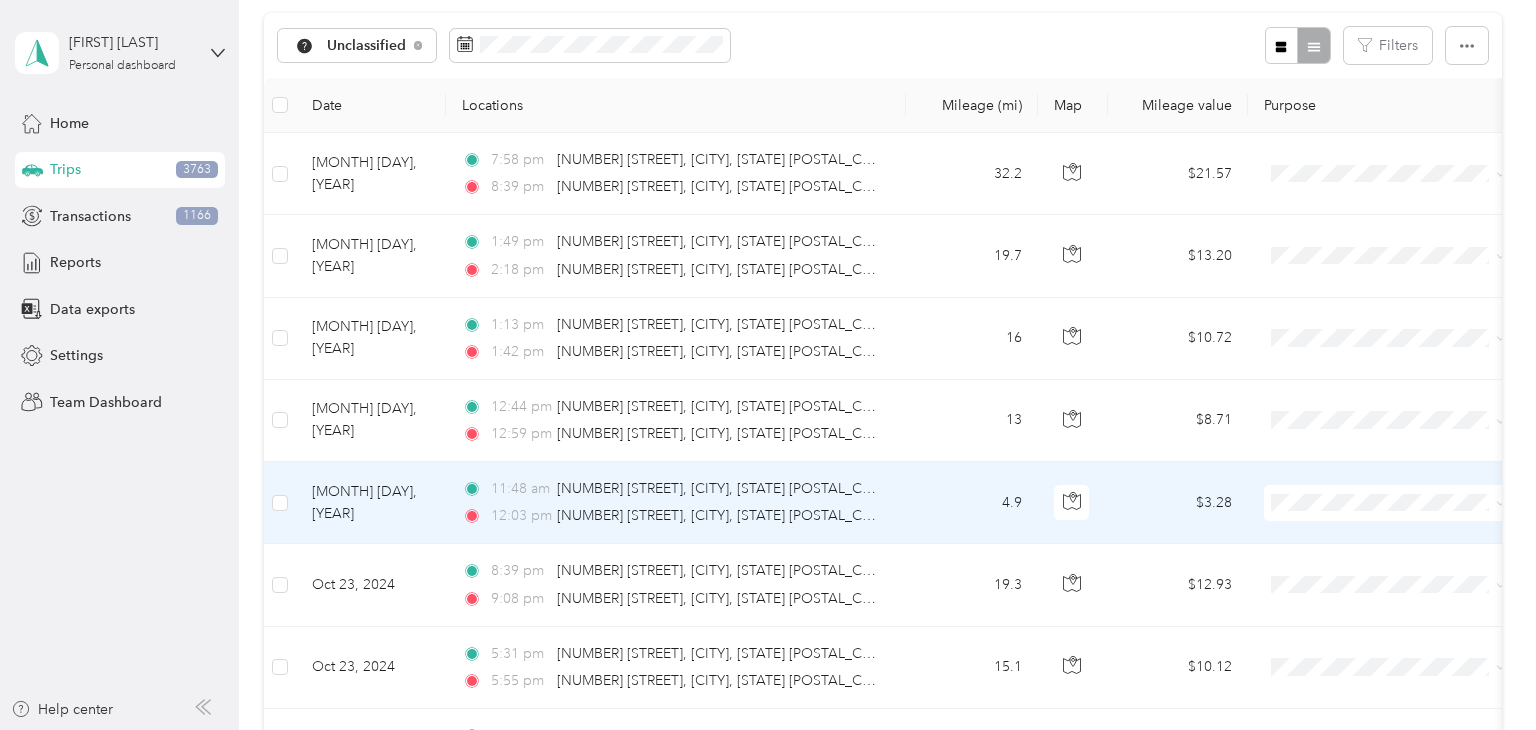 click on "4.9" at bounding box center [972, 503] 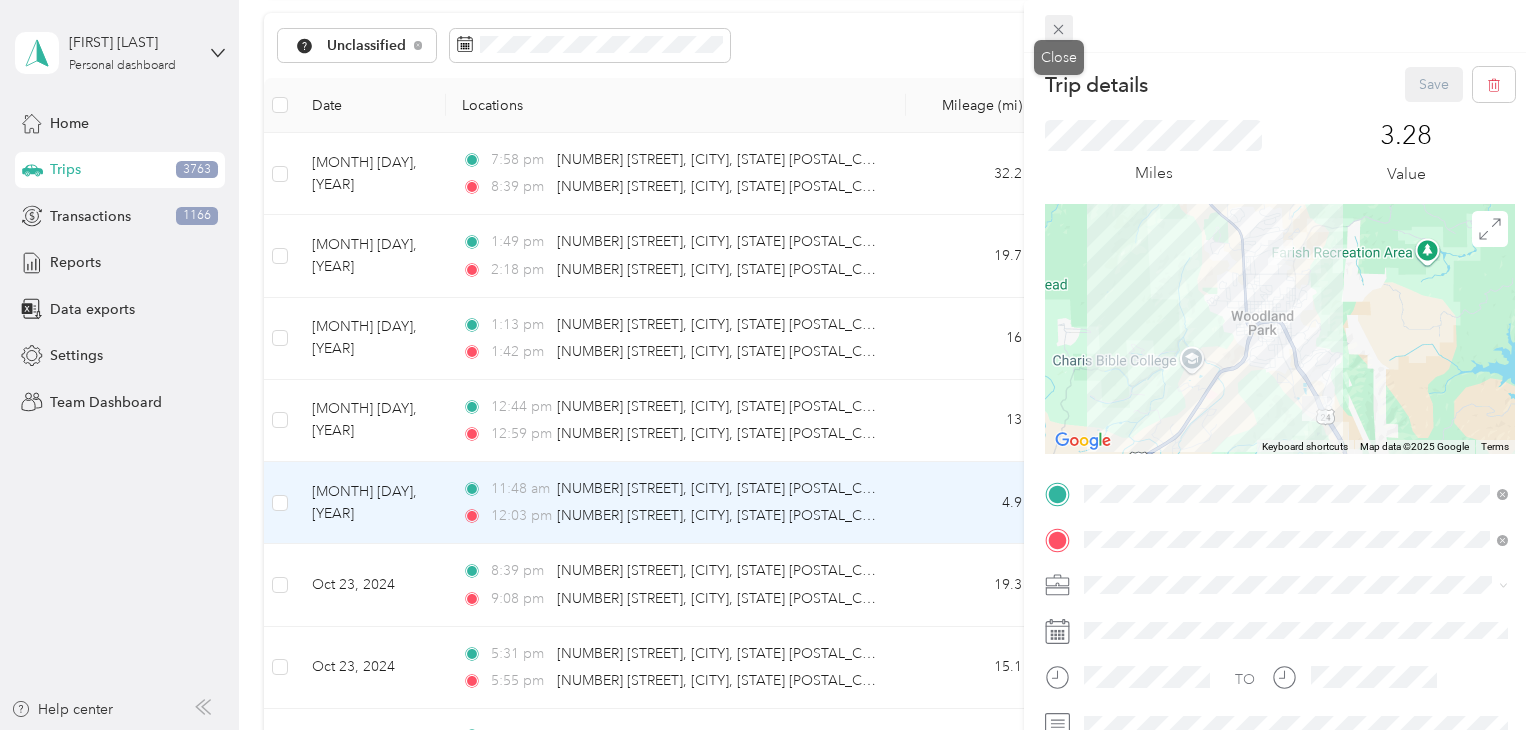 click at bounding box center [1059, 29] 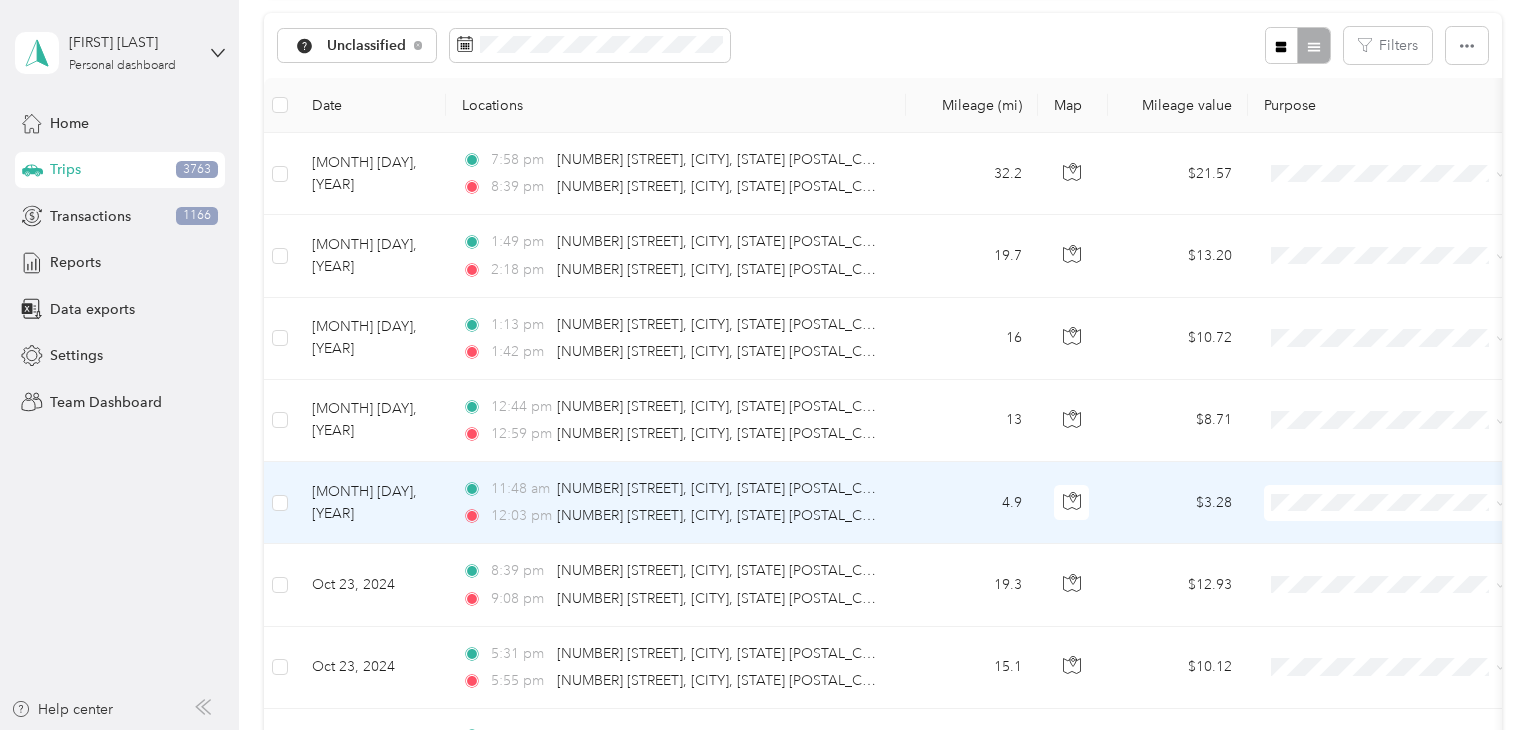 click at bounding box center (1388, 503) 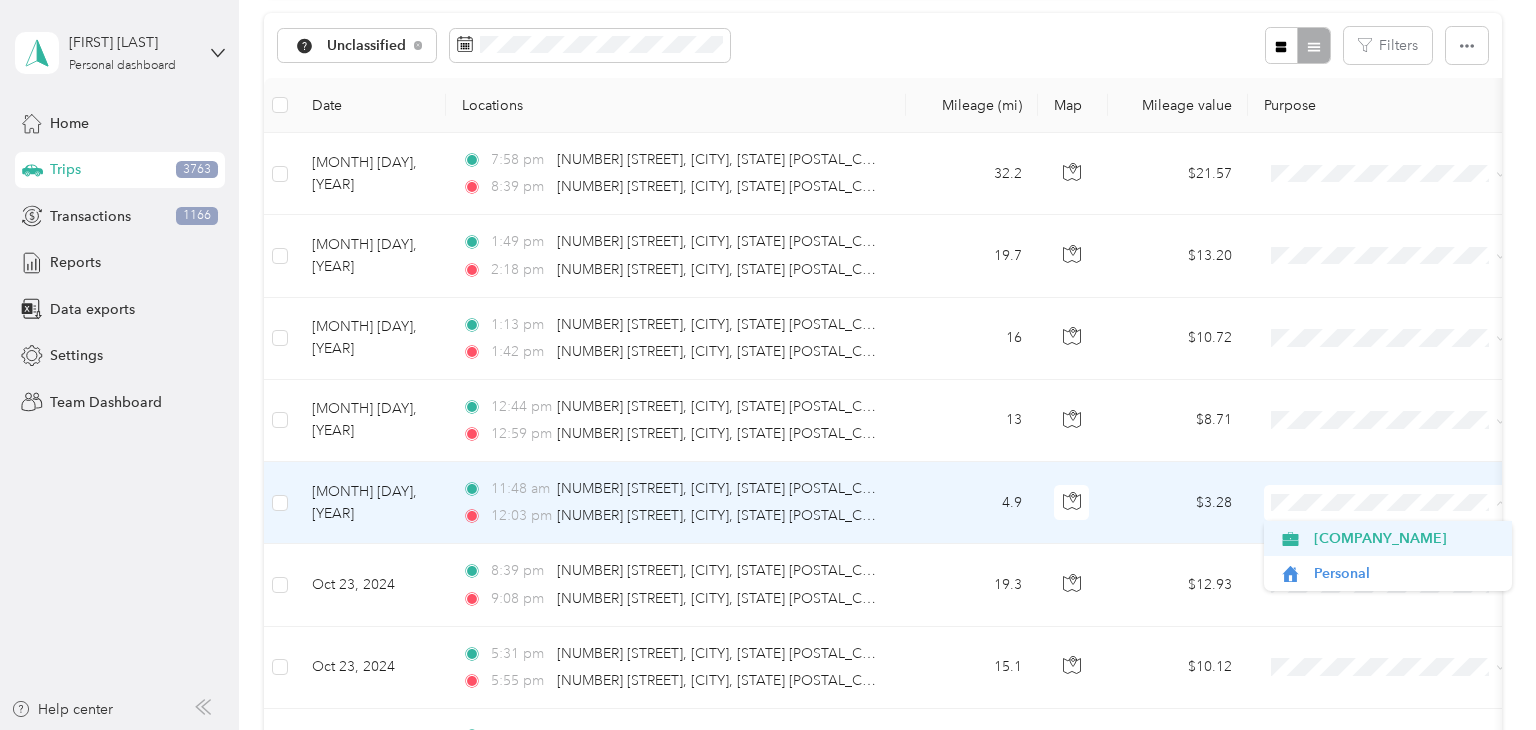 click on "[COMPANY_NAME]" at bounding box center [1406, 538] 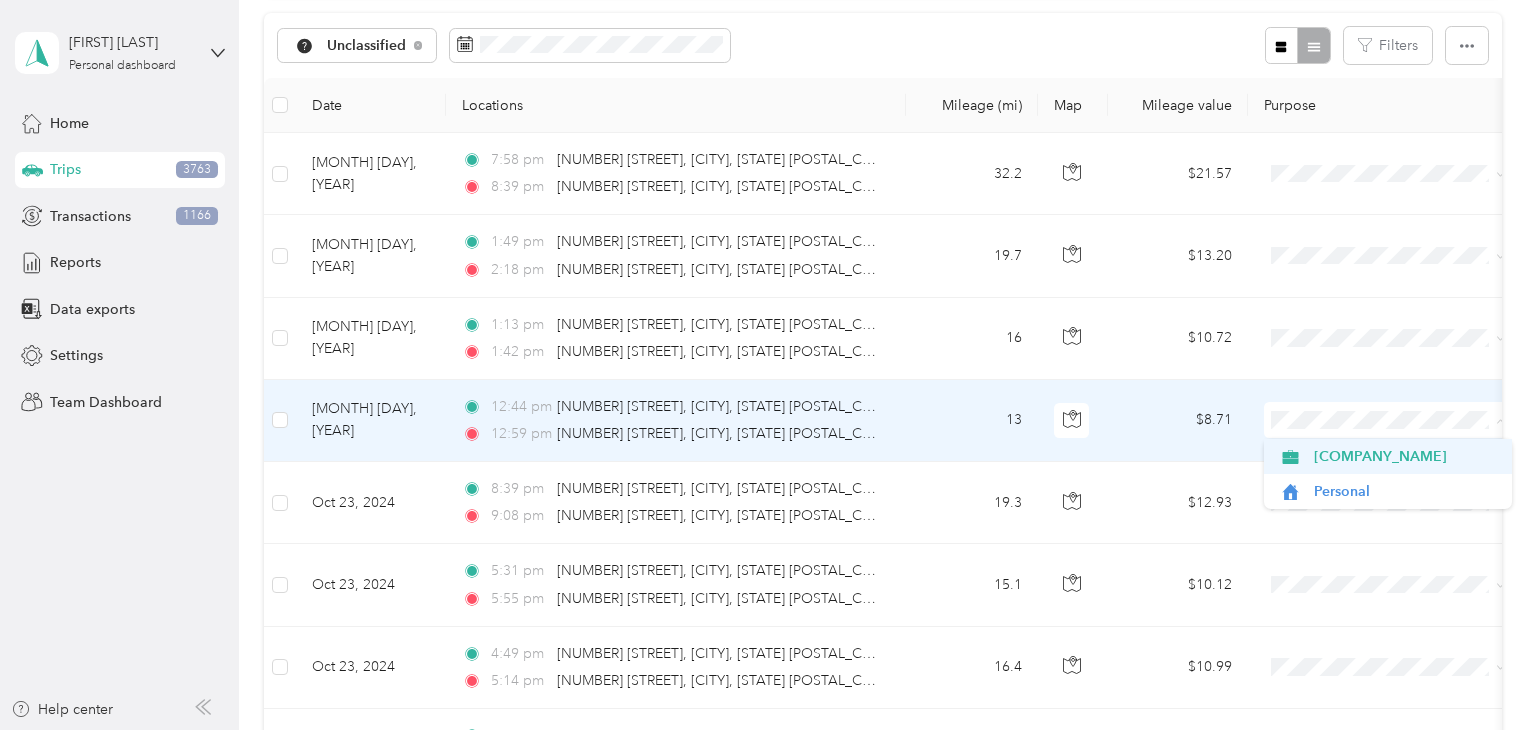 click on "[COMPANY_NAME]" at bounding box center (1406, 456) 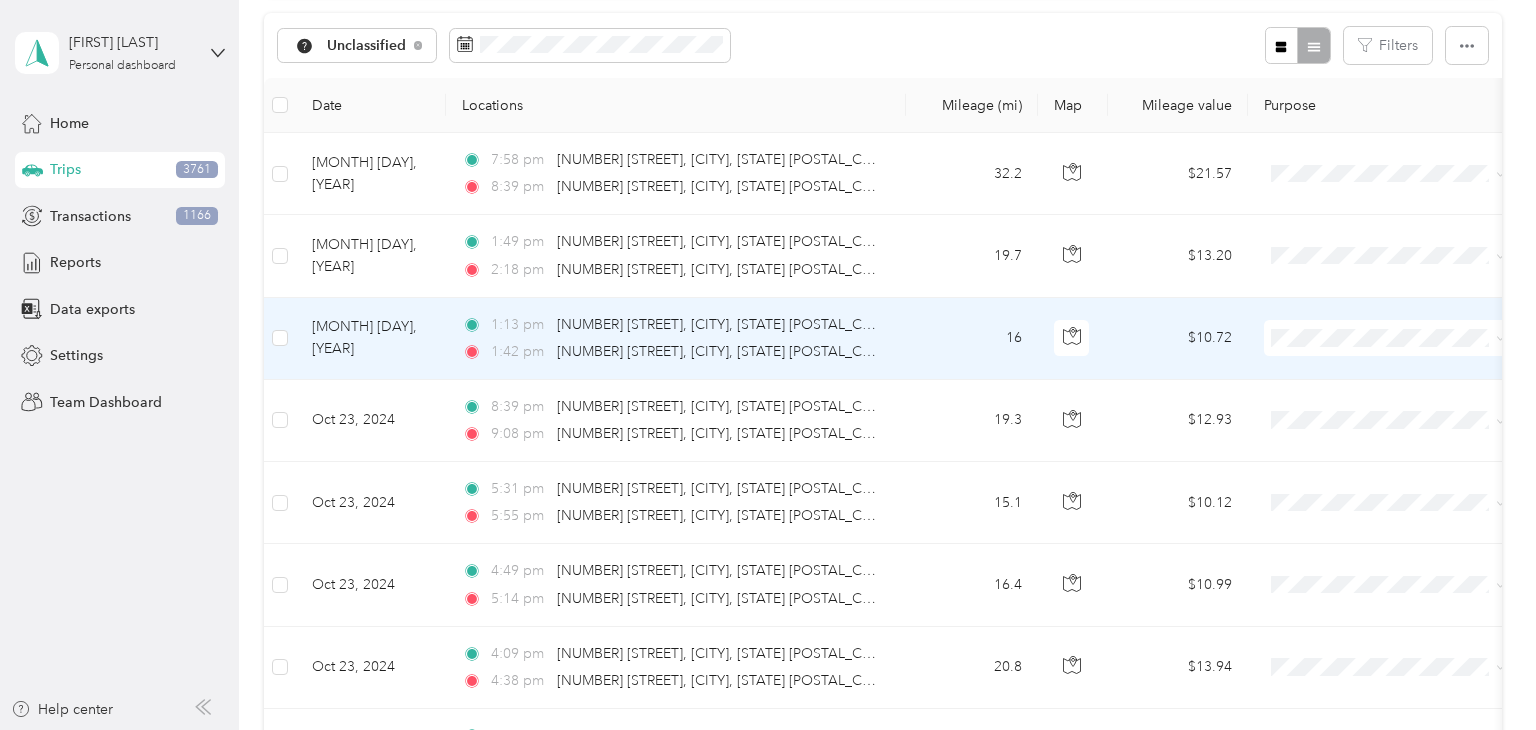 click at bounding box center [1388, 338] 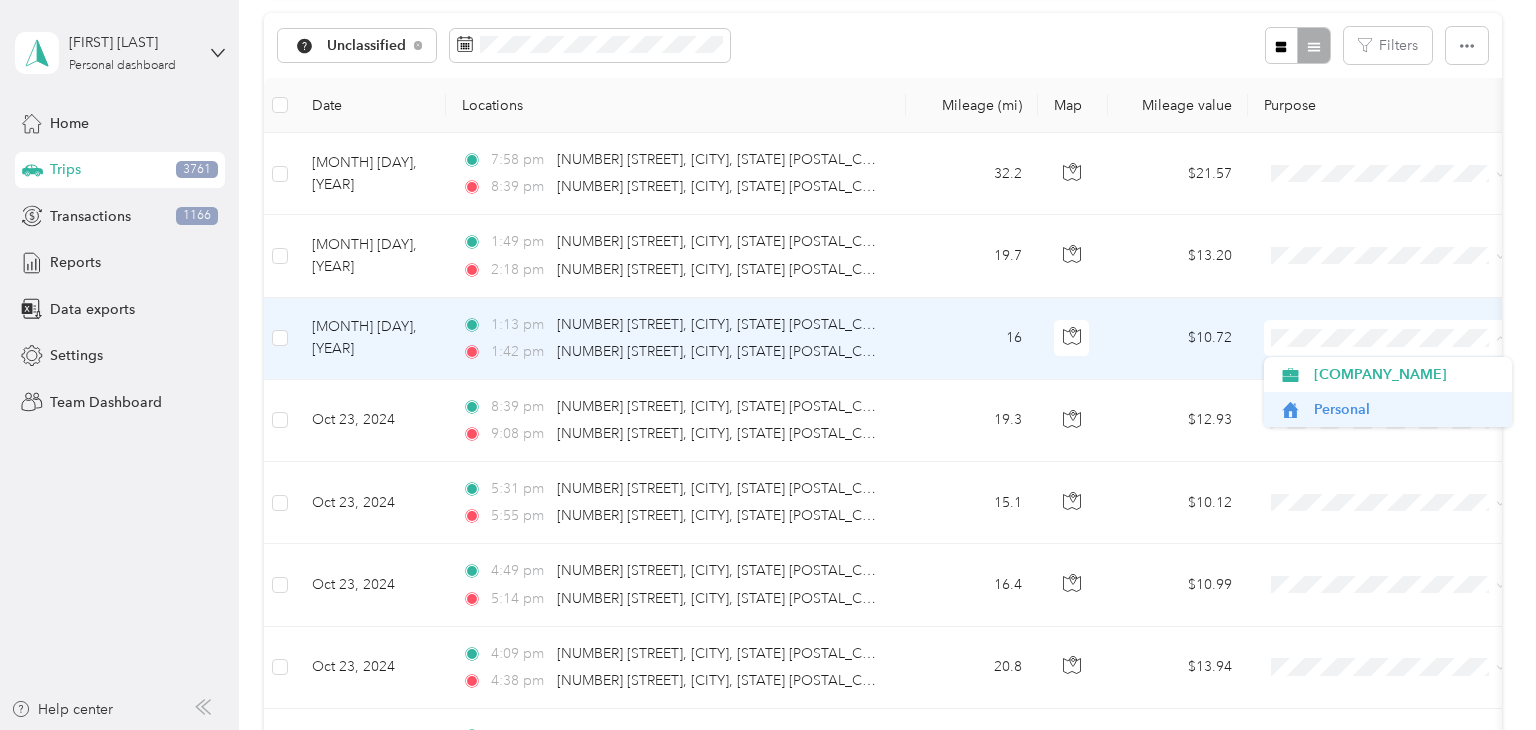 click on "Personal" at bounding box center (1406, 409) 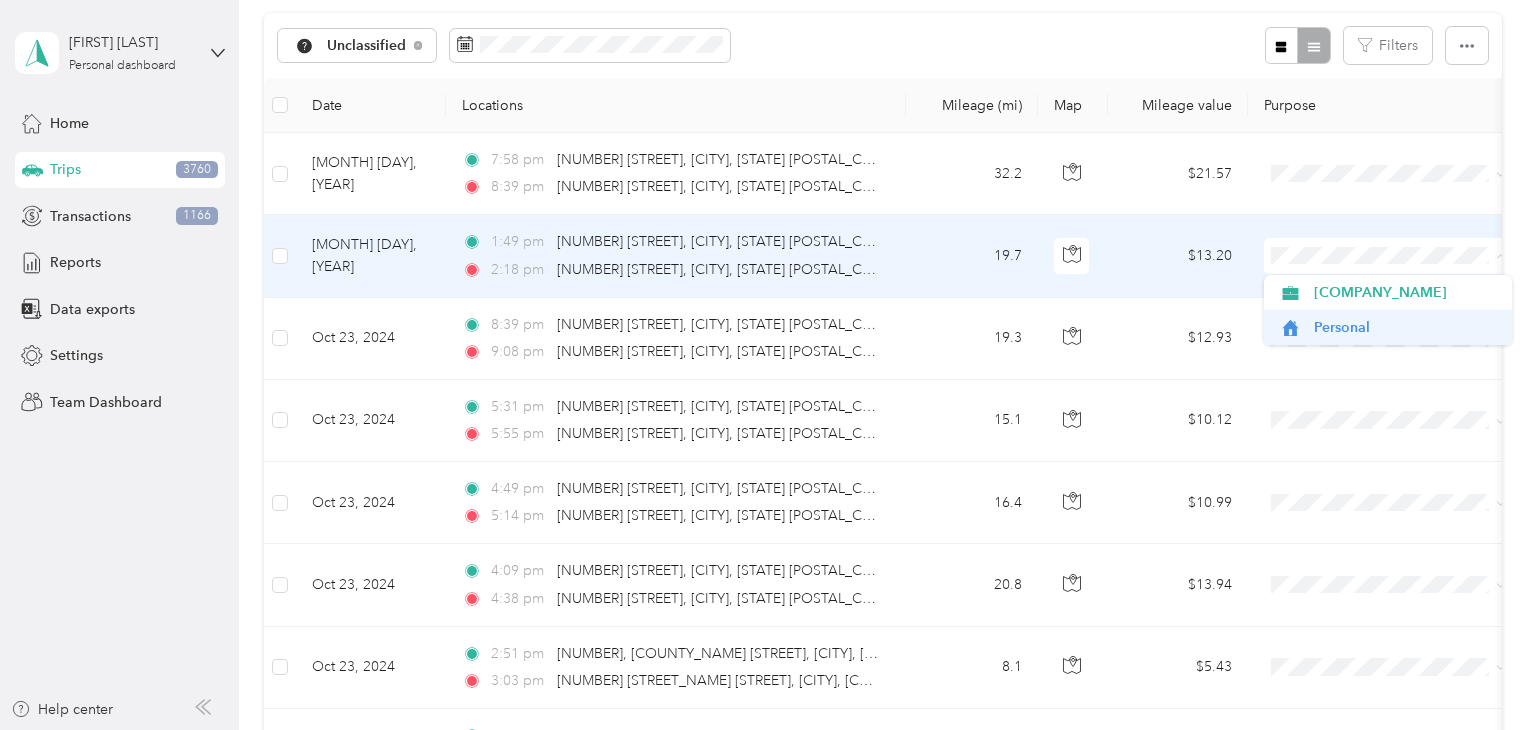 click on "Personal" at bounding box center (1406, 327) 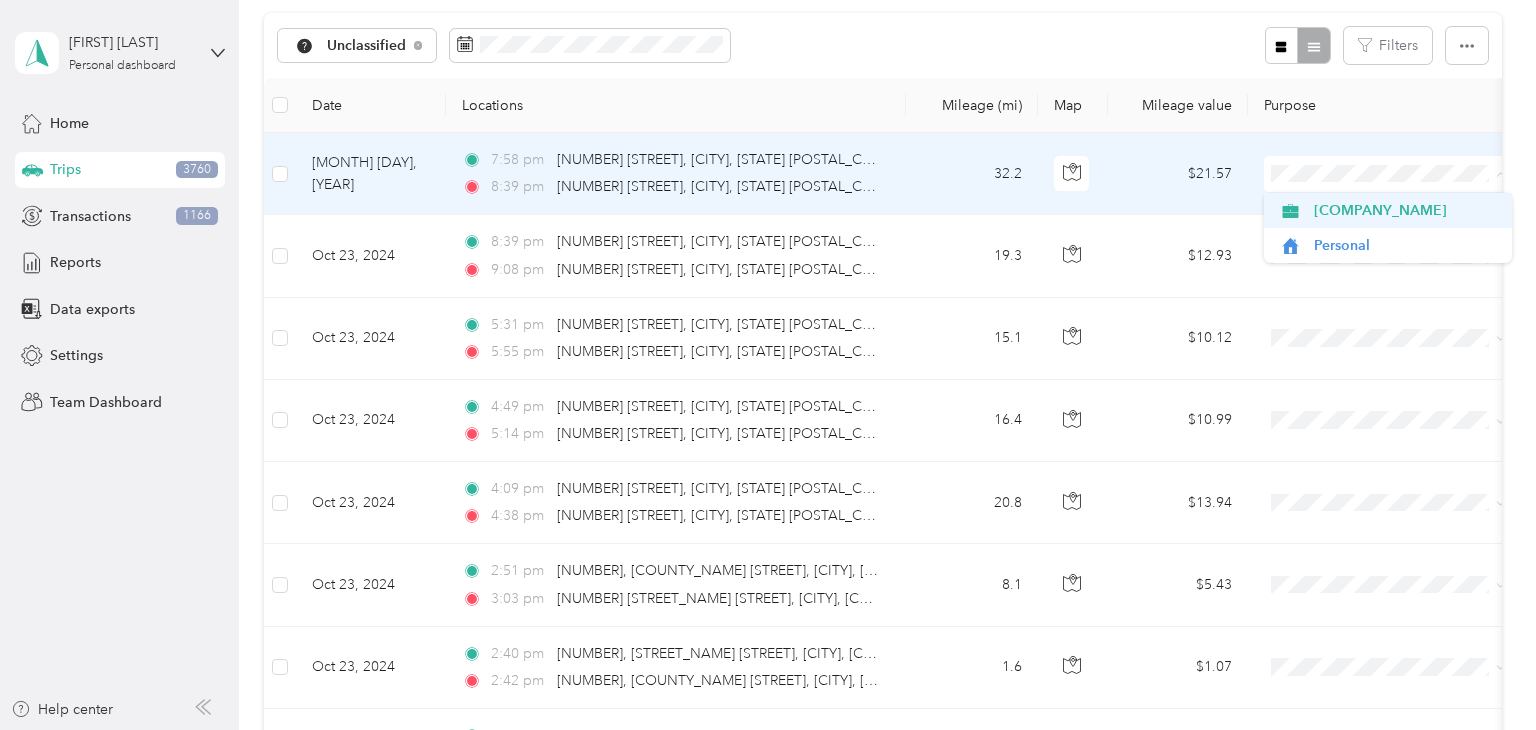 click on "[COMPANY_NAME]" at bounding box center [1406, 210] 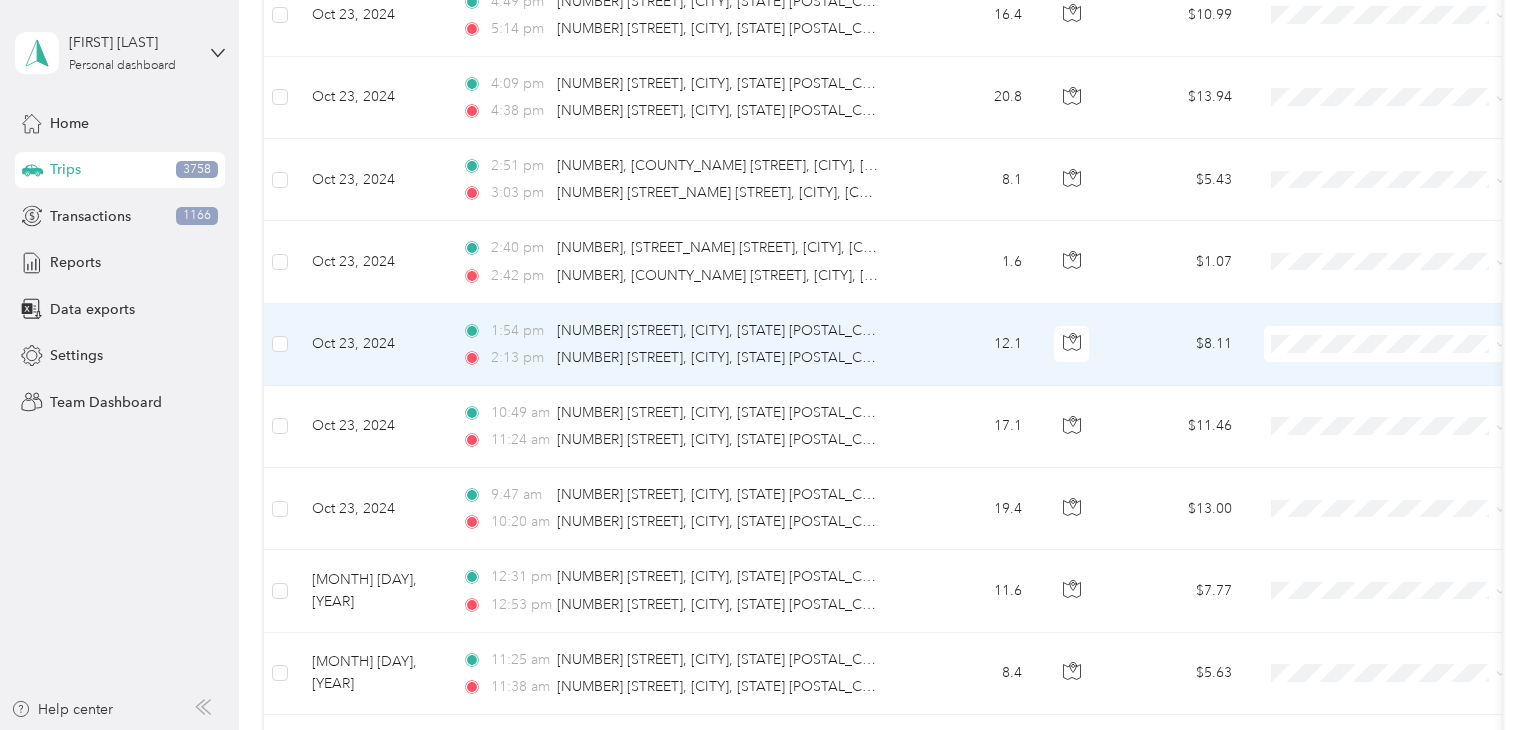 scroll, scrollTop: 531, scrollLeft: 0, axis: vertical 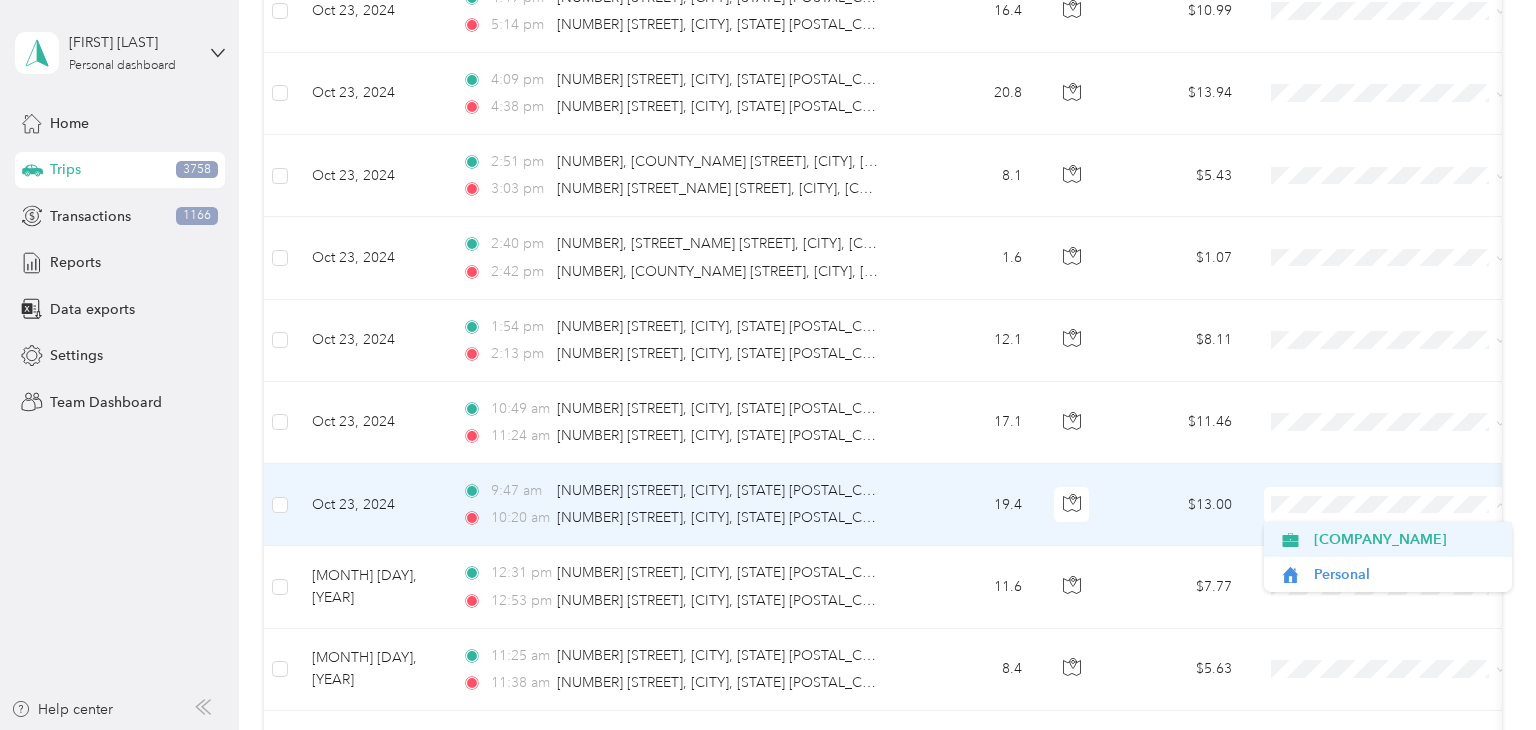 click on "[COMPANY_NAME]" at bounding box center (1406, 539) 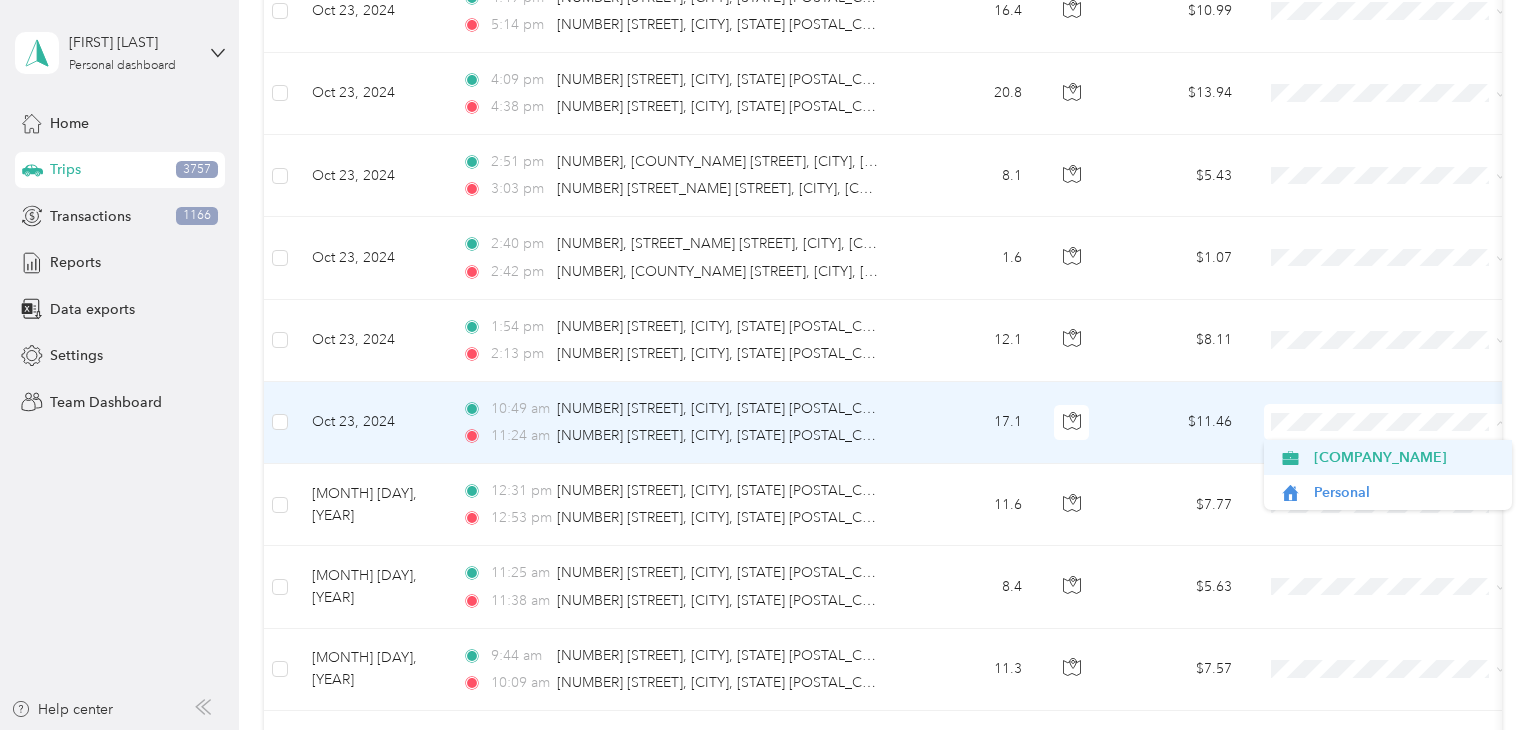 click on "[COMPANY_NAME]" at bounding box center [1406, 457] 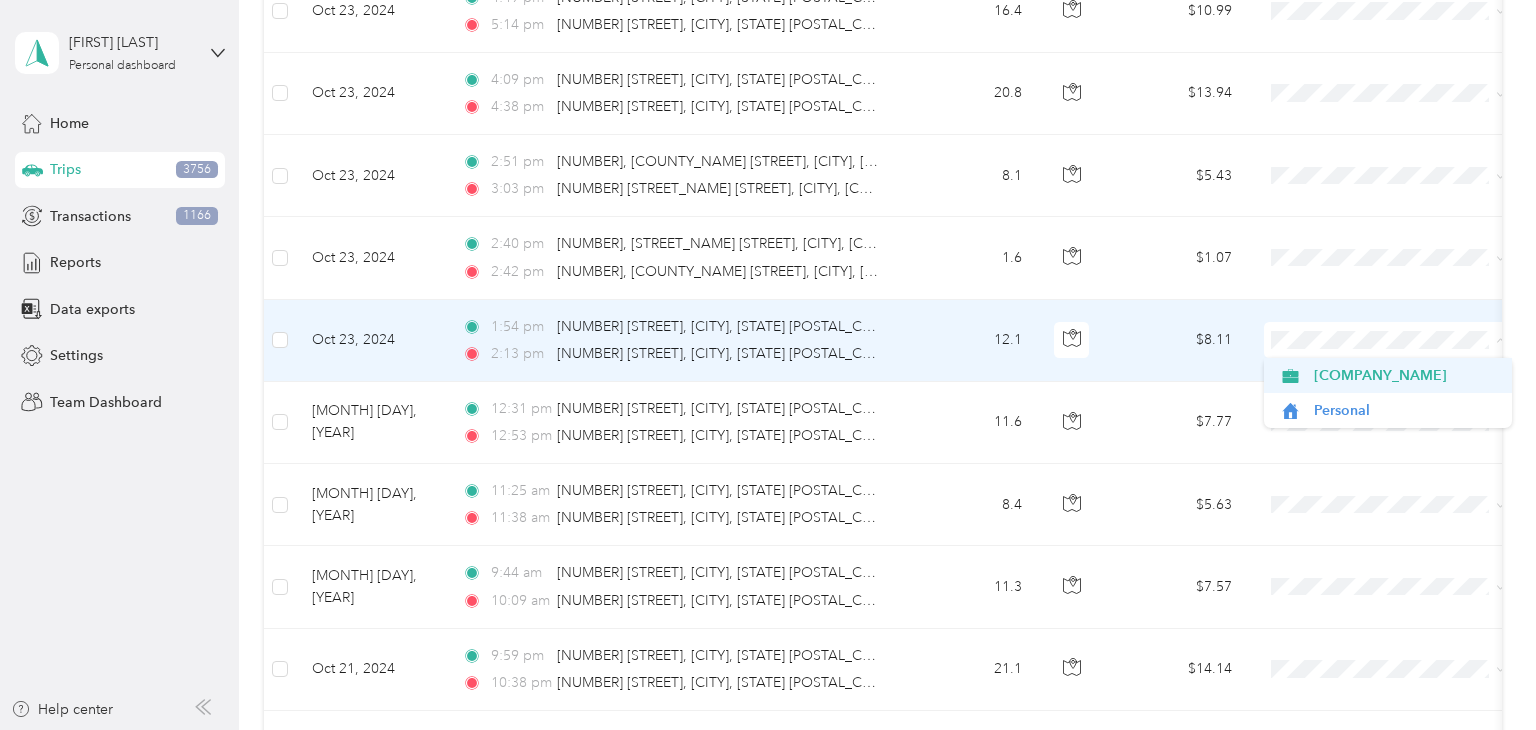 click on "[COMPANY_NAME]" at bounding box center (1406, 375) 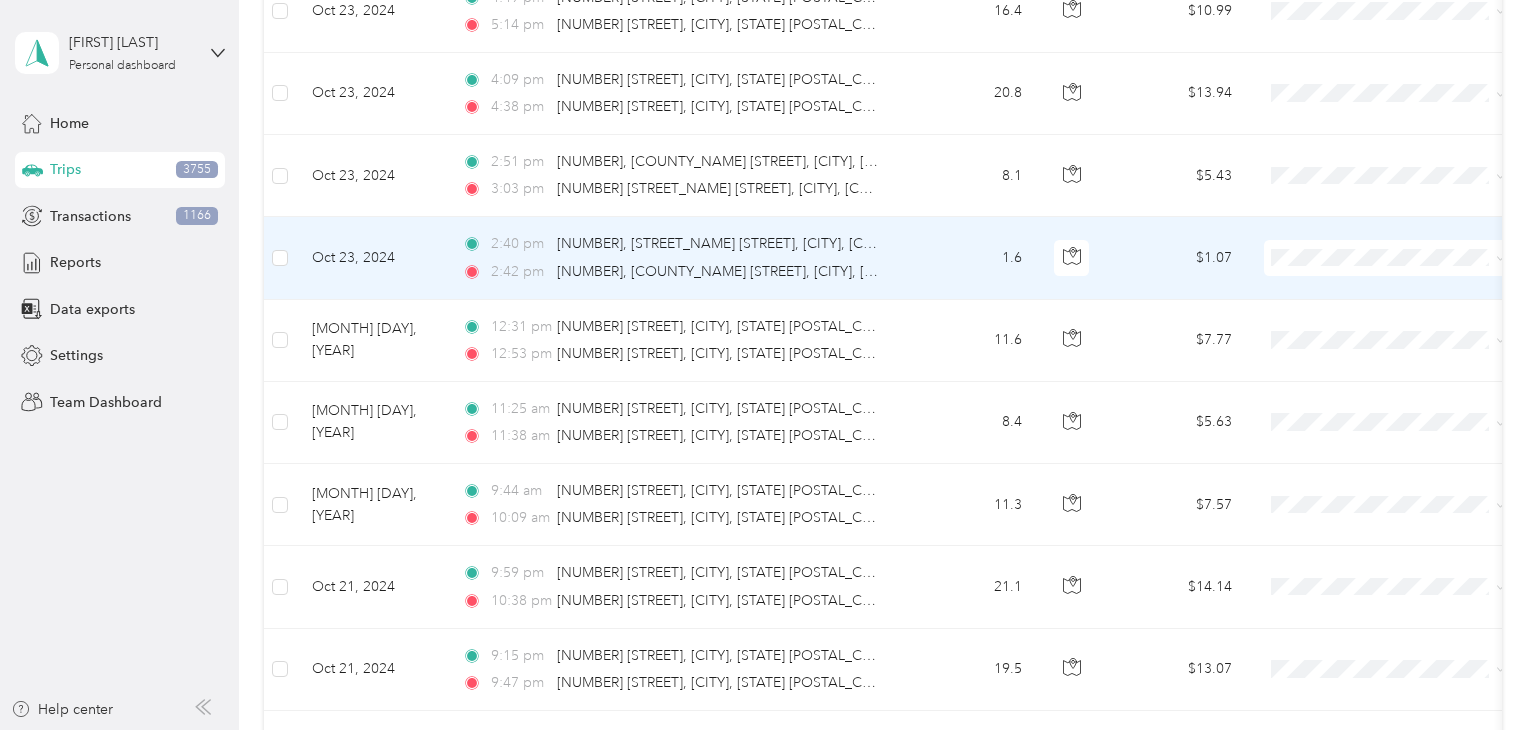 click on "1.6" at bounding box center [972, 258] 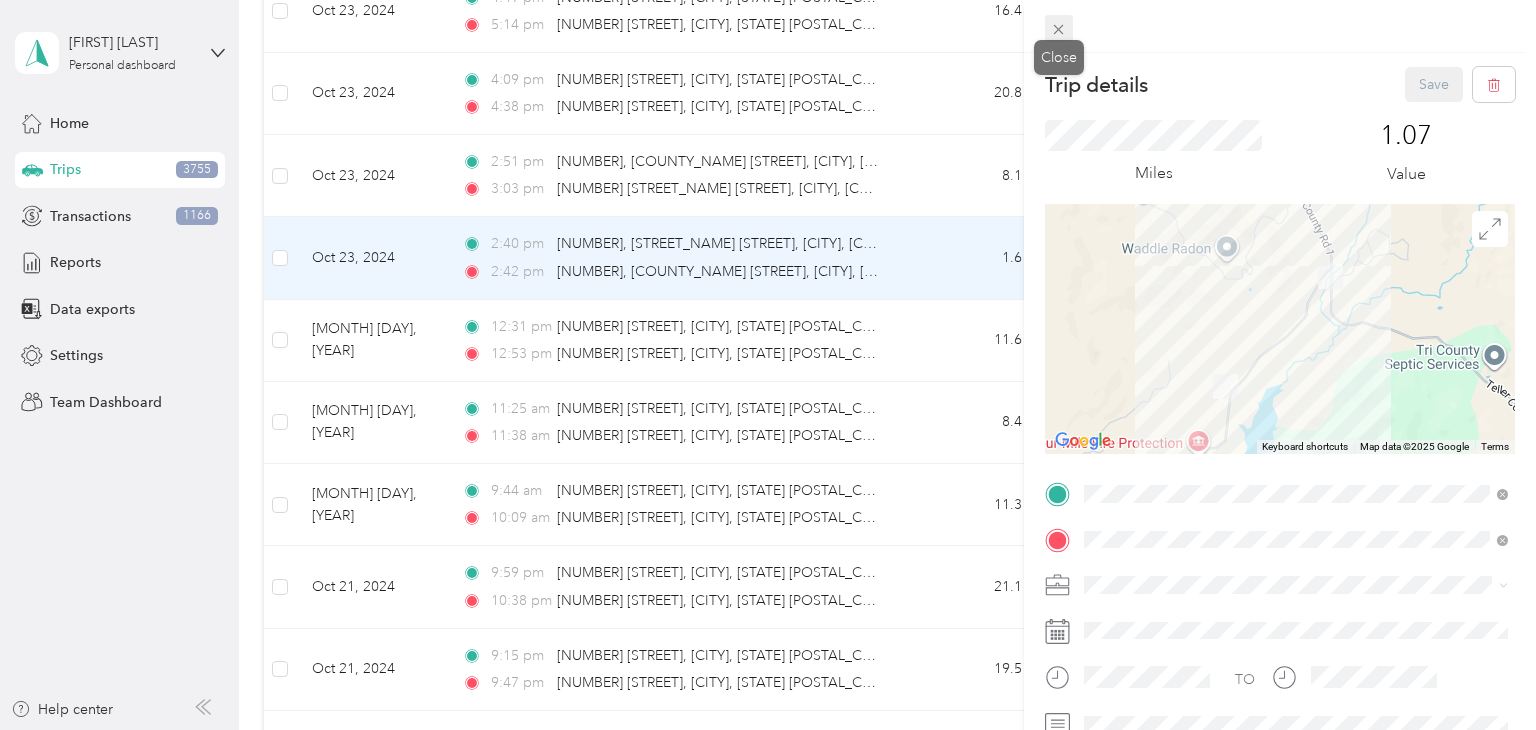 click 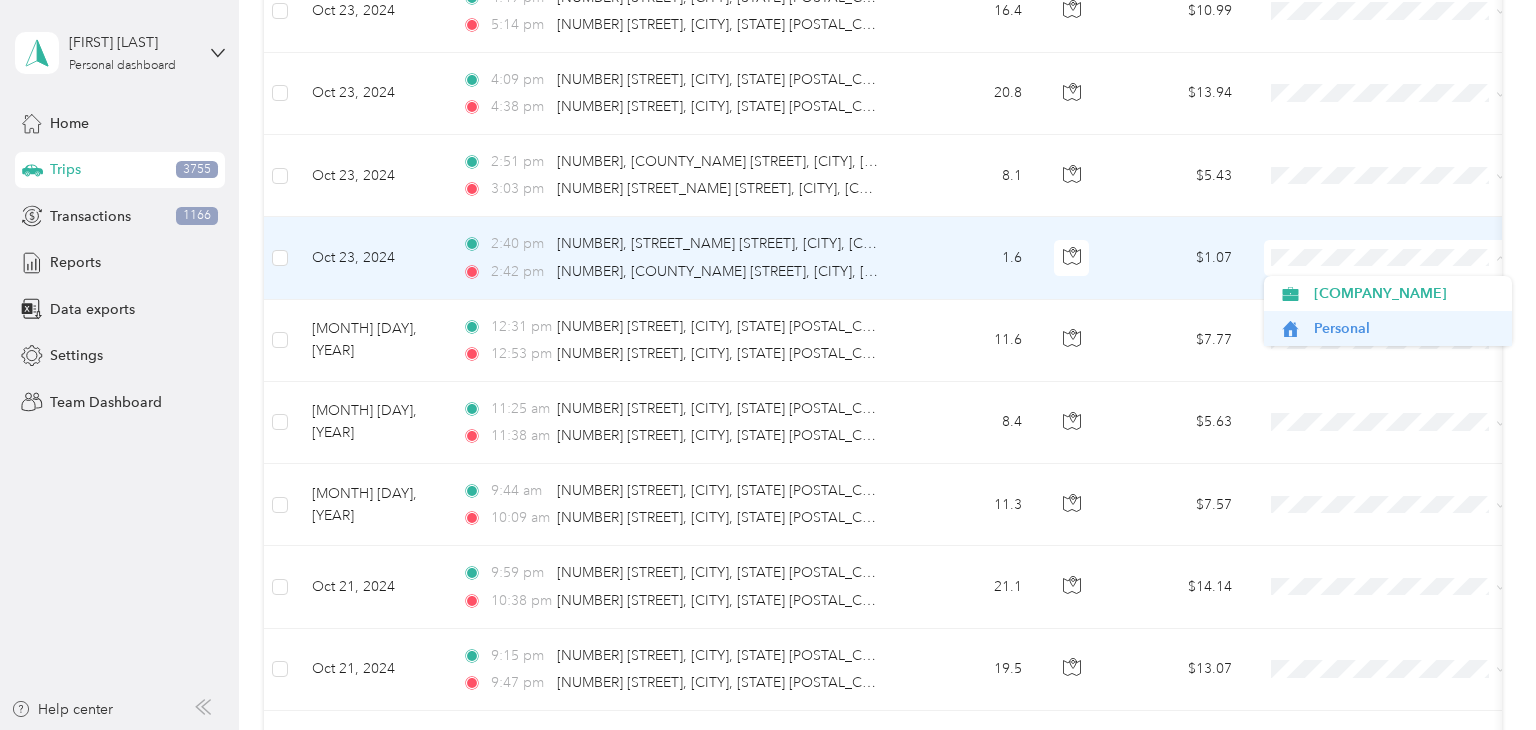 click on "Personal" at bounding box center (1406, 328) 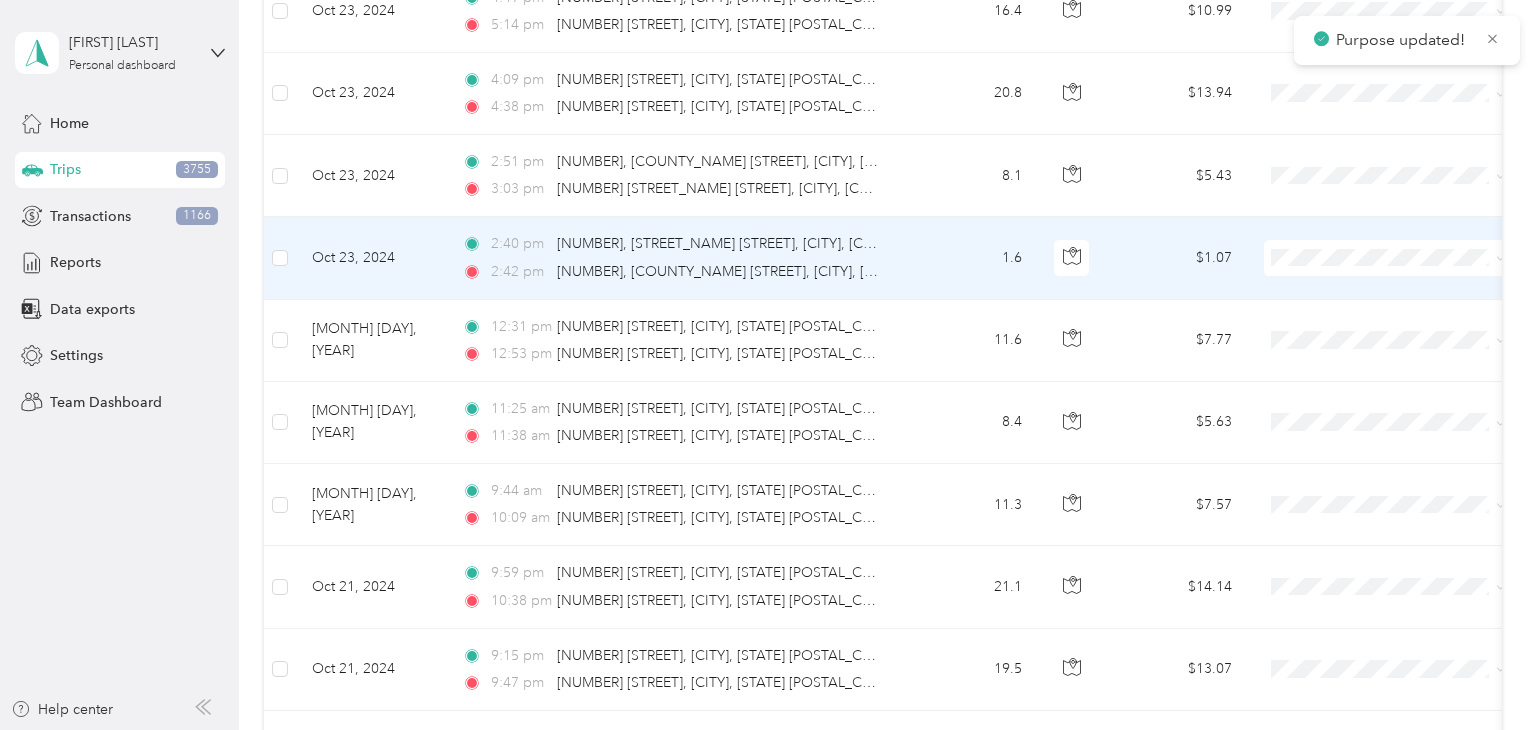 scroll, scrollTop: 0, scrollLeft: 0, axis: both 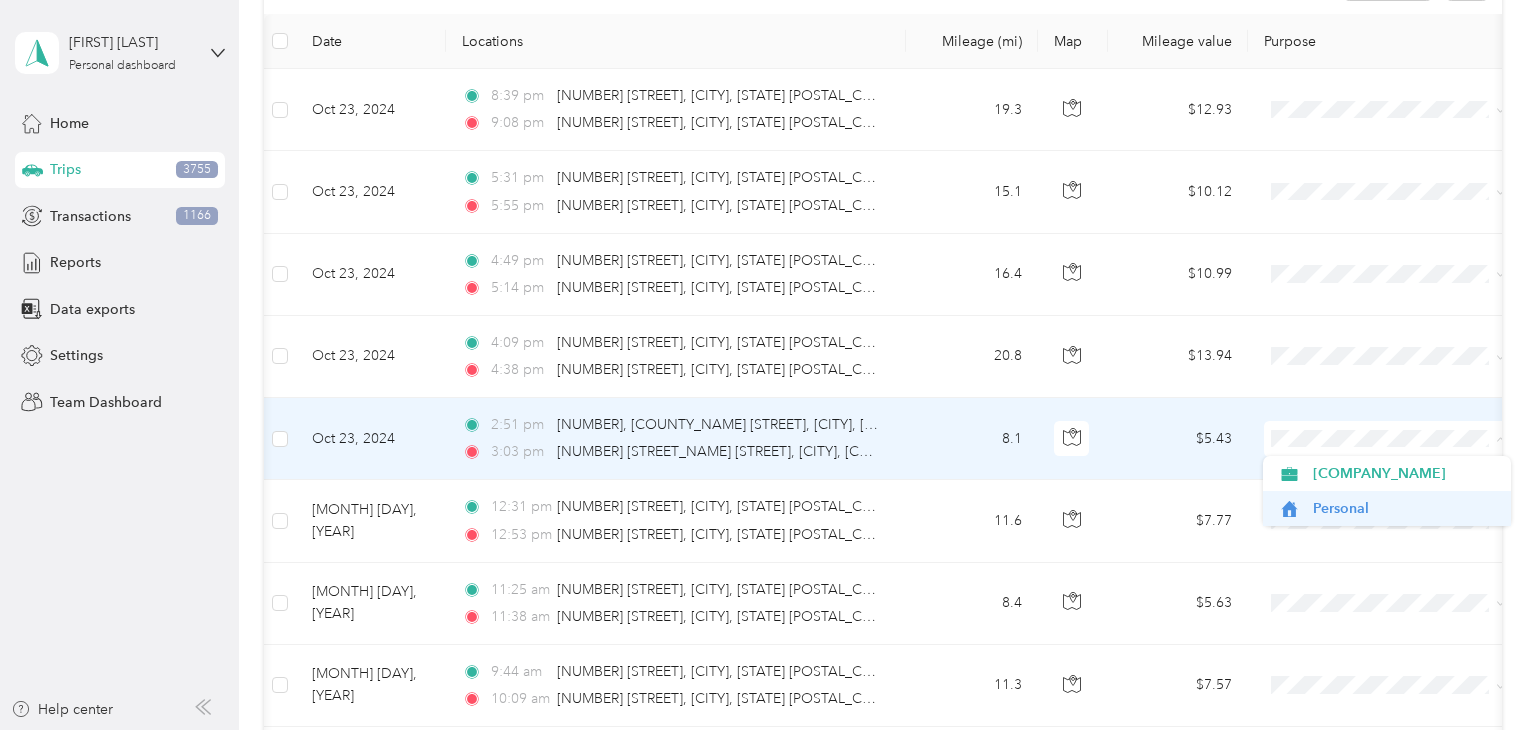 click on "Personal" at bounding box center (1405, 508) 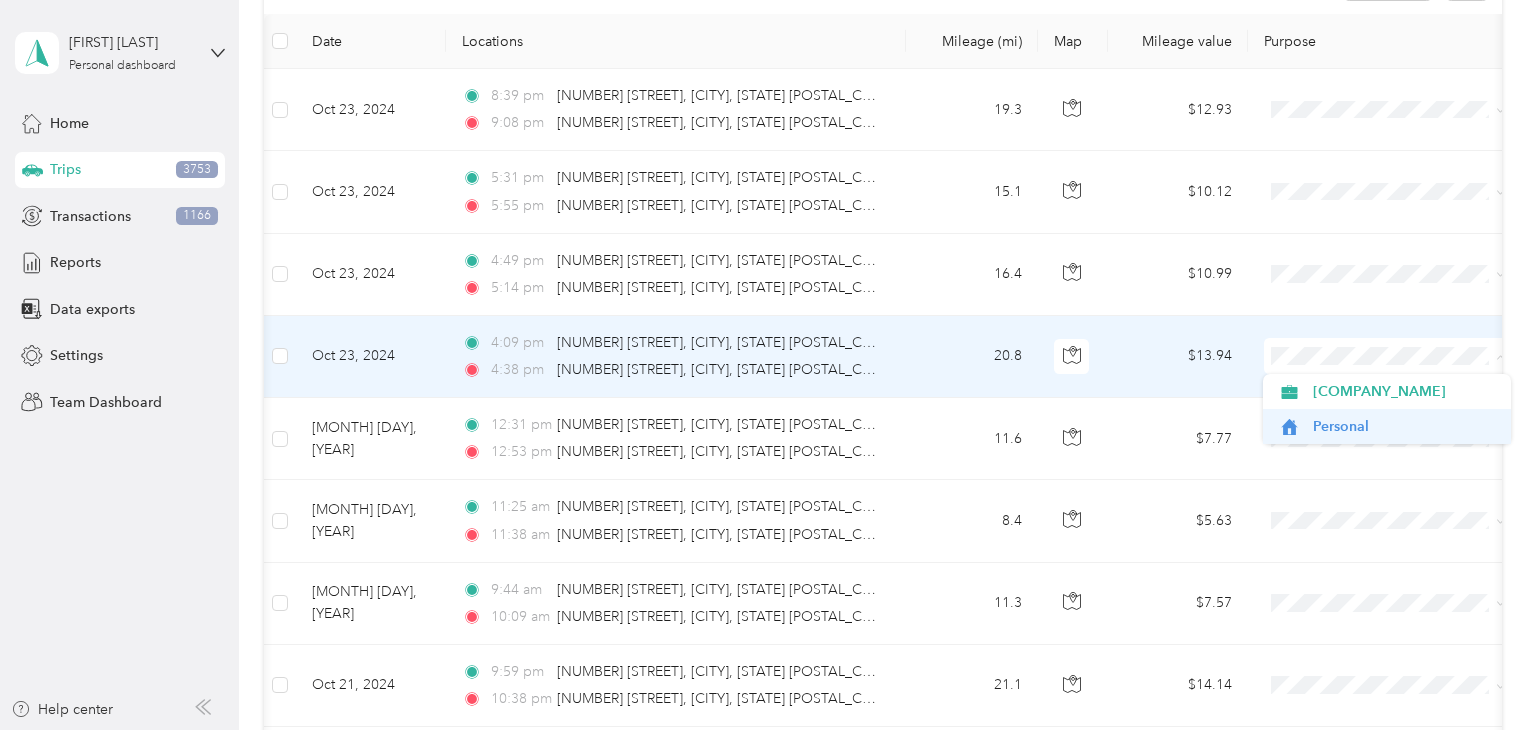 click on "Personal" at bounding box center [1405, 426] 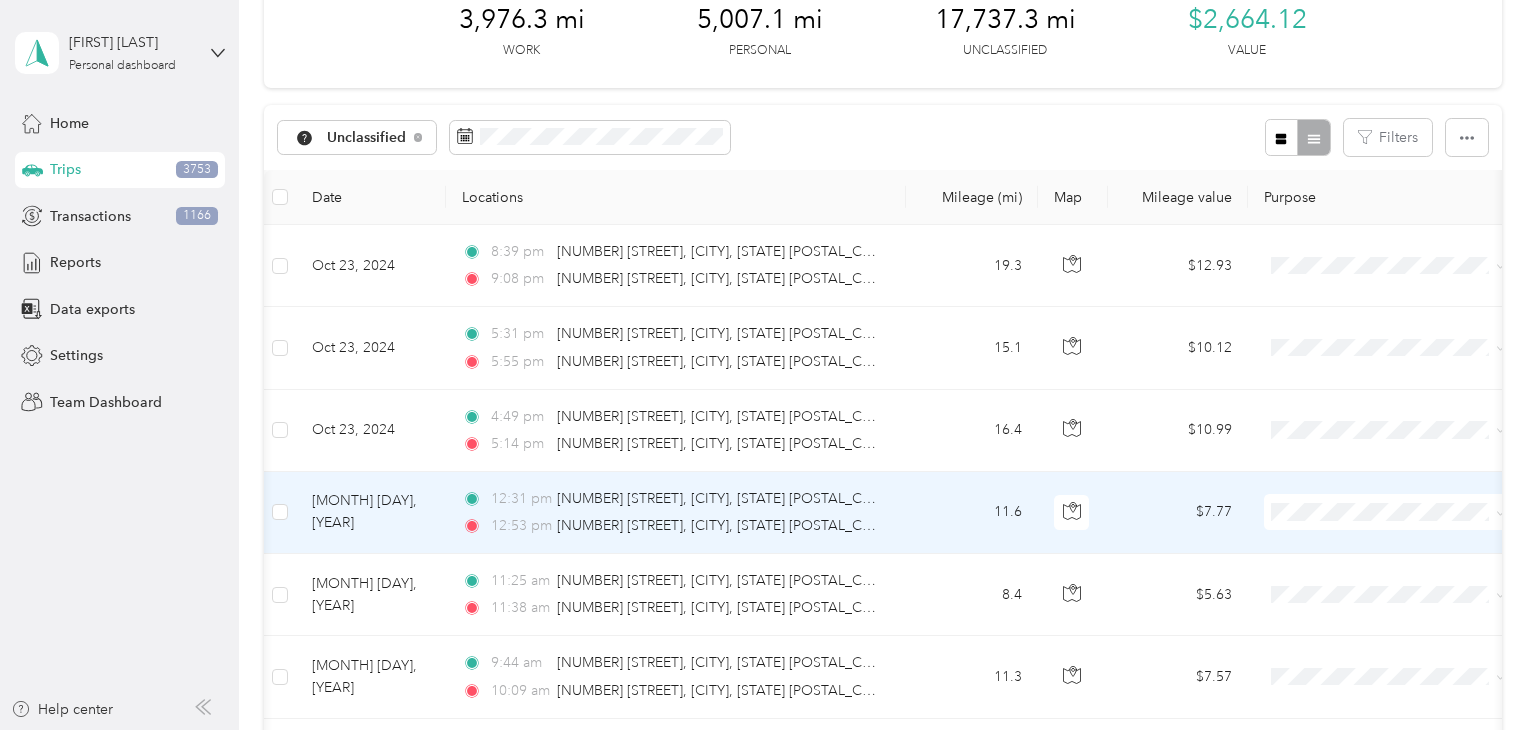scroll, scrollTop: 111, scrollLeft: 0, axis: vertical 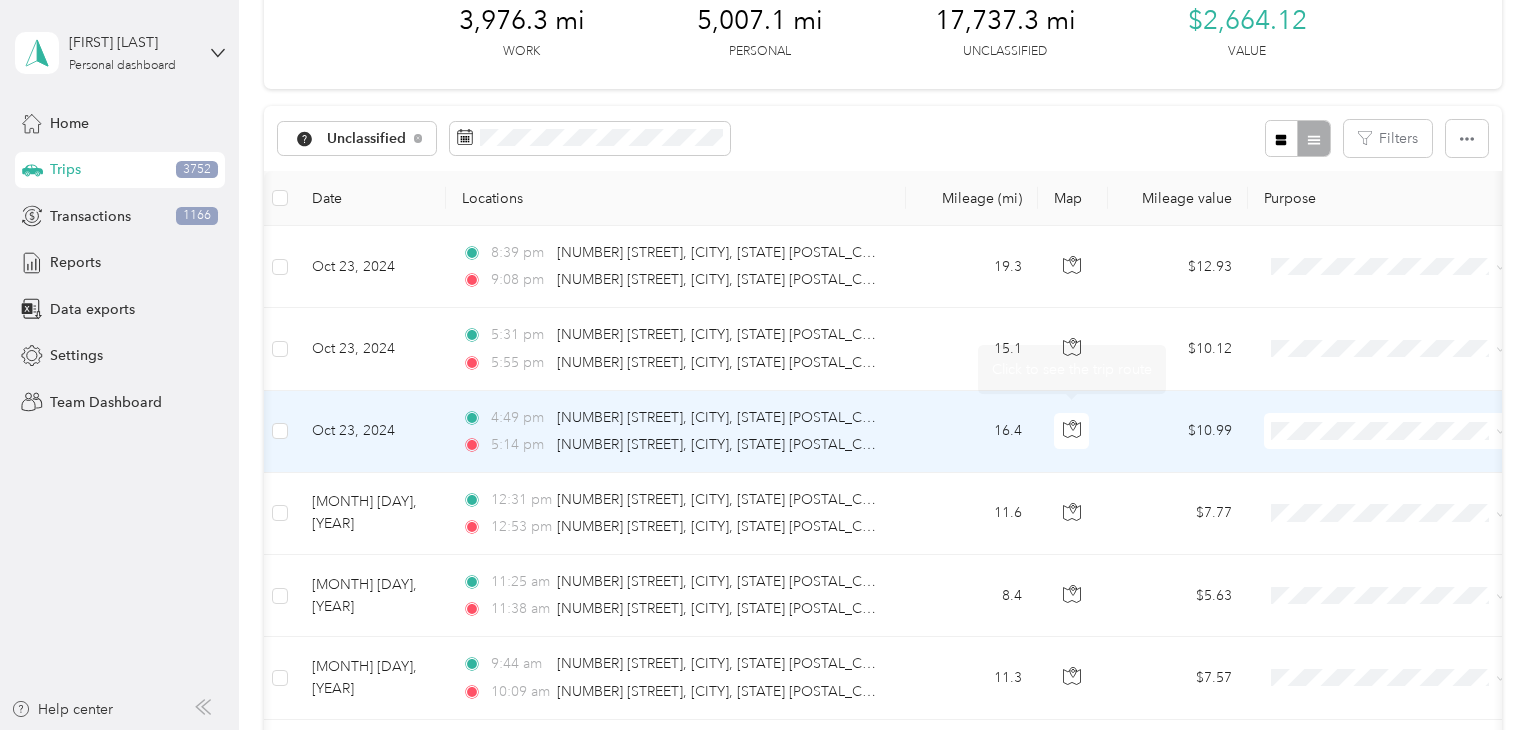 click on "16.4" at bounding box center [972, 432] 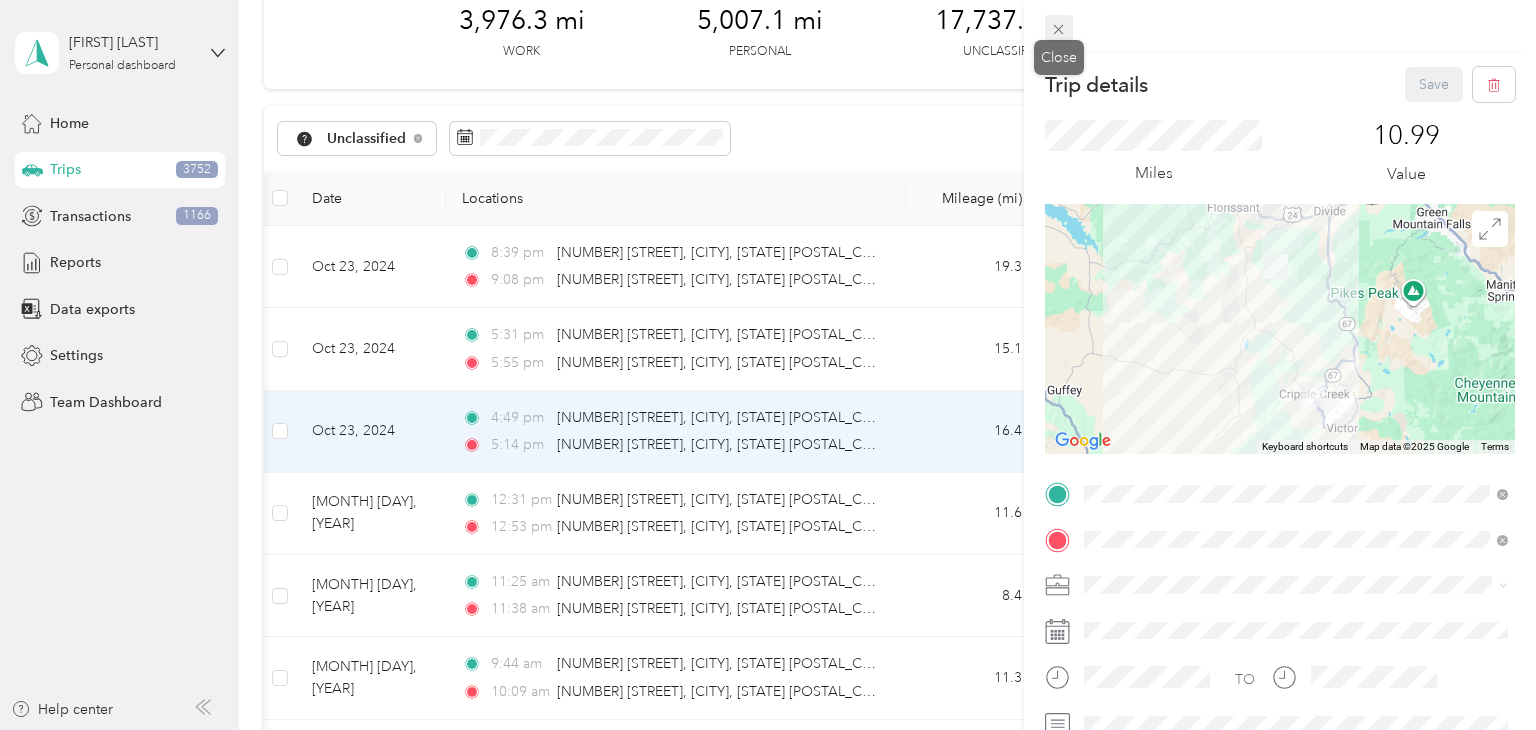 click 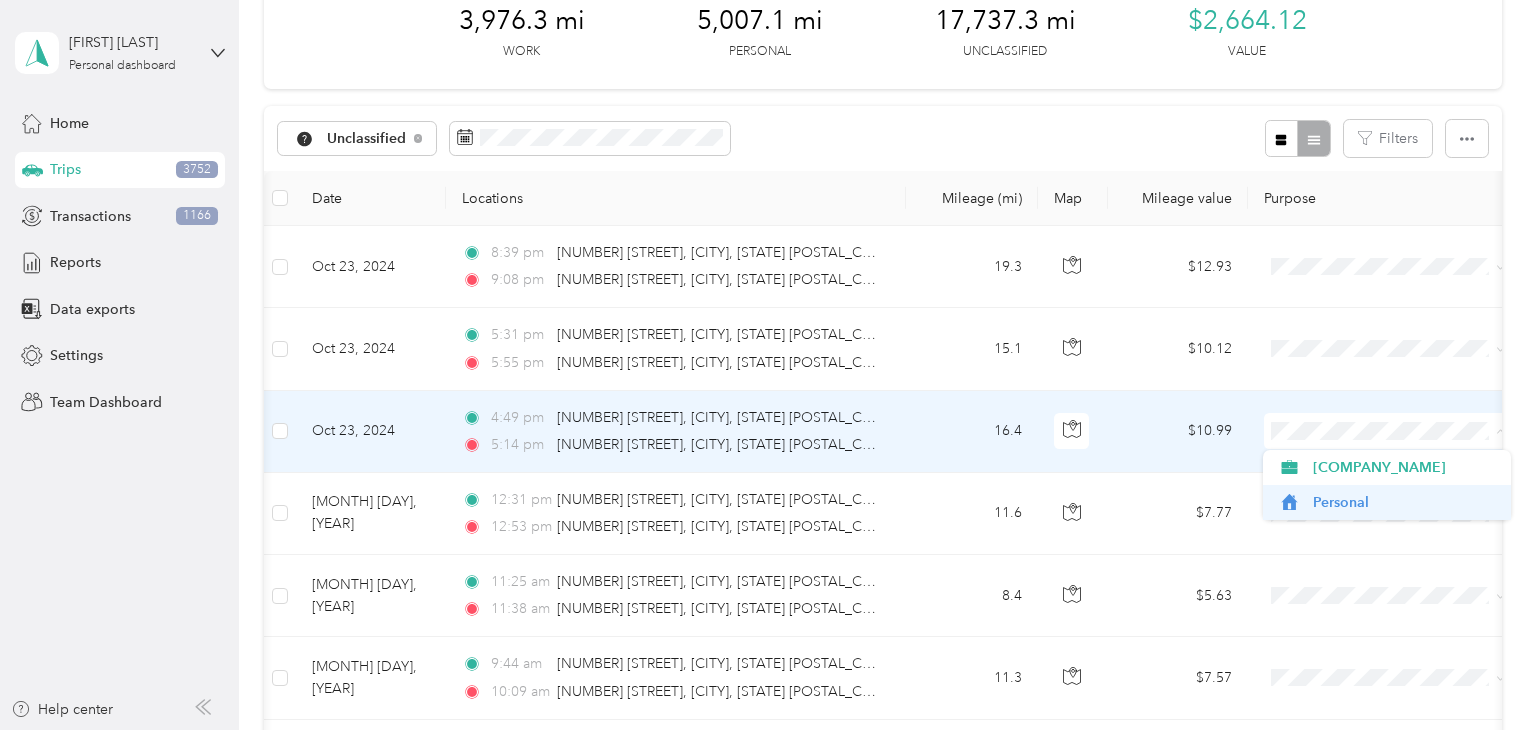 click on "Personal" at bounding box center [1405, 502] 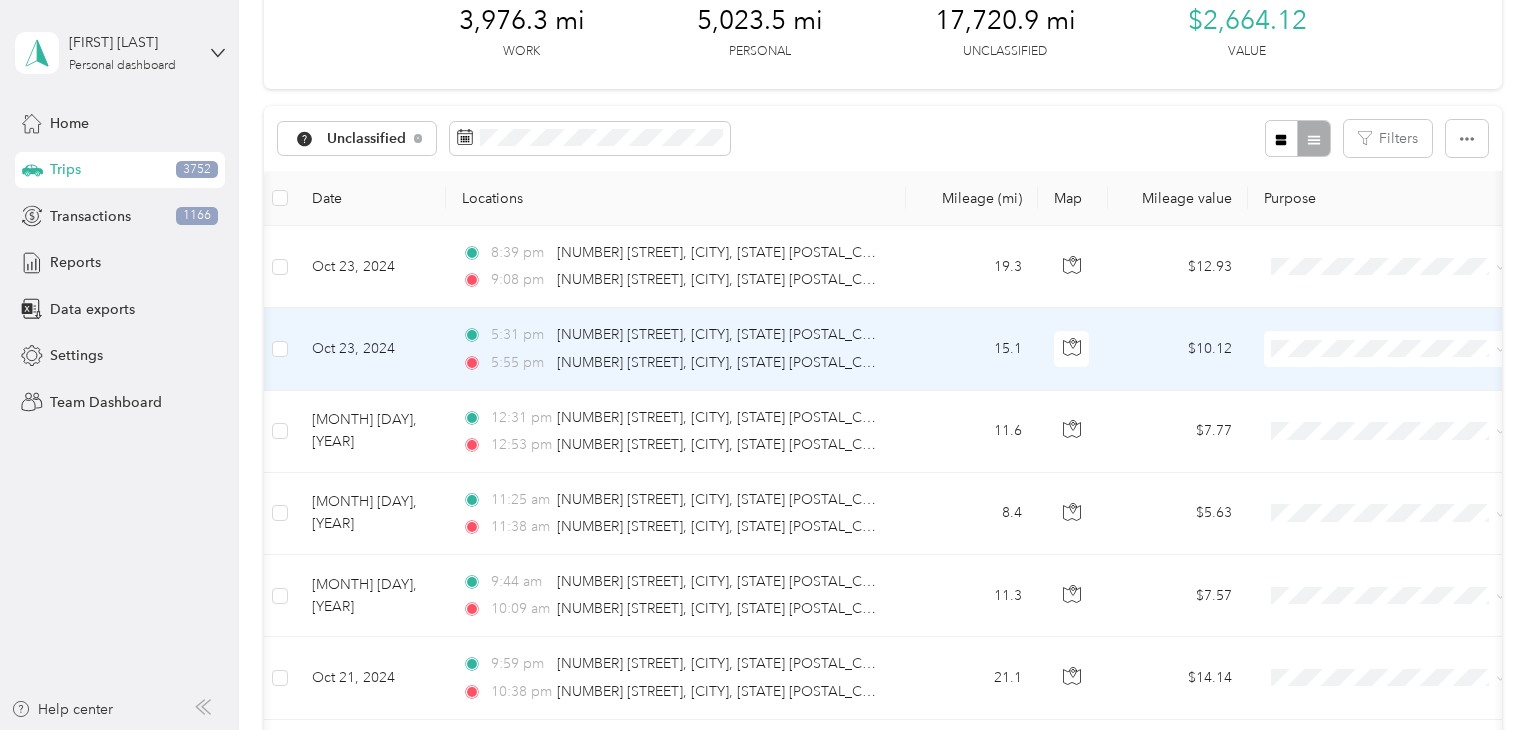 click on "15.1" at bounding box center (972, 349) 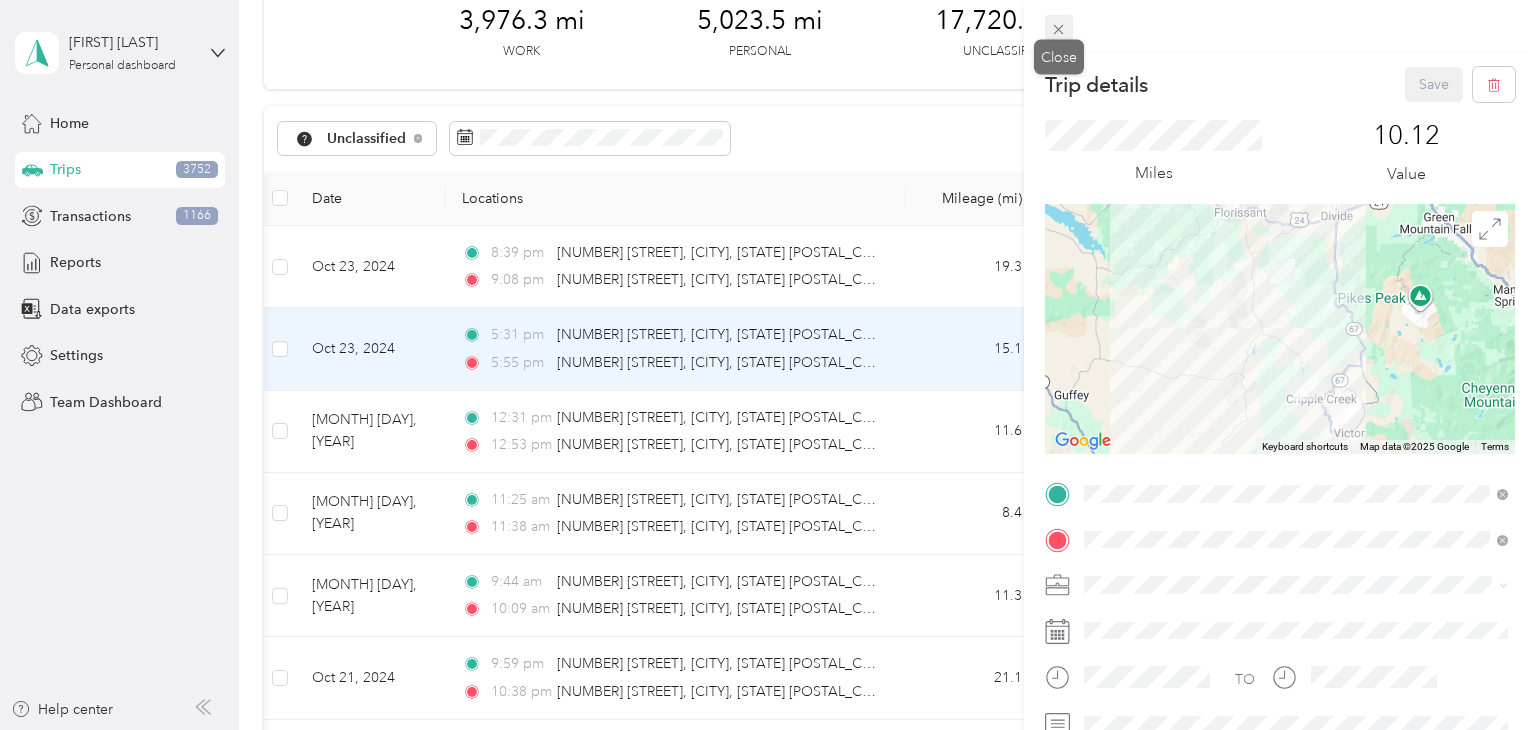 click 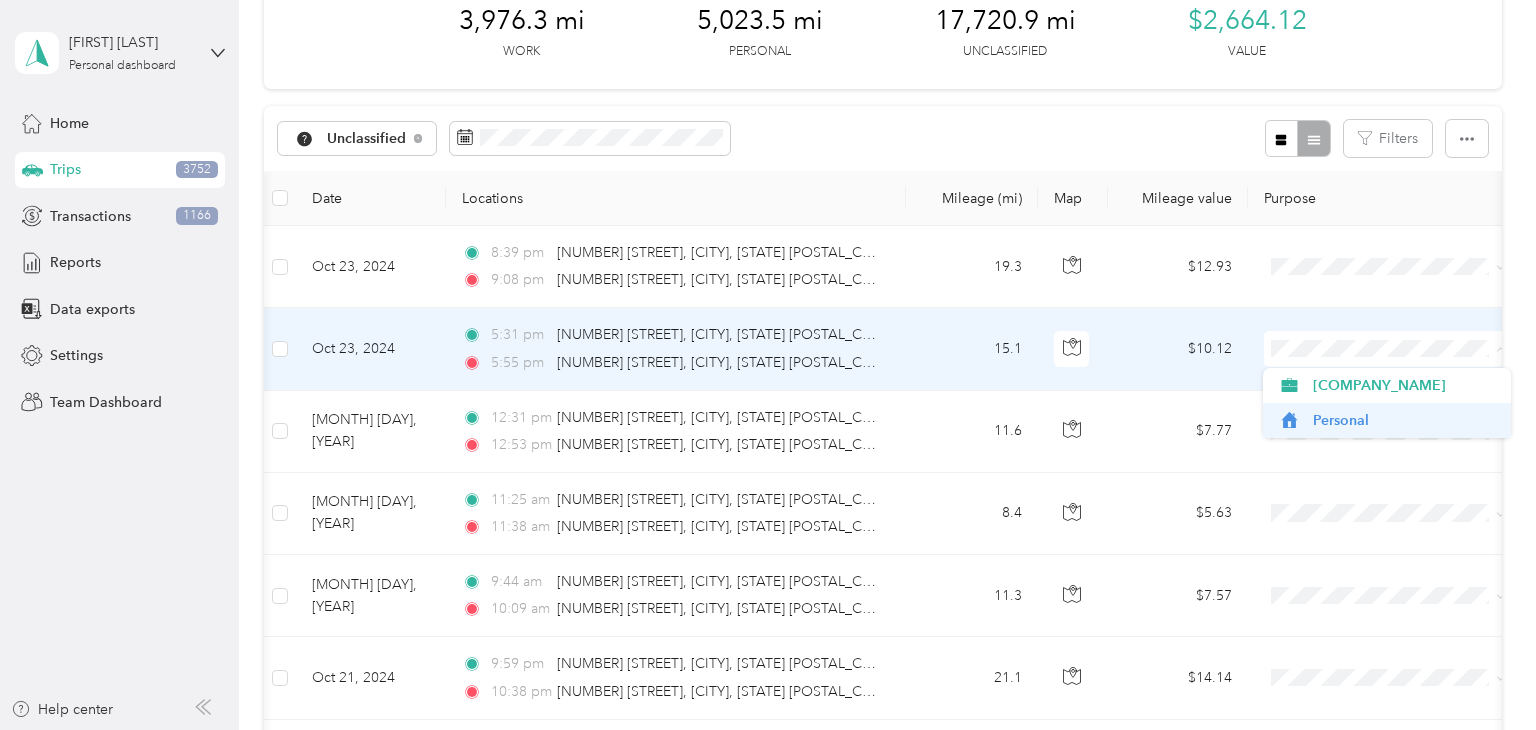 click on "Personal" at bounding box center (1405, 420) 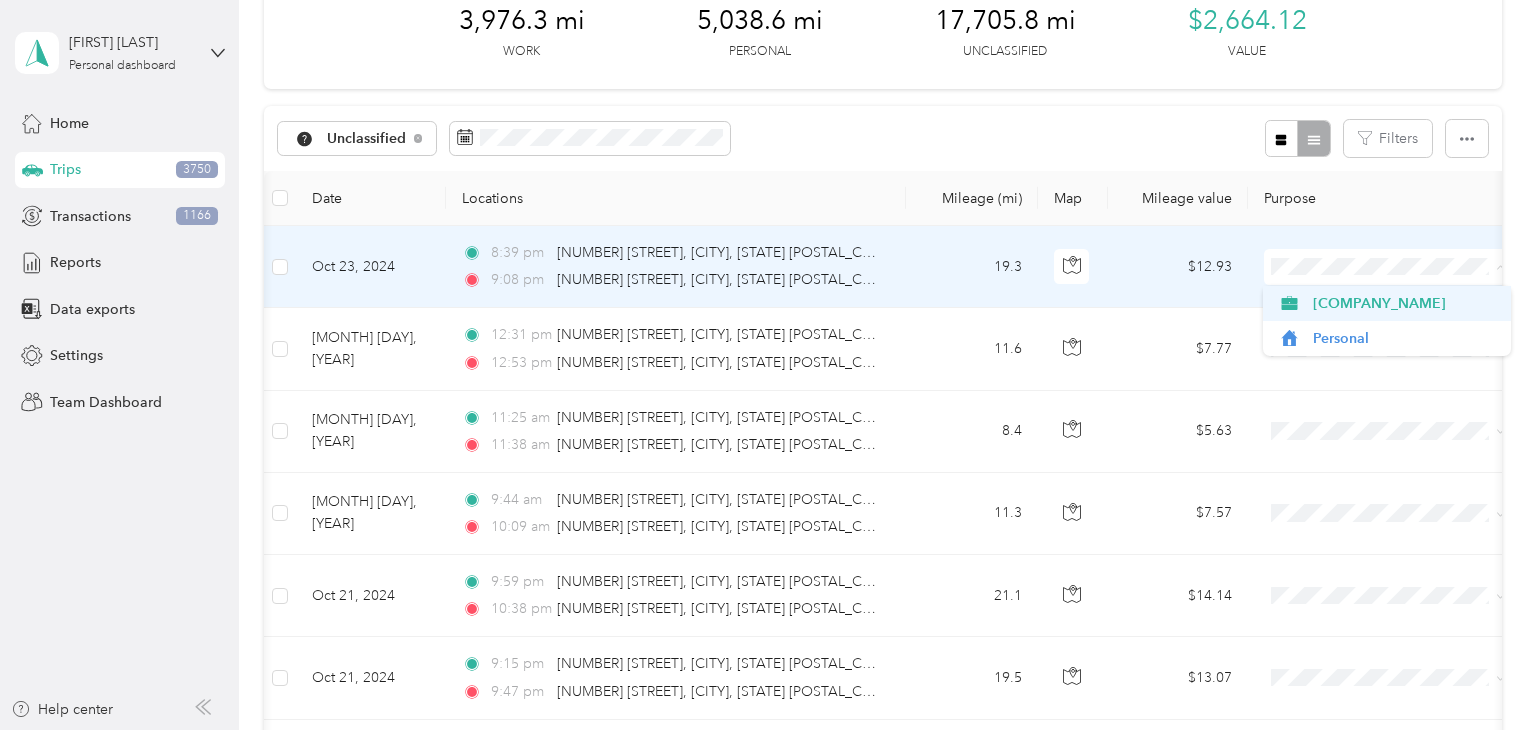 click on "[COMPANY_NAME]" at bounding box center (1405, 303) 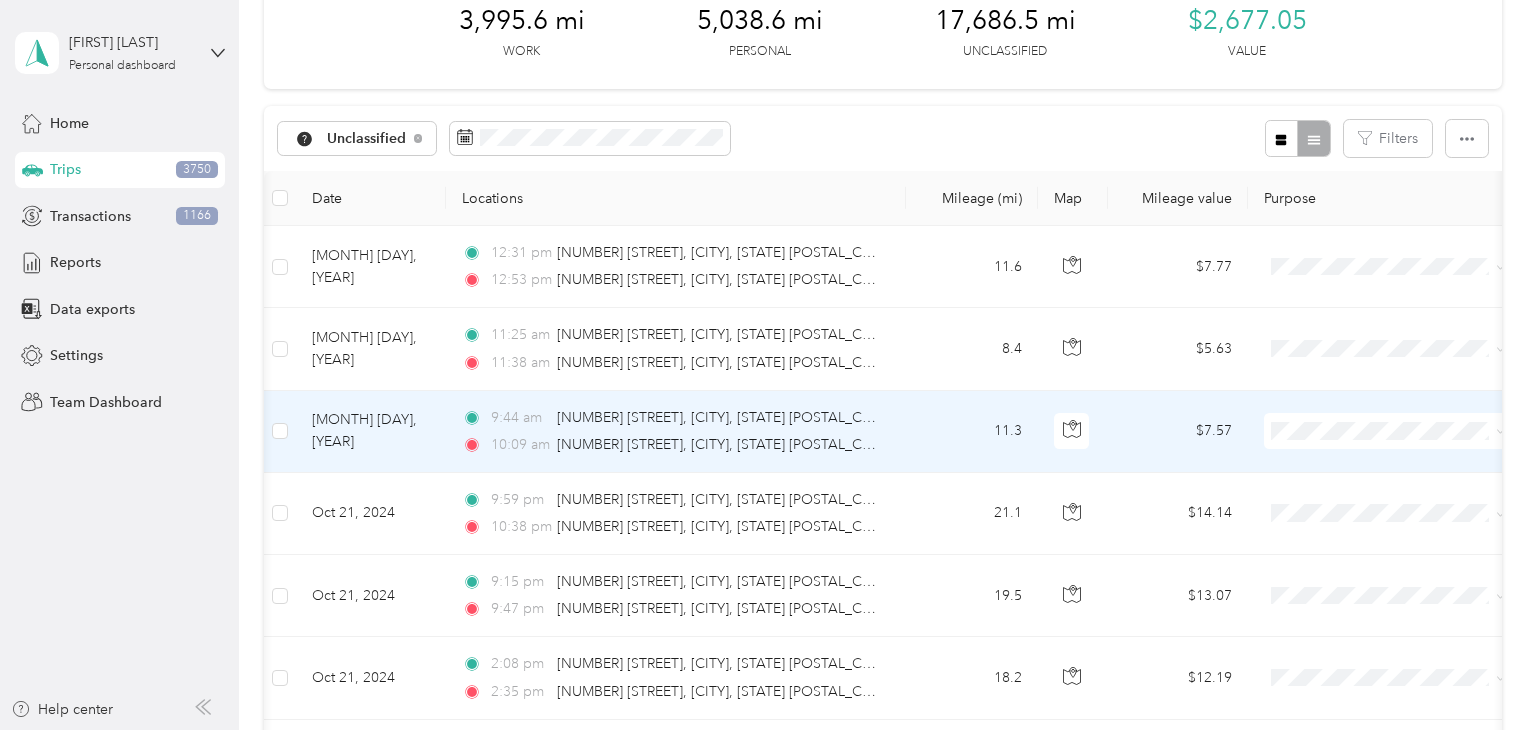 click on "[TIME] [NUMBER] [STREET], [CITY], [STATE] [POSTAL_CODE]  [TIME] [NUMBER] [STREET], [CITY], [STATE] [POSTAL_CODE], USA" at bounding box center [676, 432] 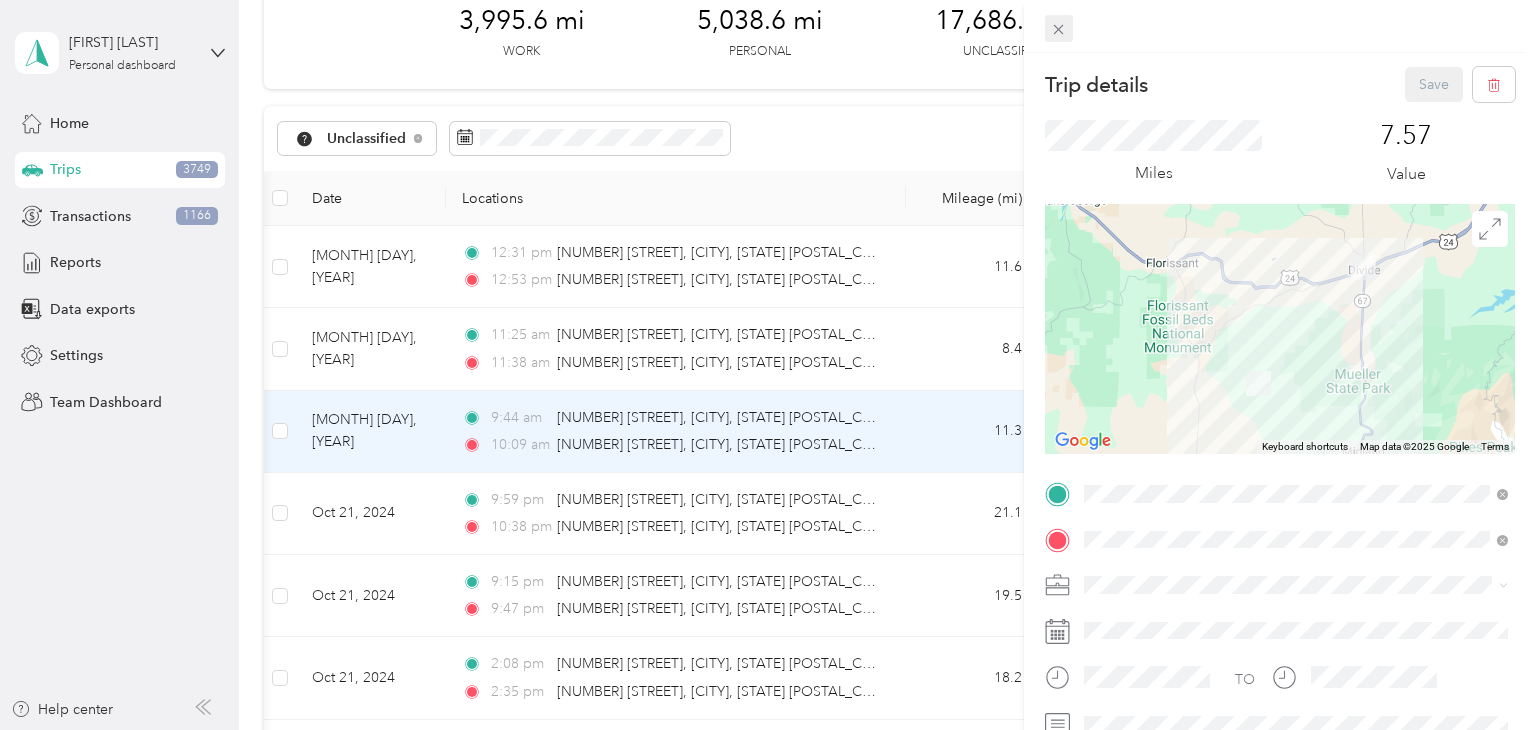 click 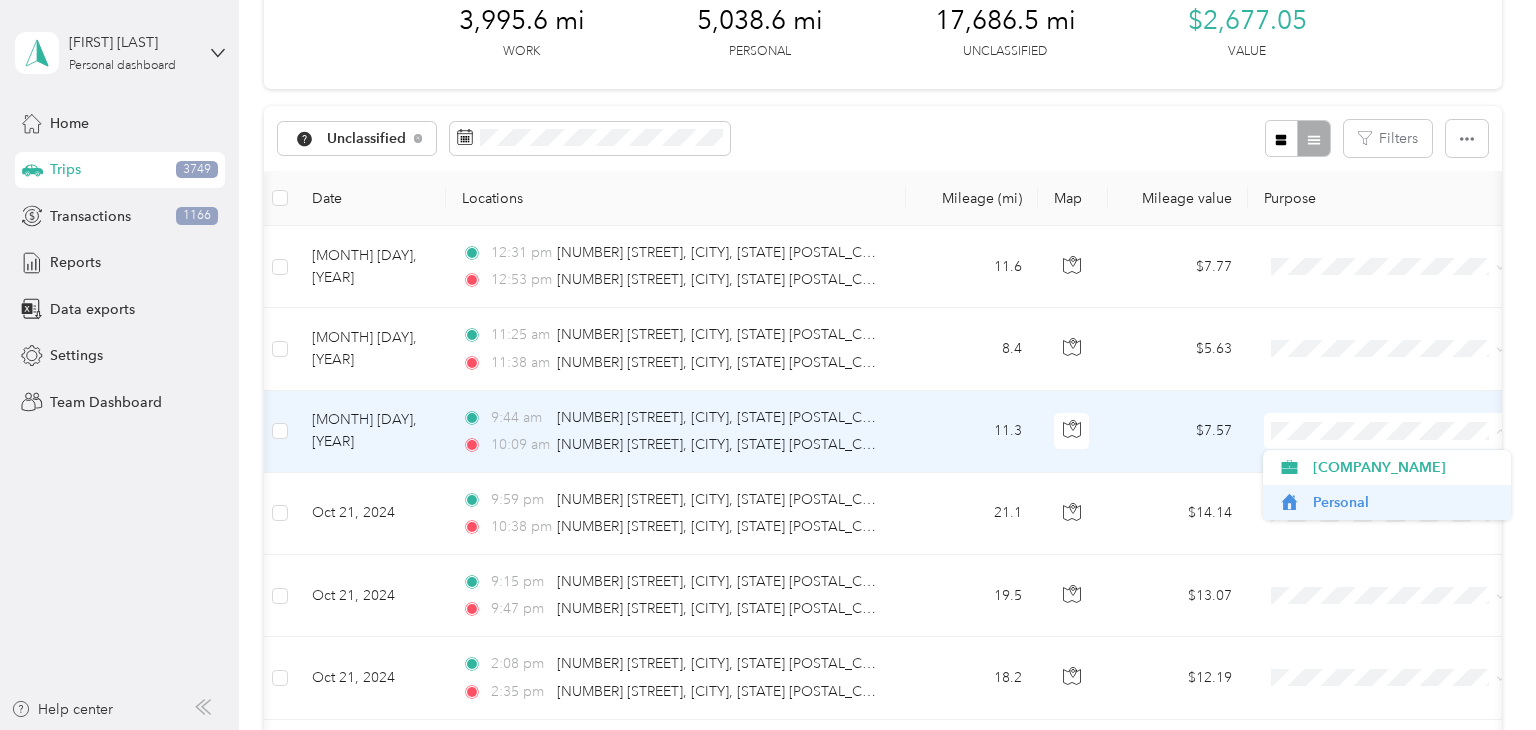 click on "Personal" at bounding box center (1405, 502) 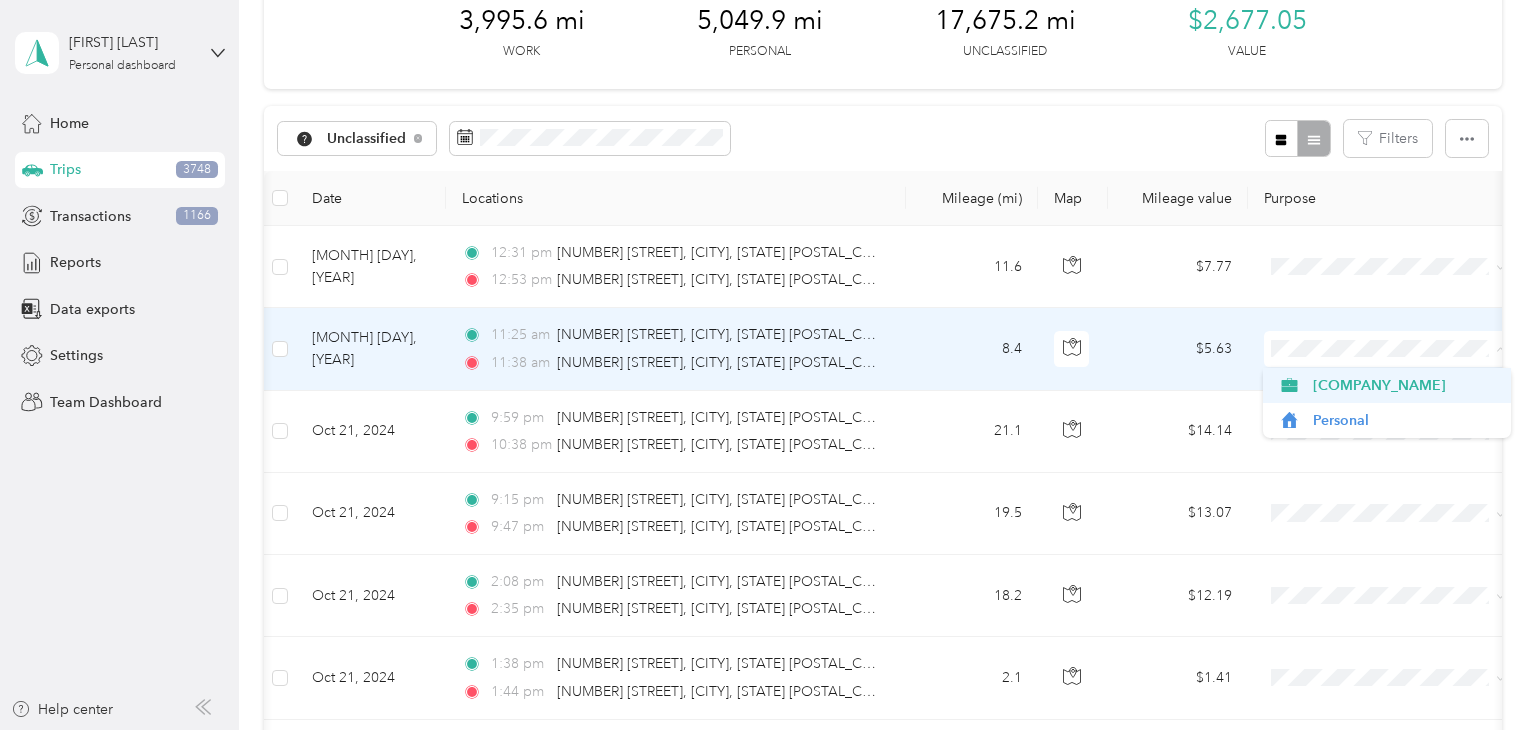 click on "[COMPANY_NAME]" at bounding box center (1405, 385) 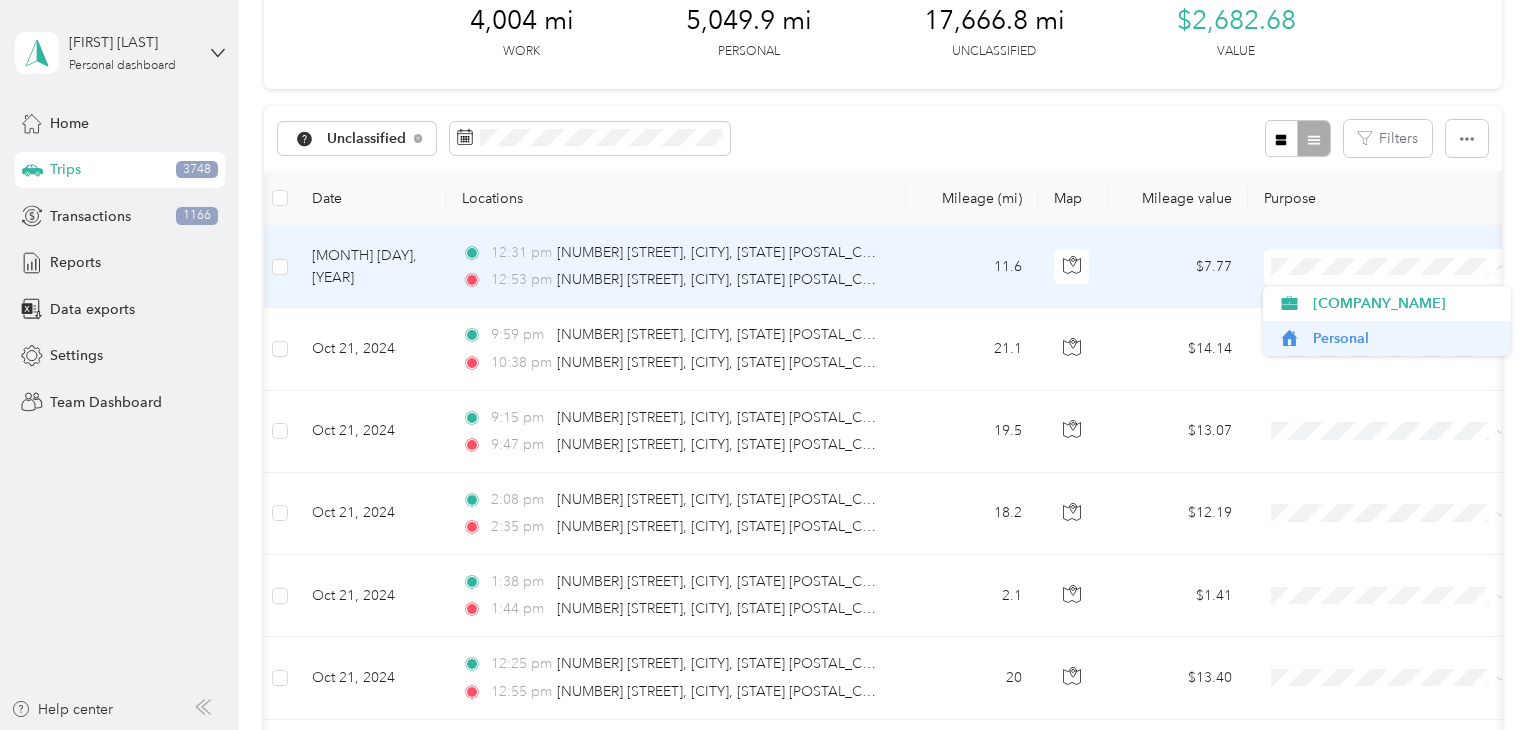 click on "Personal" at bounding box center (1387, 338) 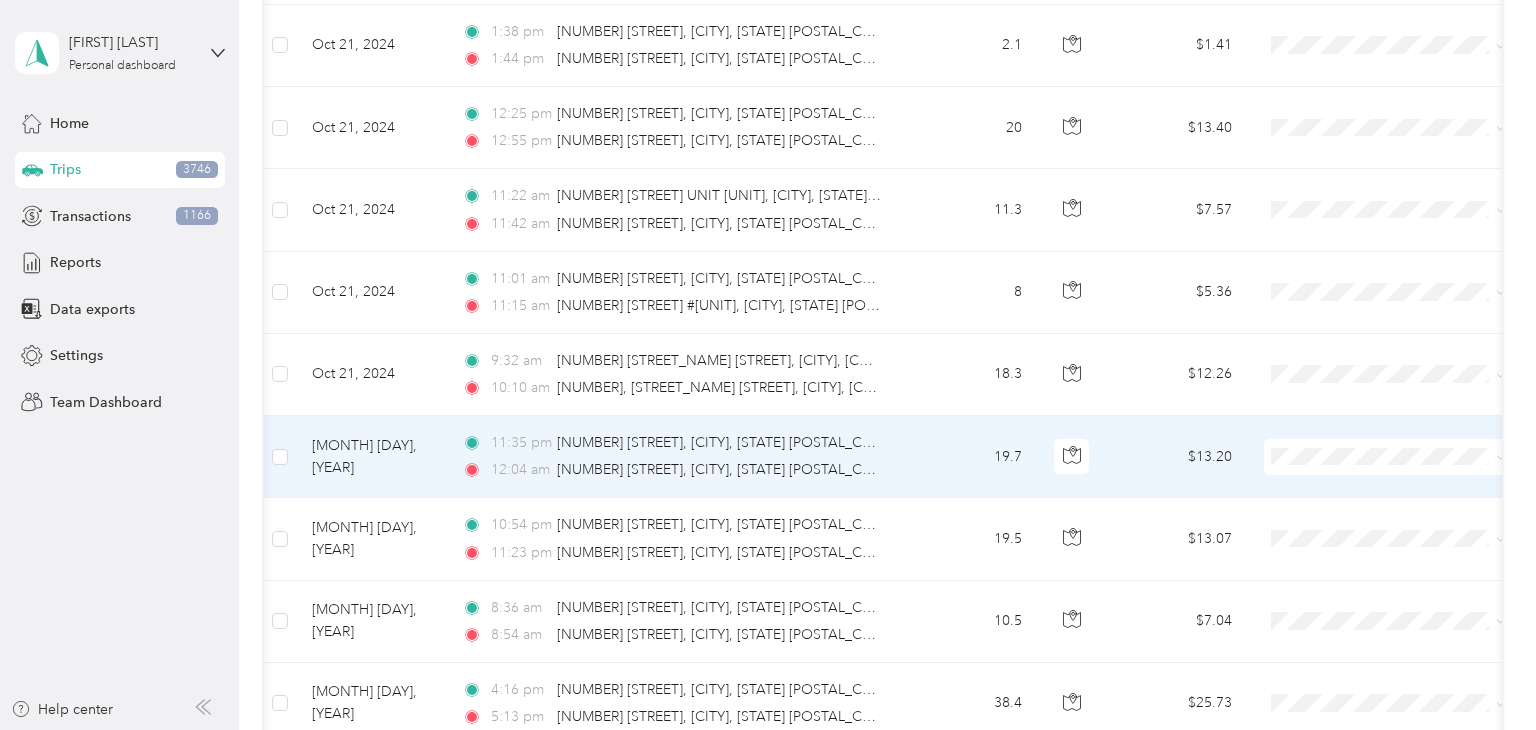 scroll, scrollTop: 484, scrollLeft: 0, axis: vertical 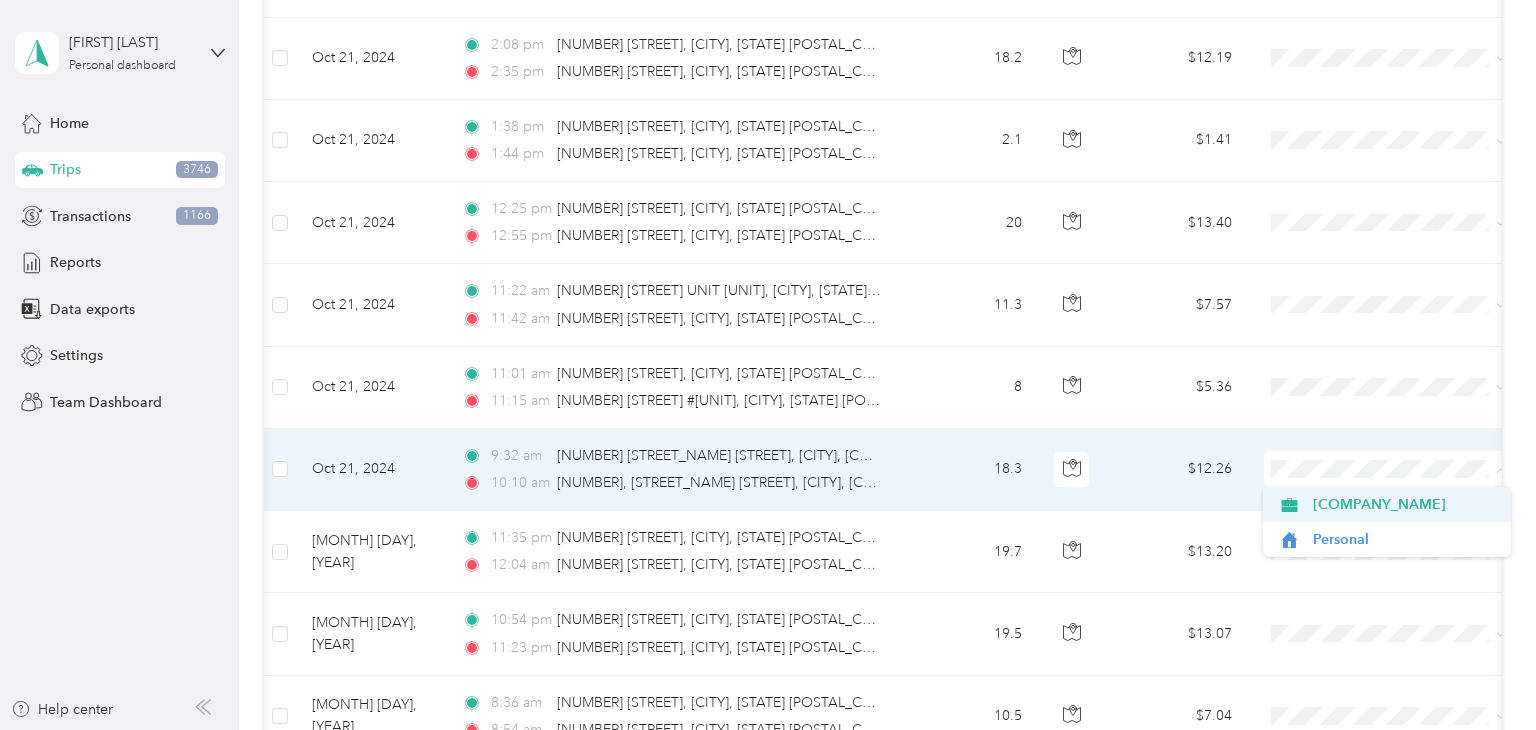 click on "[COMPANY_NAME]" at bounding box center (1405, 504) 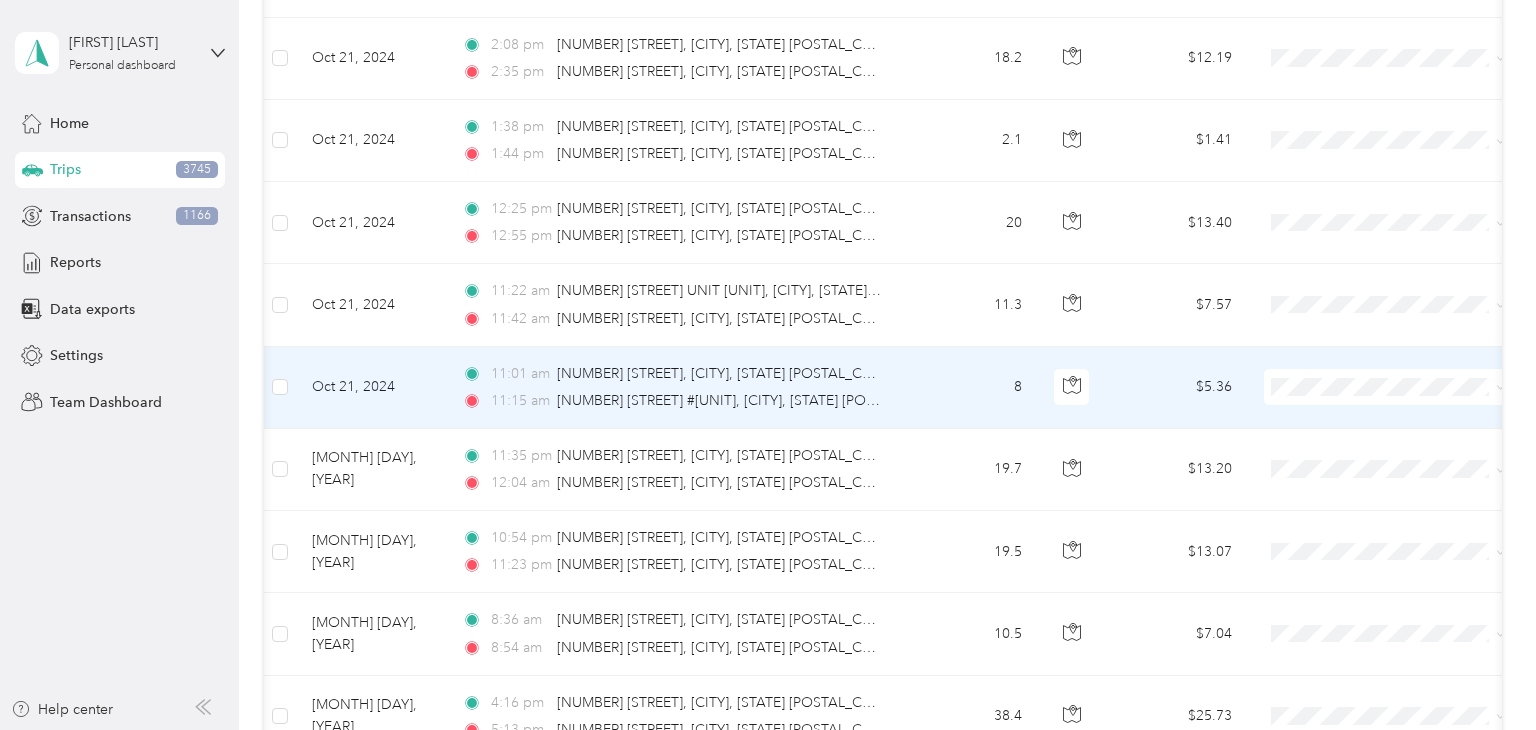 click on "[TIME] [NUMBER] [STREET], [CITY], [STATE] [POSTAL_CODE]  [TIME] [NUMBER] [STREET] #[UNIT], [CITY], [STATE] [POSTAL_CODE], [COUNTRY]" at bounding box center (676, 388) 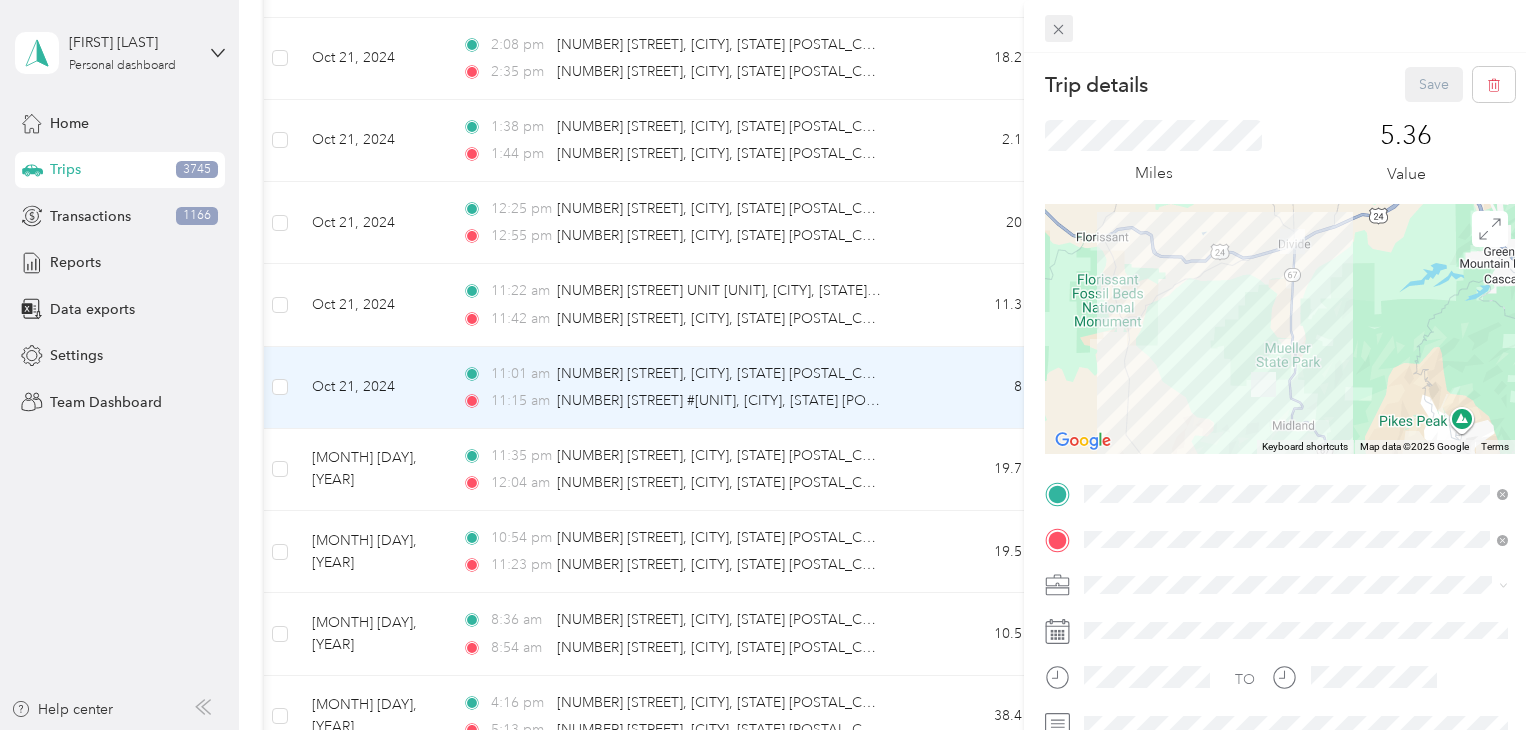 click 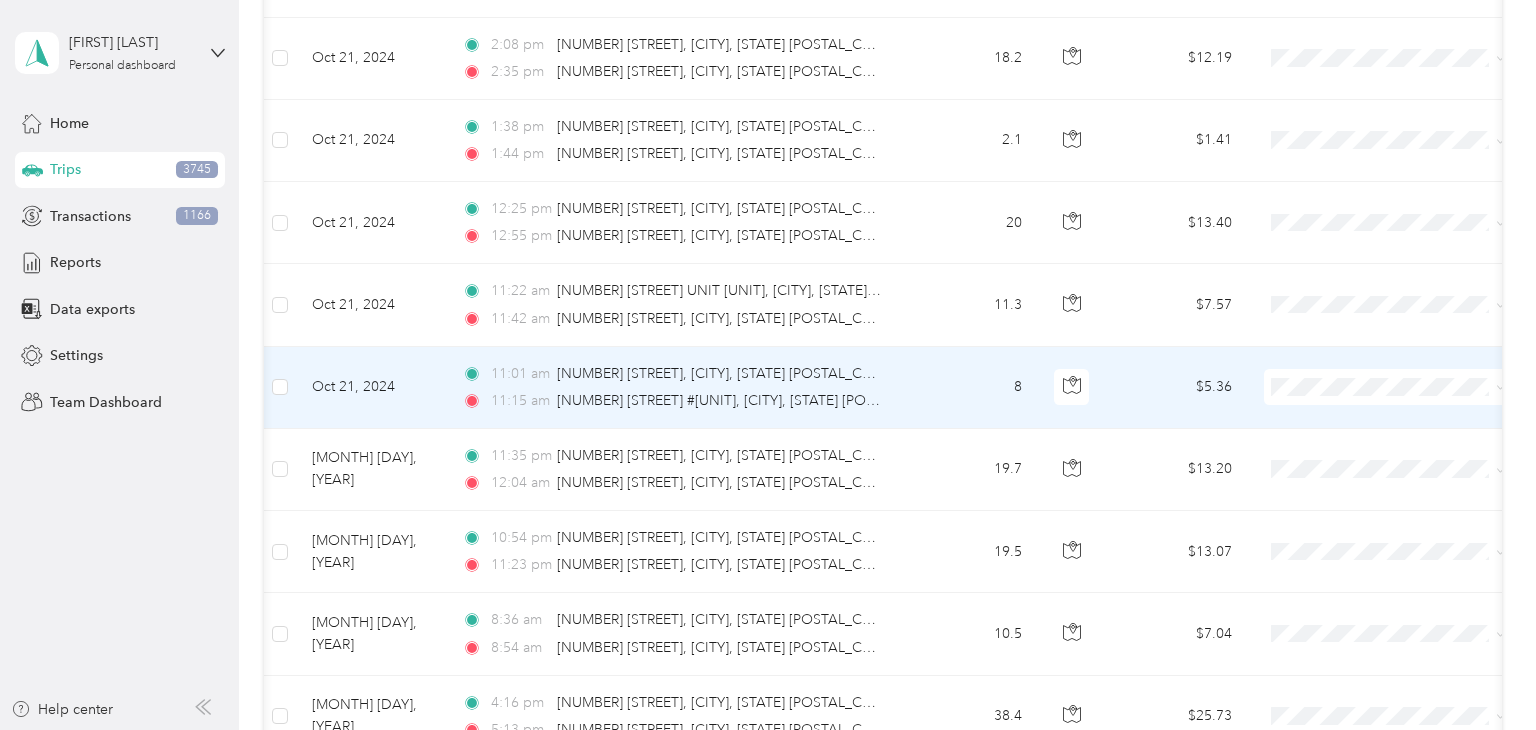 click at bounding box center (1388, 387) 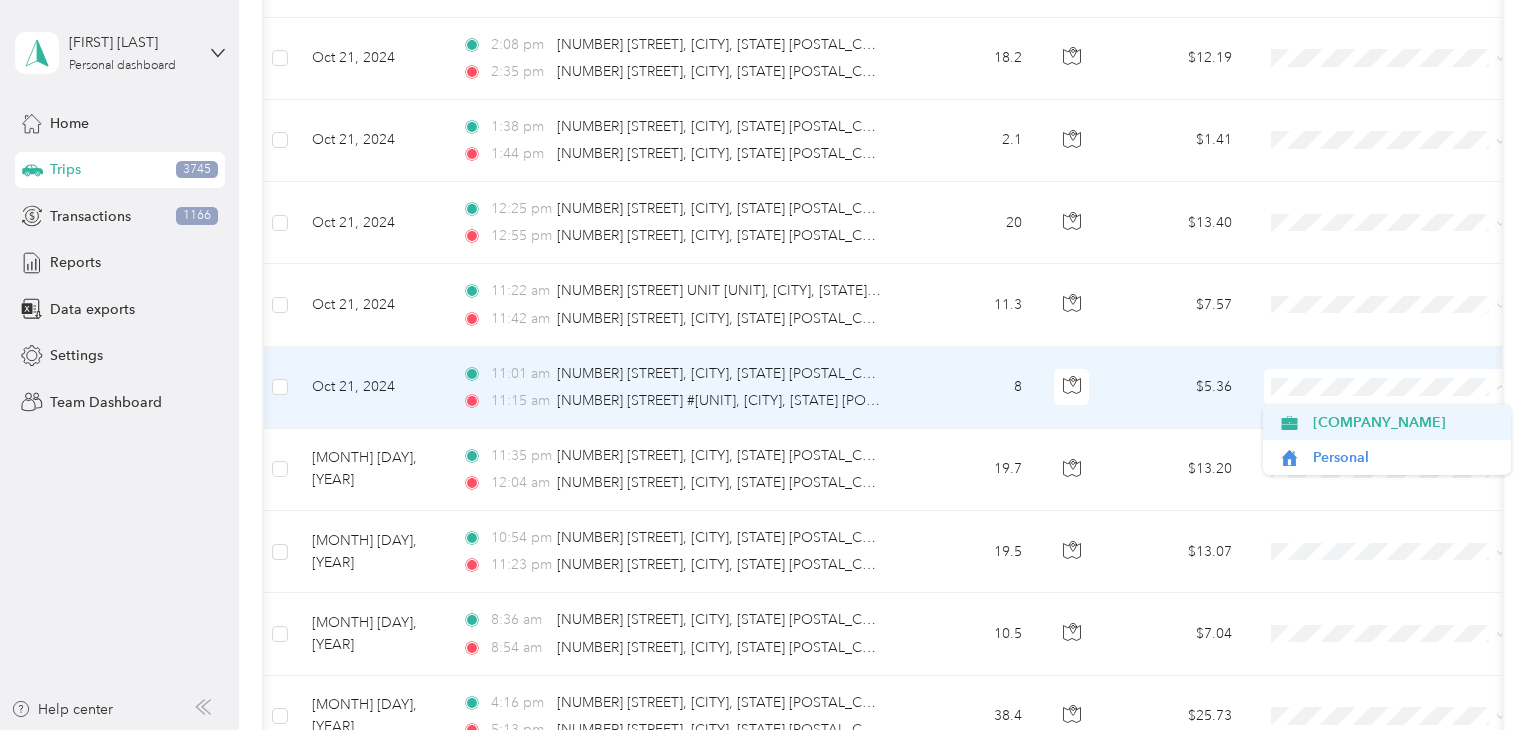 click on "[COMPANY_NAME]" at bounding box center (1405, 422) 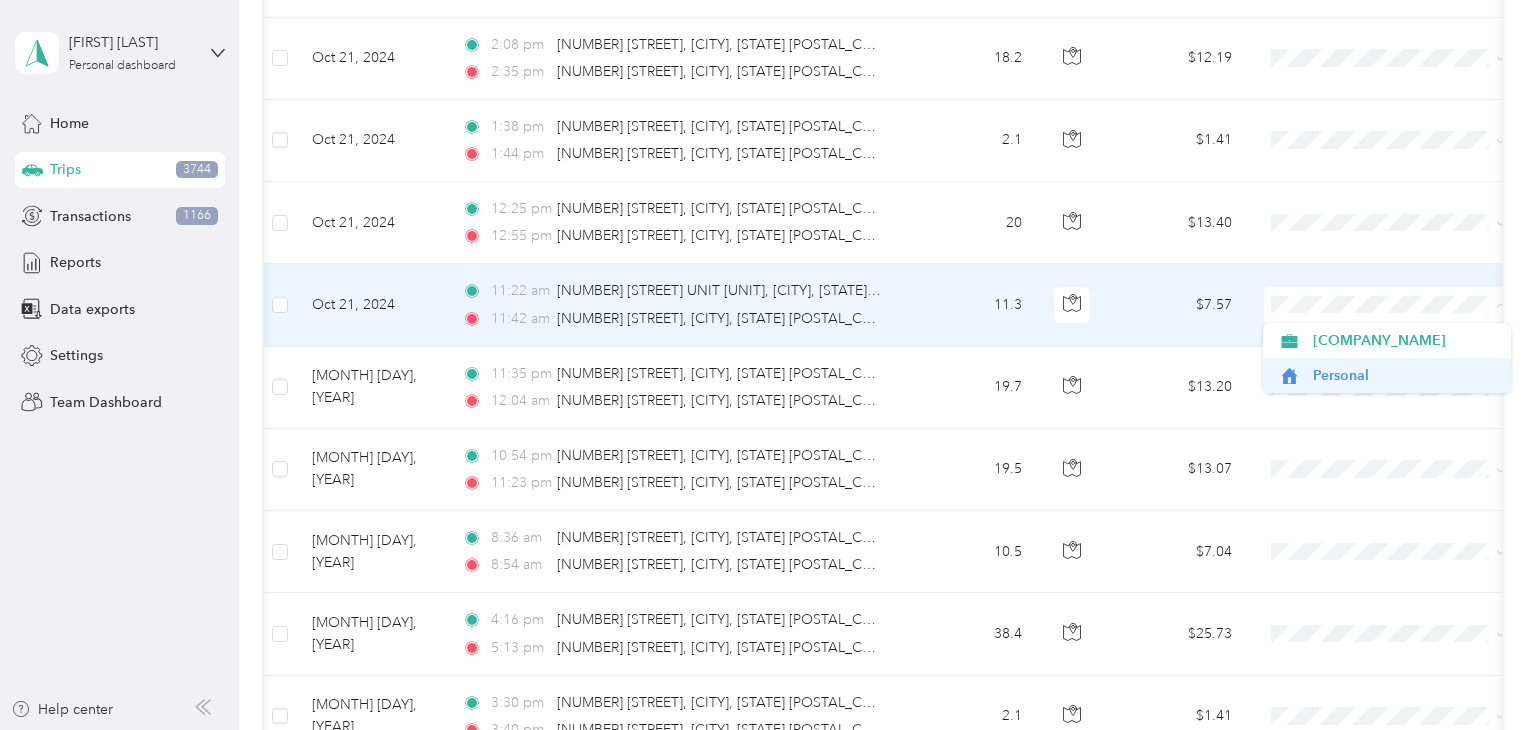 click on "Personal" at bounding box center (1405, 375) 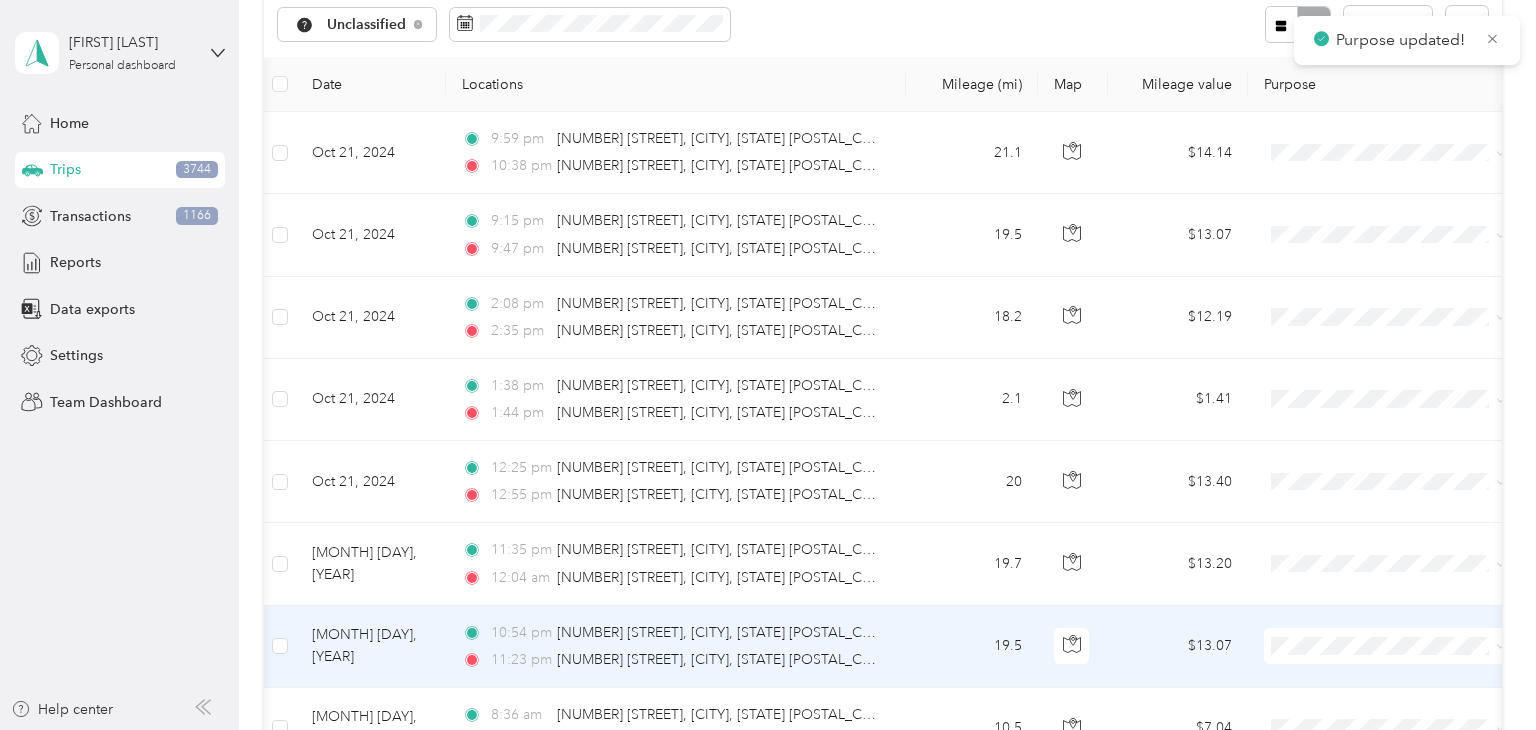 scroll, scrollTop: 222, scrollLeft: 0, axis: vertical 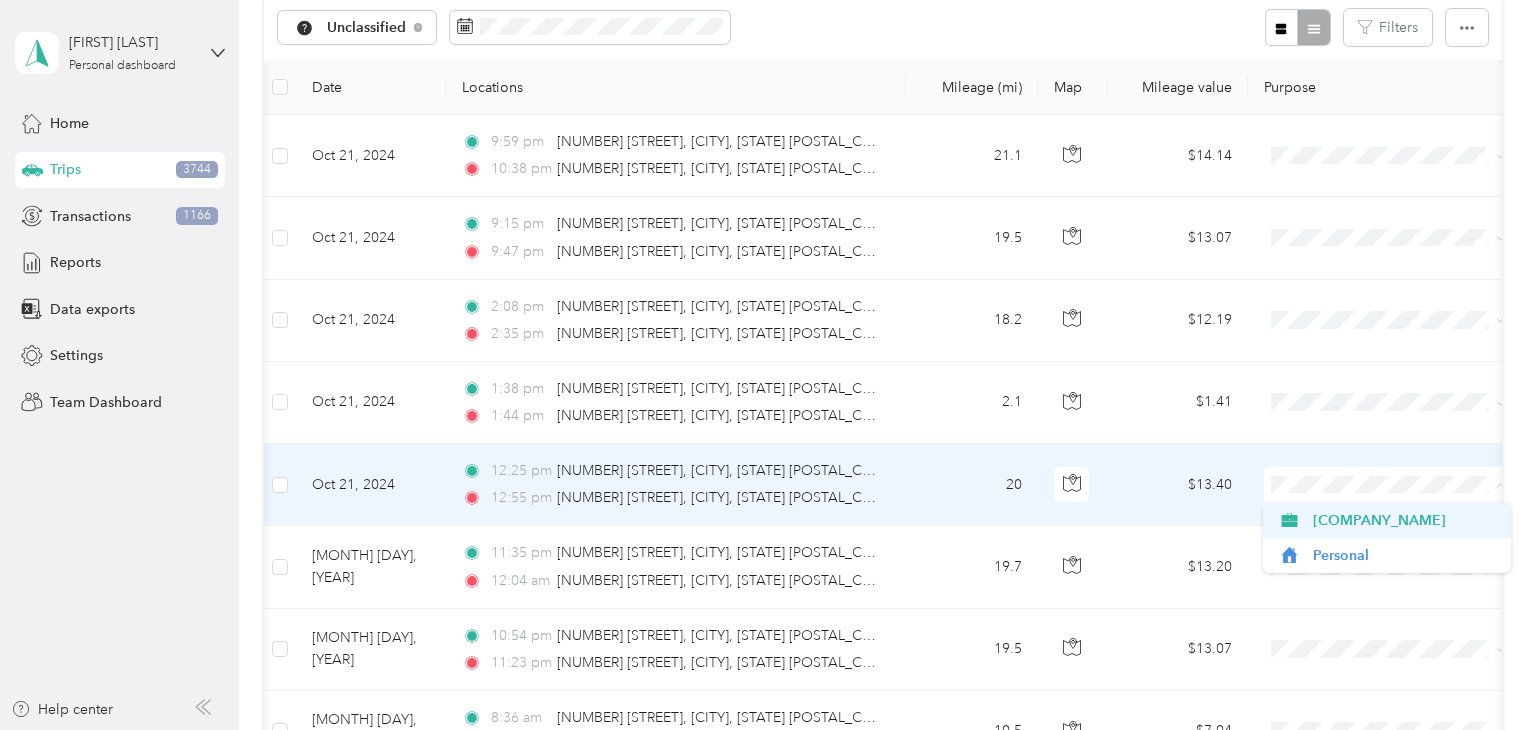 click on "[COMPANY_NAME]" at bounding box center (1405, 520) 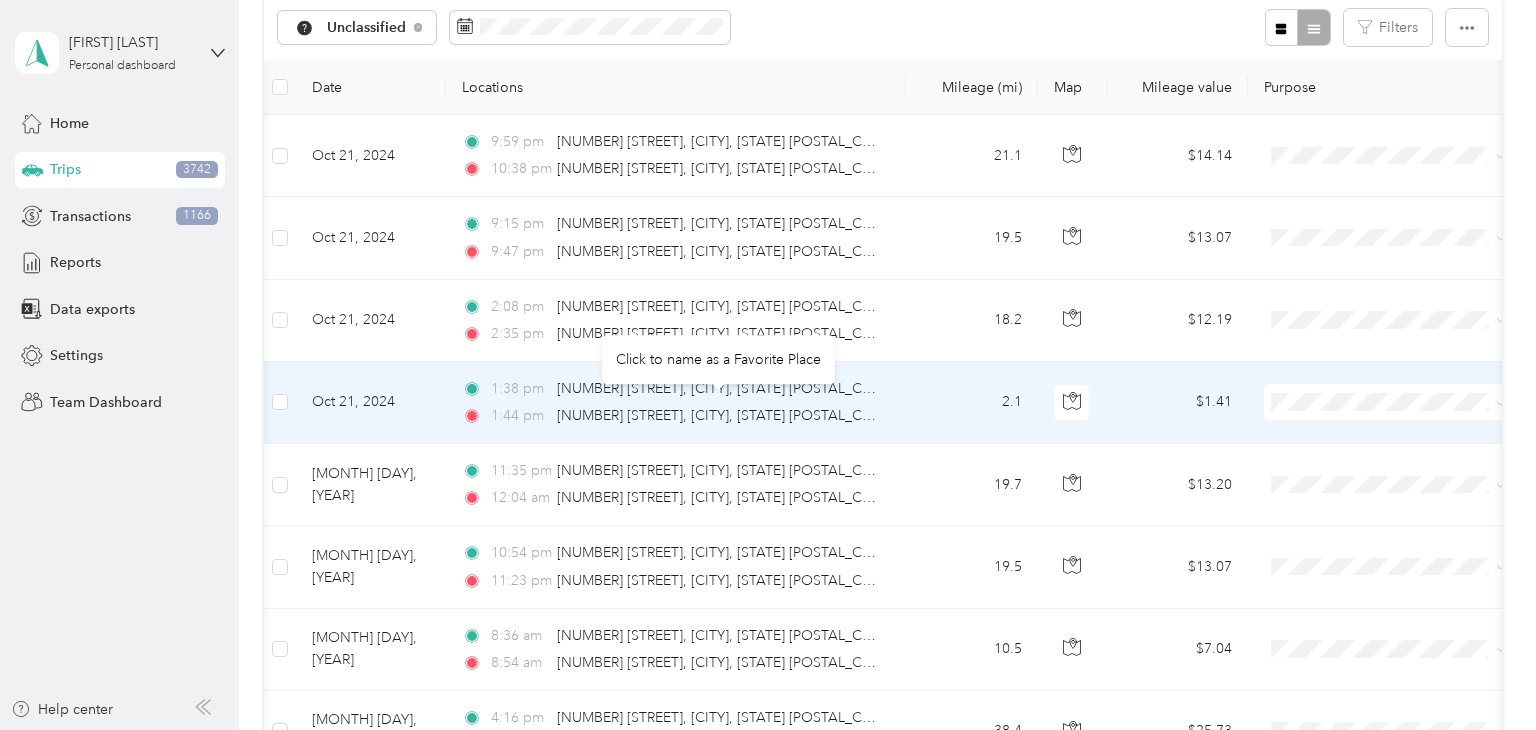 click on "2.1" at bounding box center (972, 403) 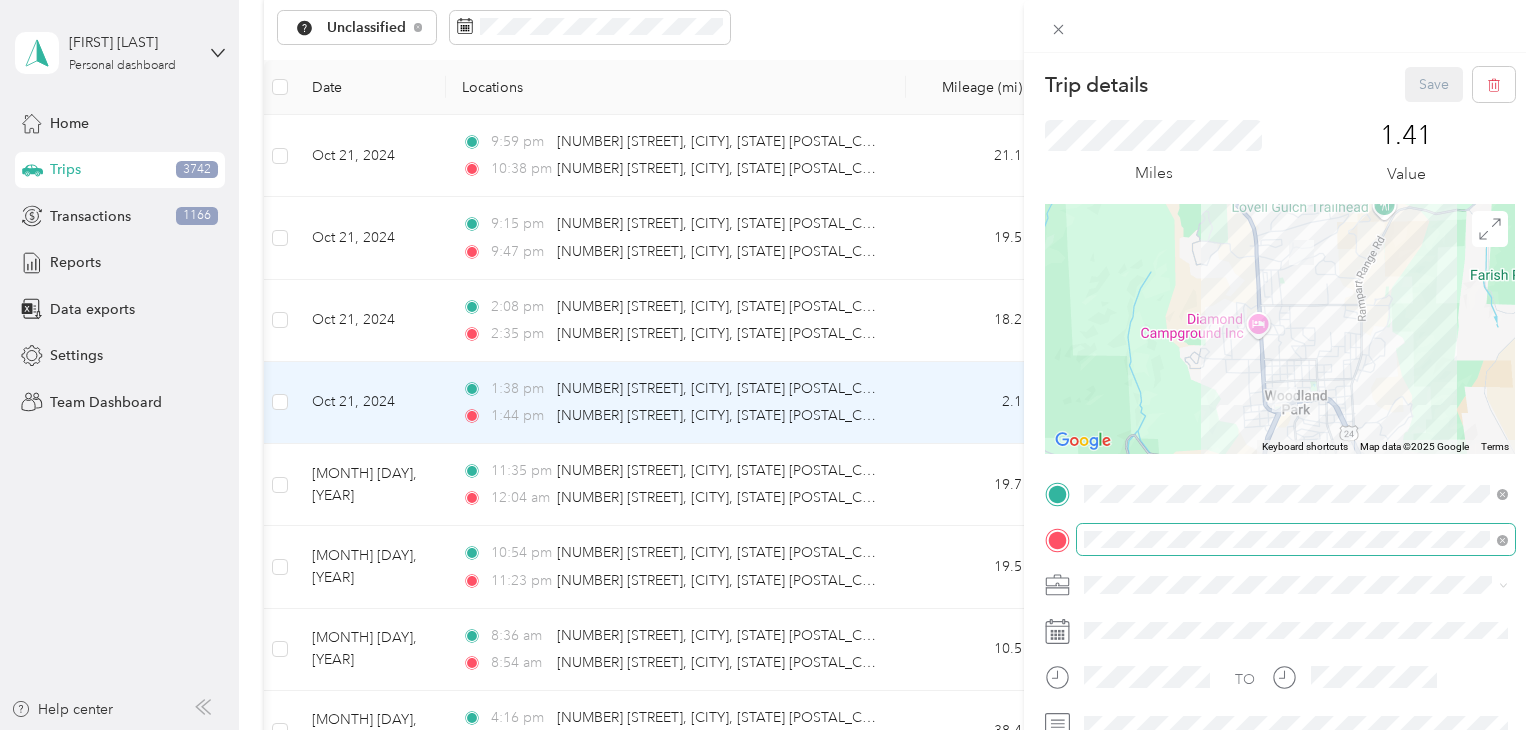 click at bounding box center [1296, 540] 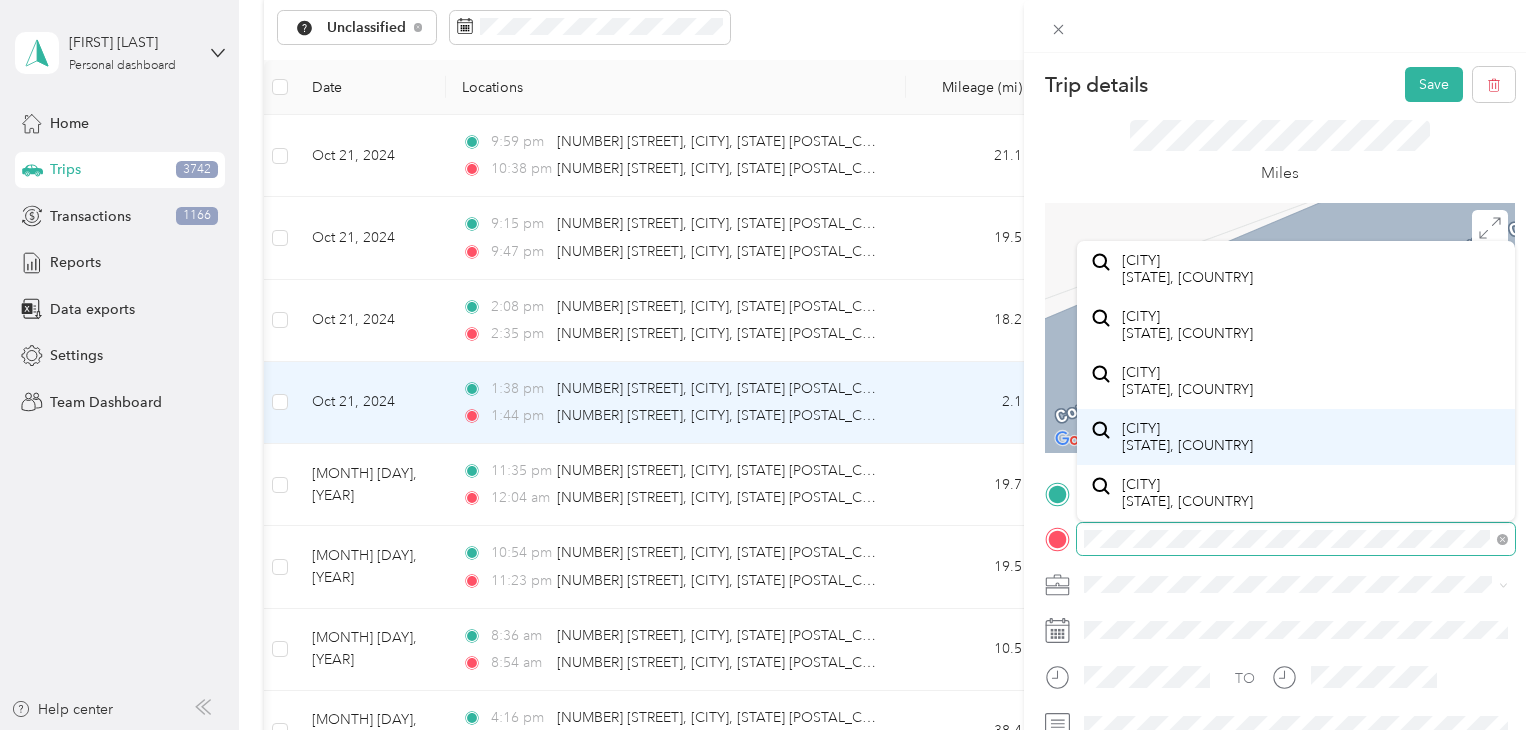 scroll, scrollTop: 0, scrollLeft: 0, axis: both 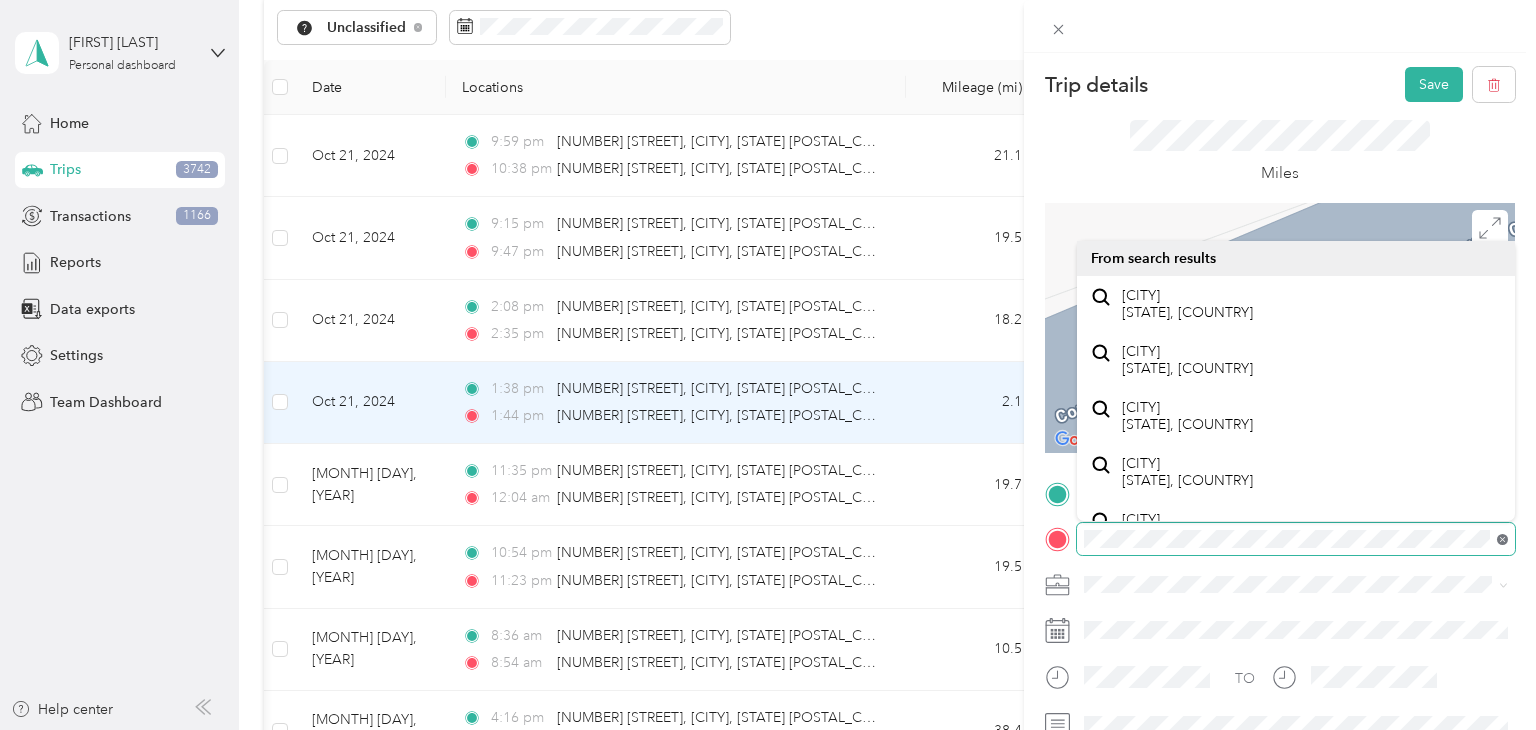 click 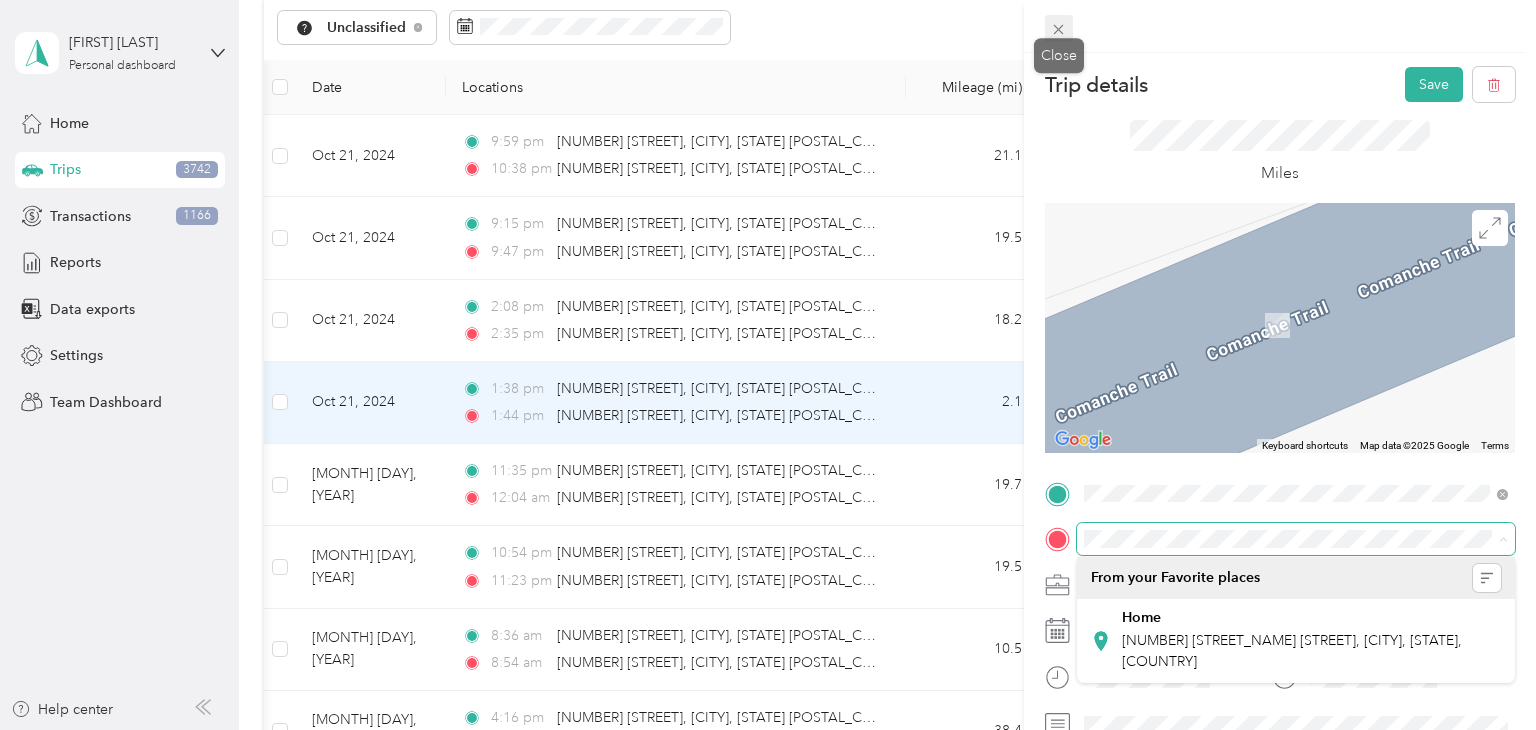 click 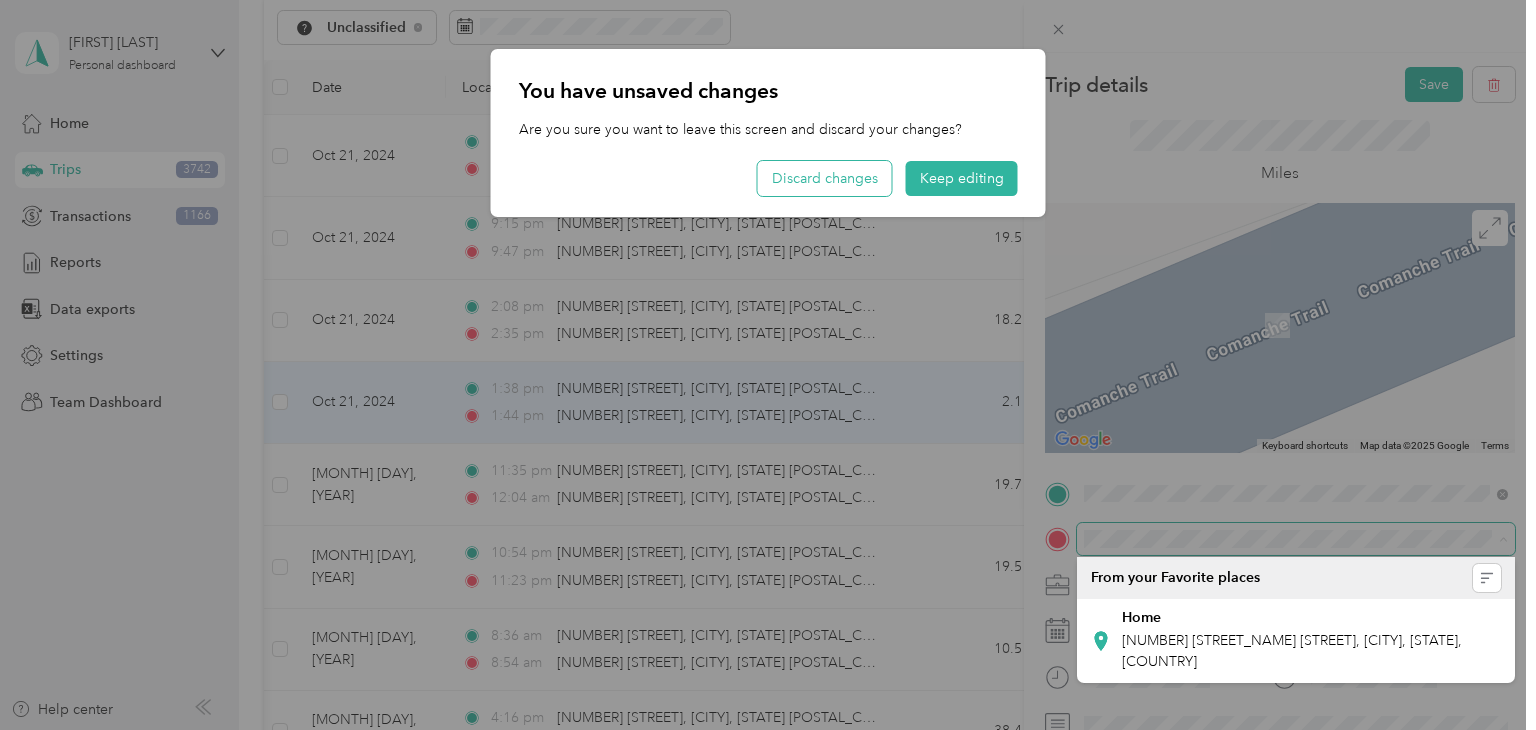 click on "Discard changes" at bounding box center (825, 178) 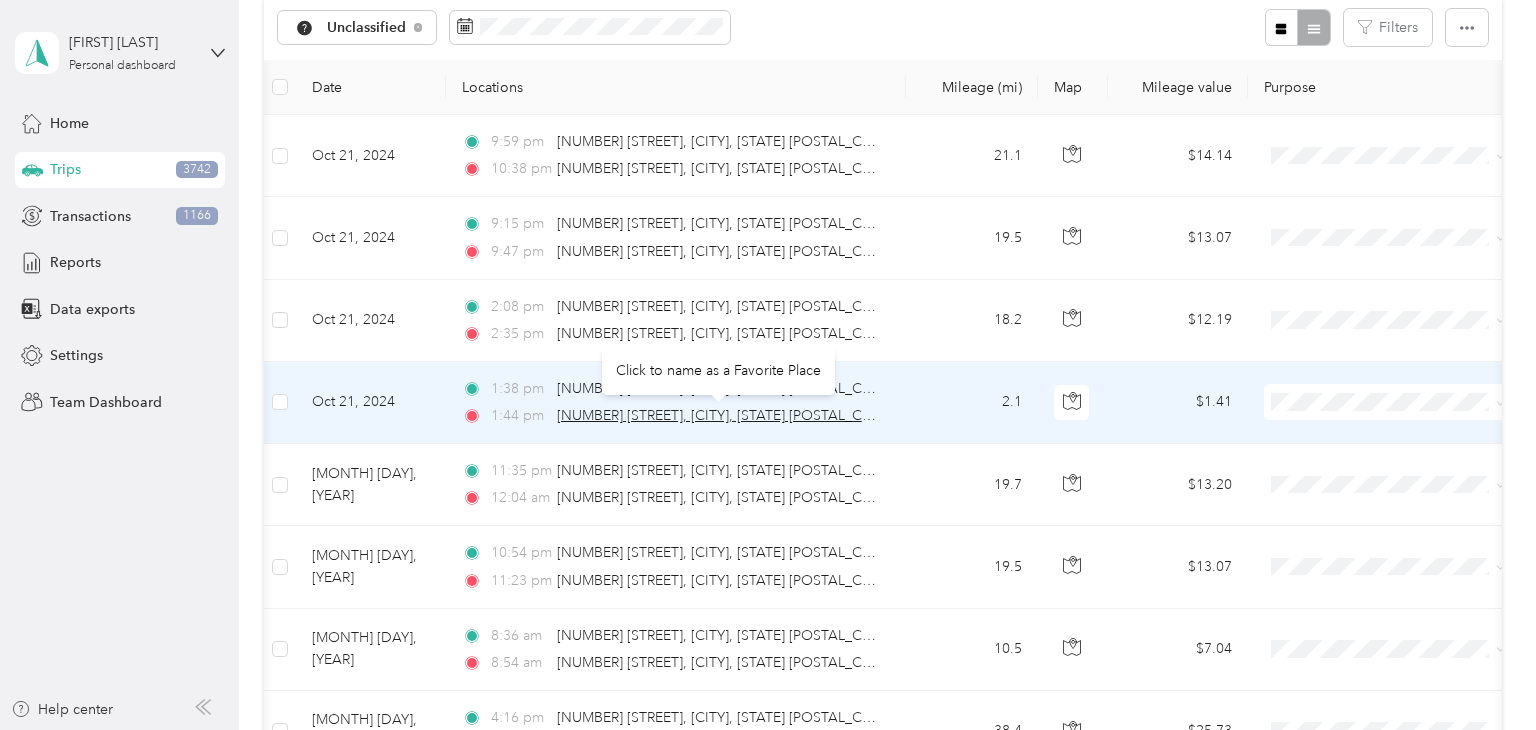 click on "[NUMBER] [STREET], [CITY], [STATE] [POSTAL_CODE], [COUNTRY]" at bounding box center (768, 415) 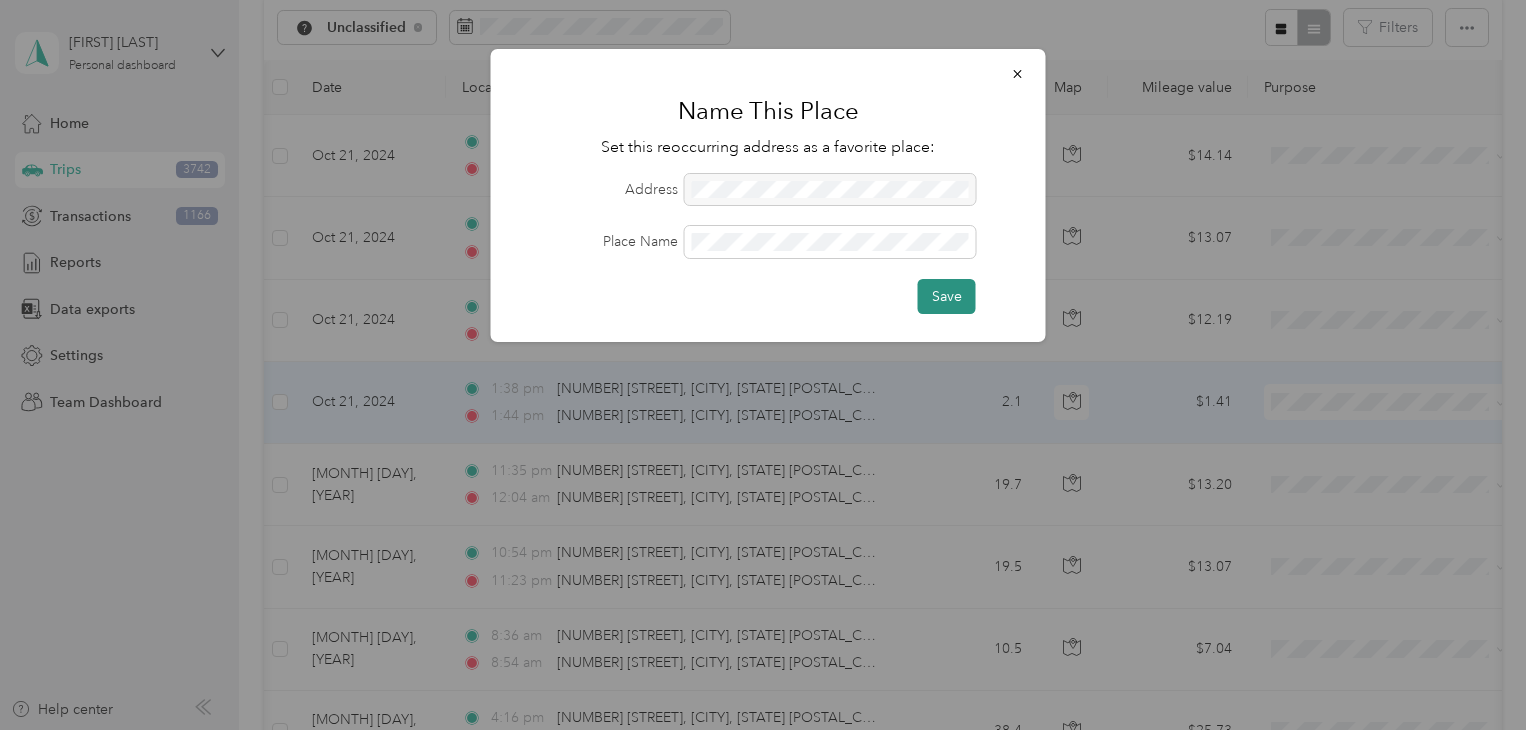 click on "Save" at bounding box center [947, 296] 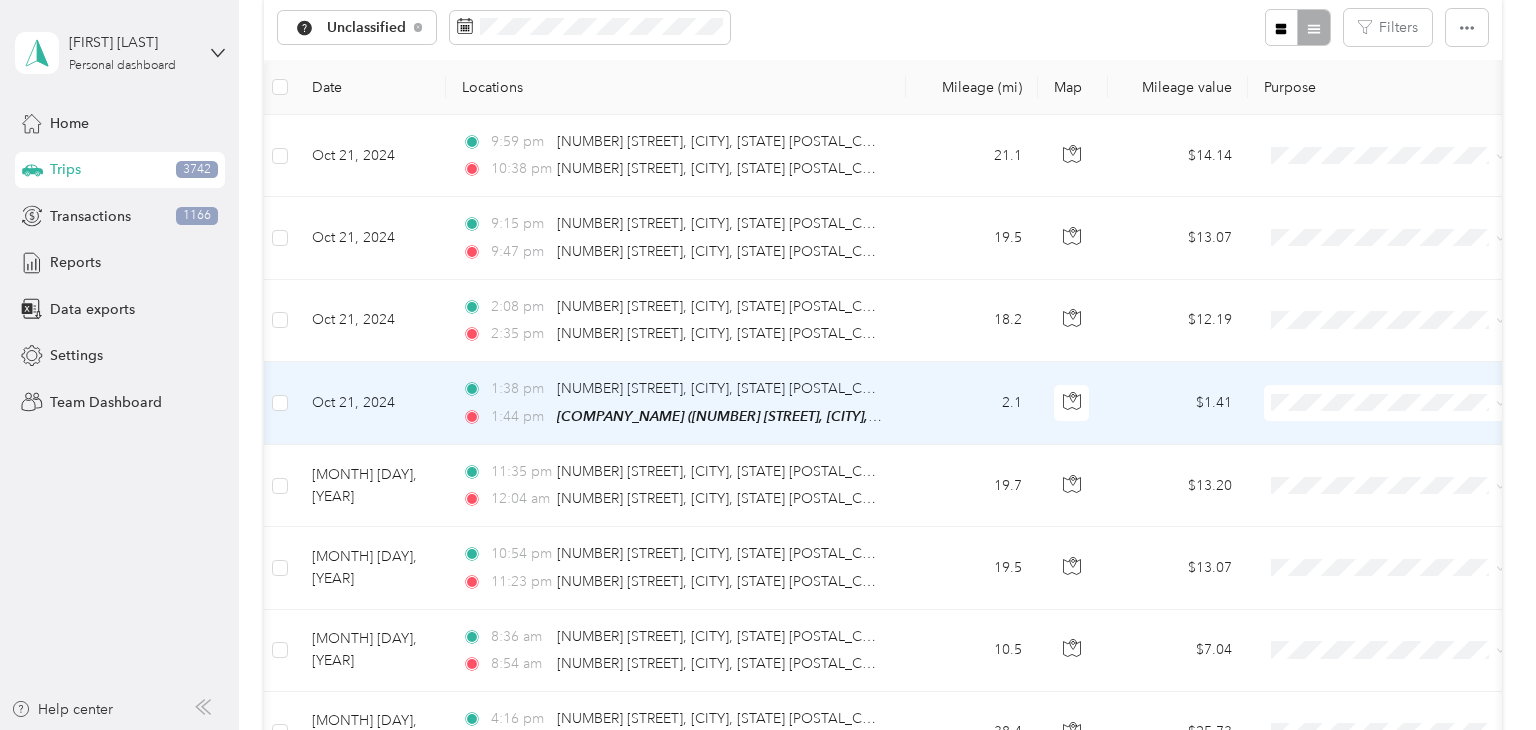 click on "2.1" at bounding box center (972, 403) 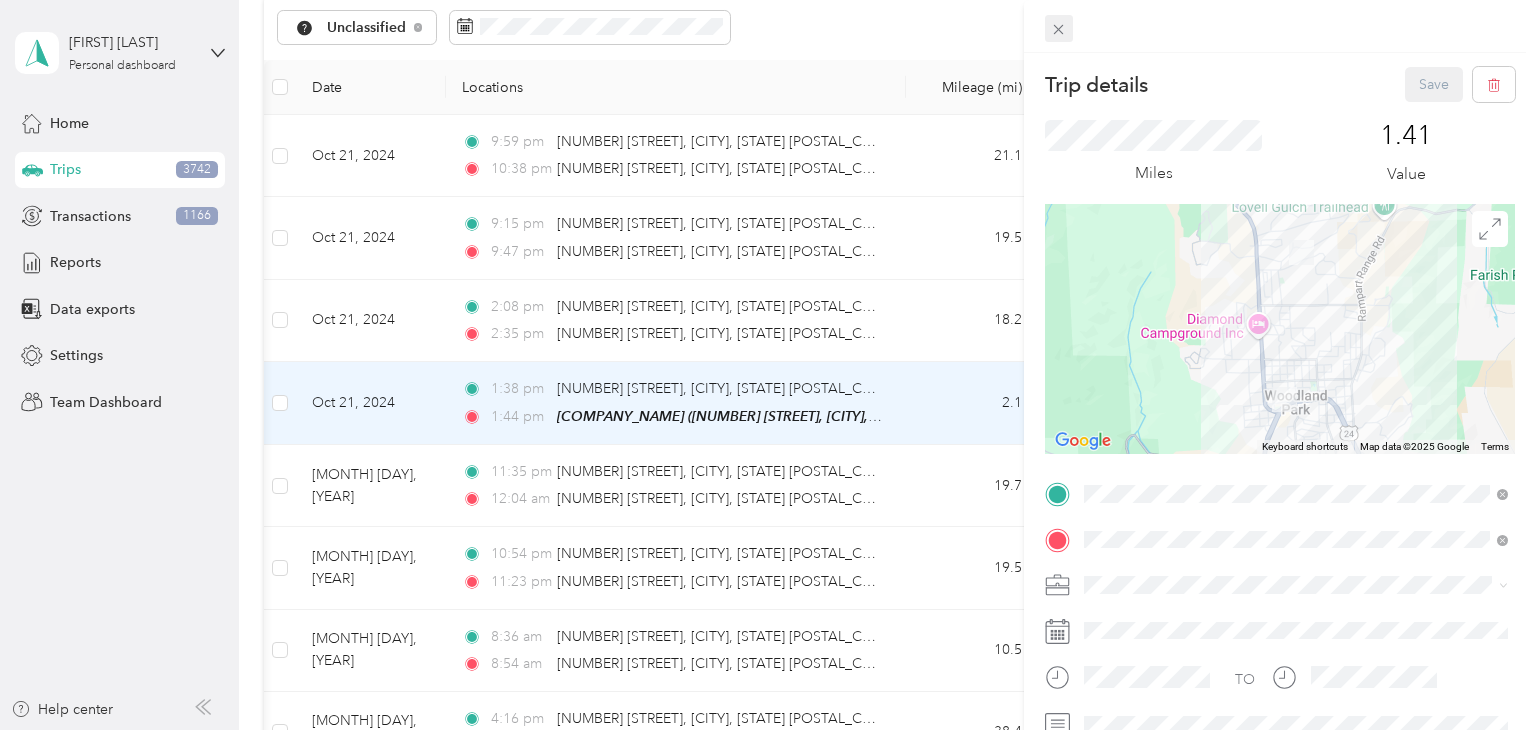 click 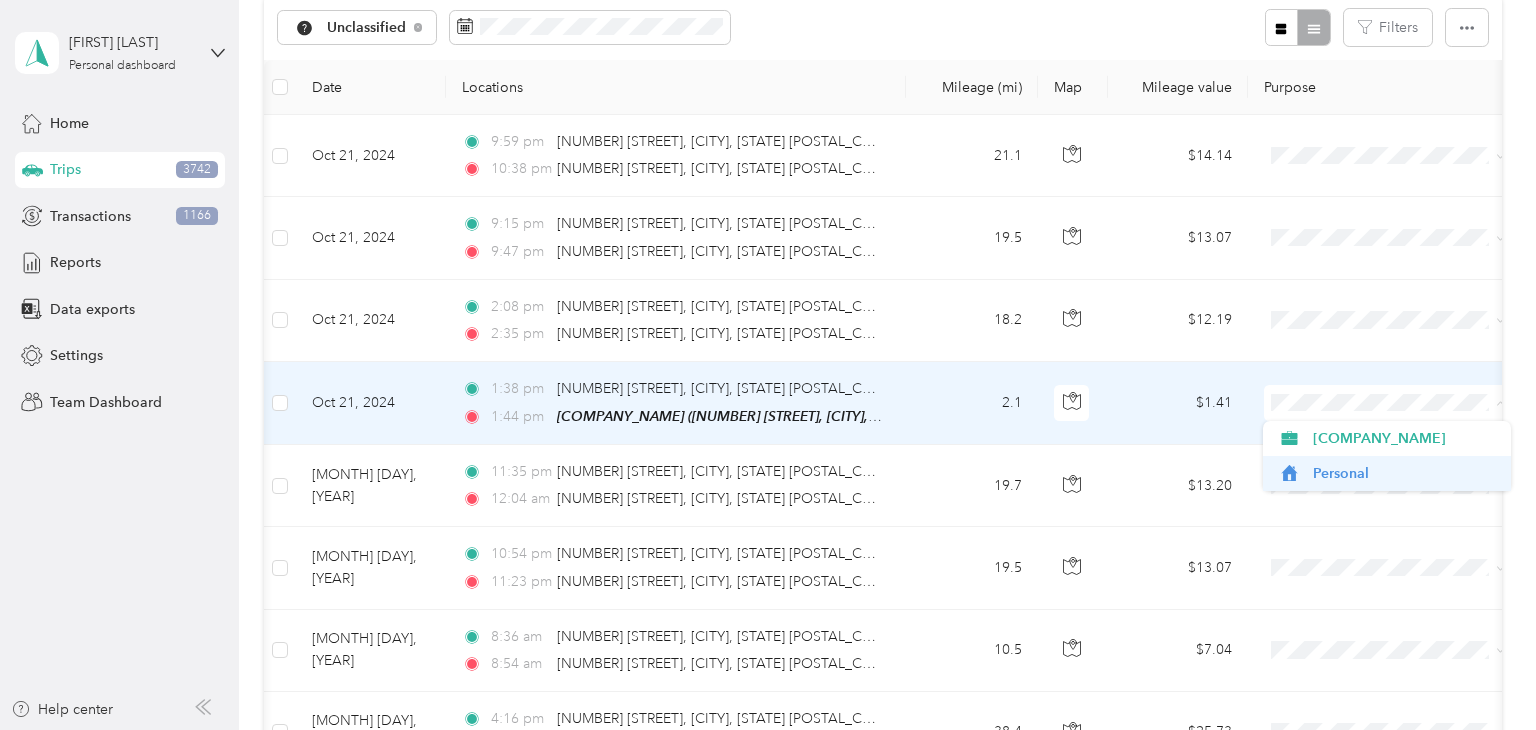click on "Personal" at bounding box center (1387, 473) 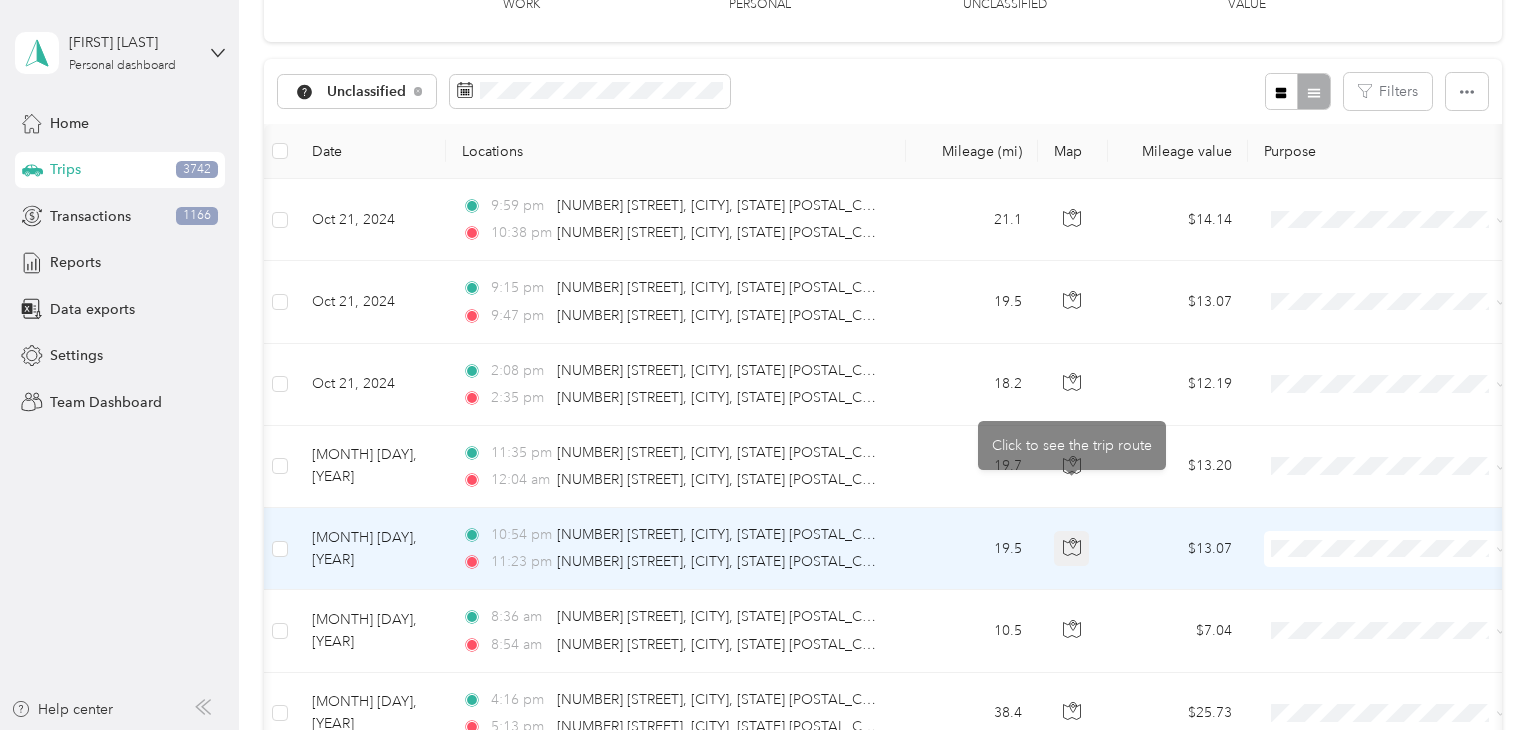 scroll, scrollTop: 158, scrollLeft: 0, axis: vertical 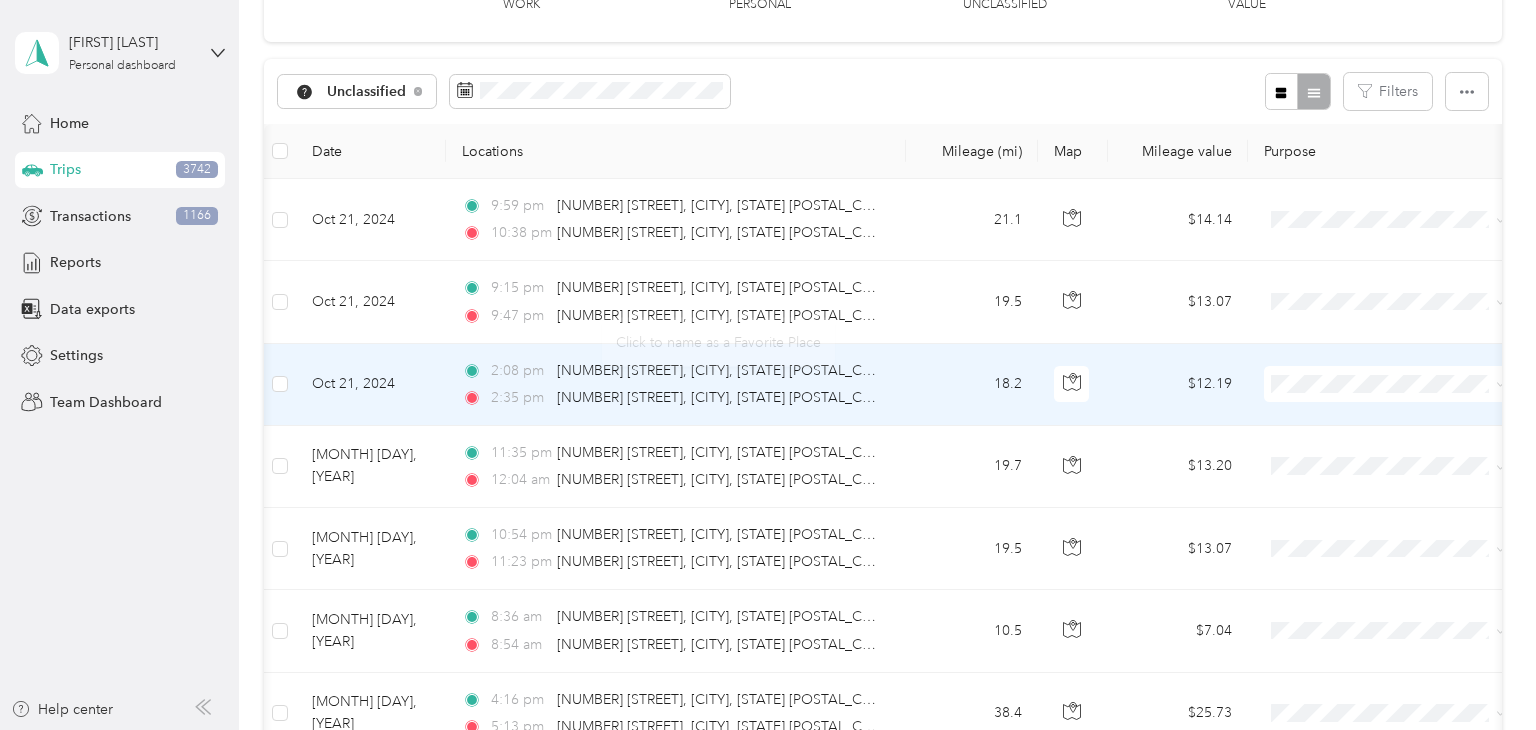 click on "18.2" at bounding box center [972, 385] 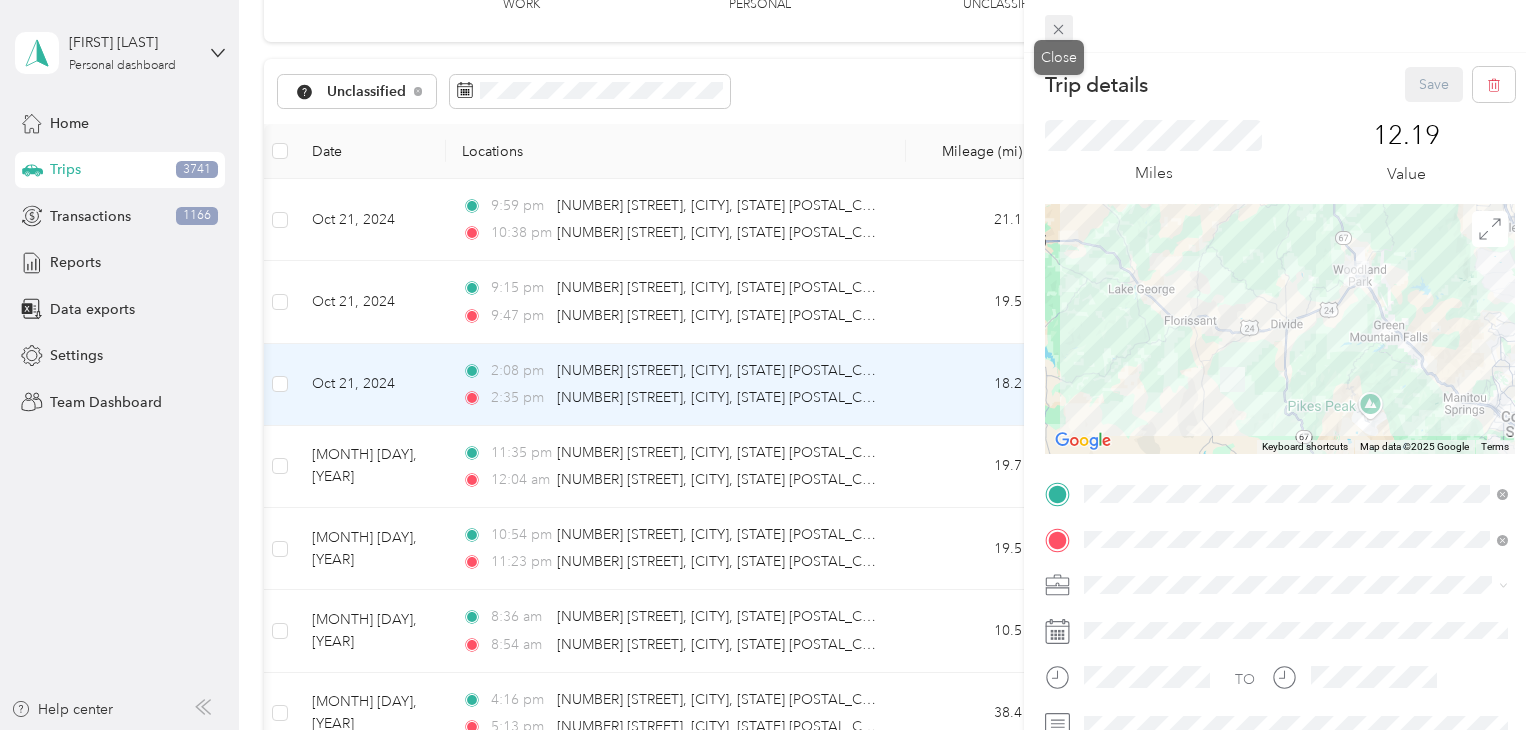 click 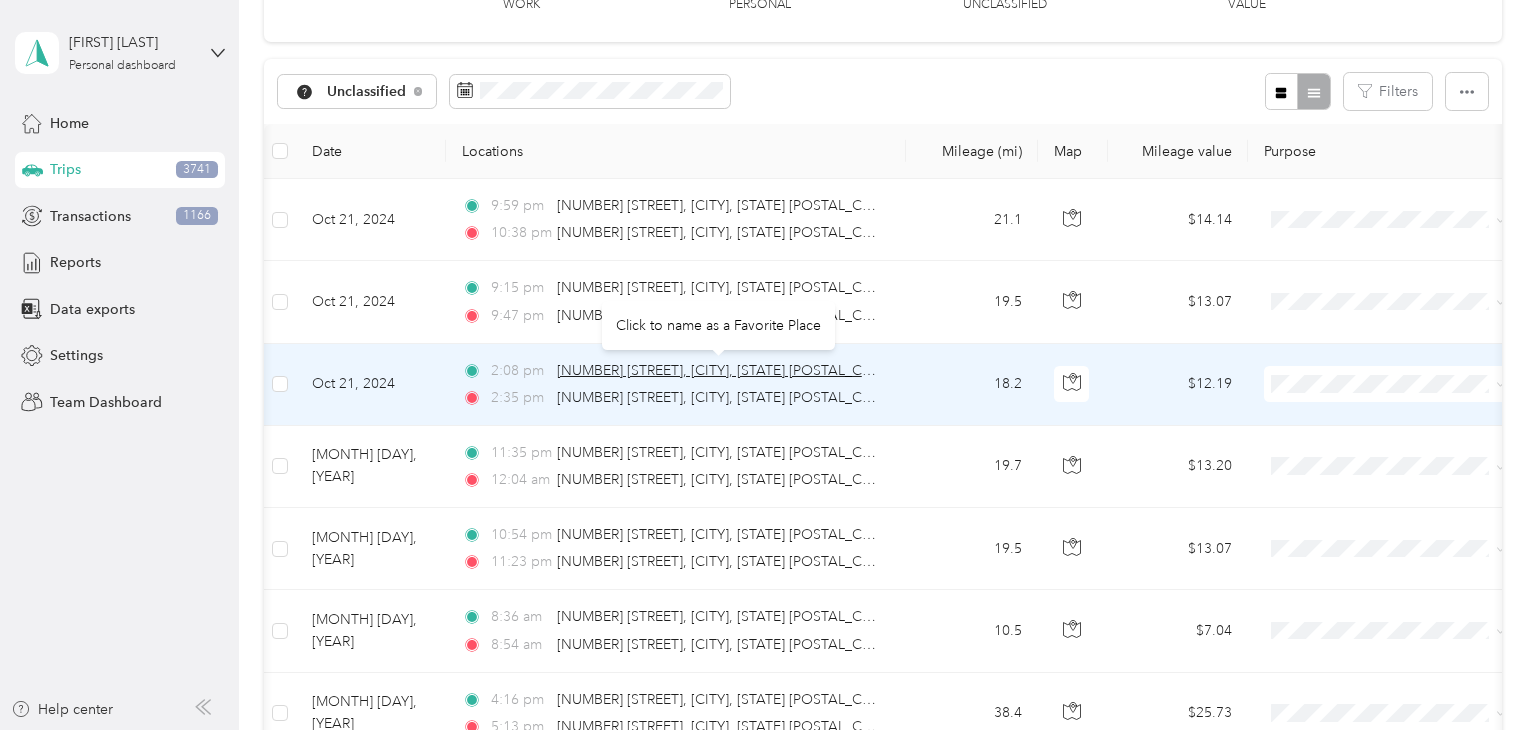 click on "[NUMBER] [STREET], [CITY], [STATE] [POSTAL_CODE], [COUNTRY]" at bounding box center (768, 370) 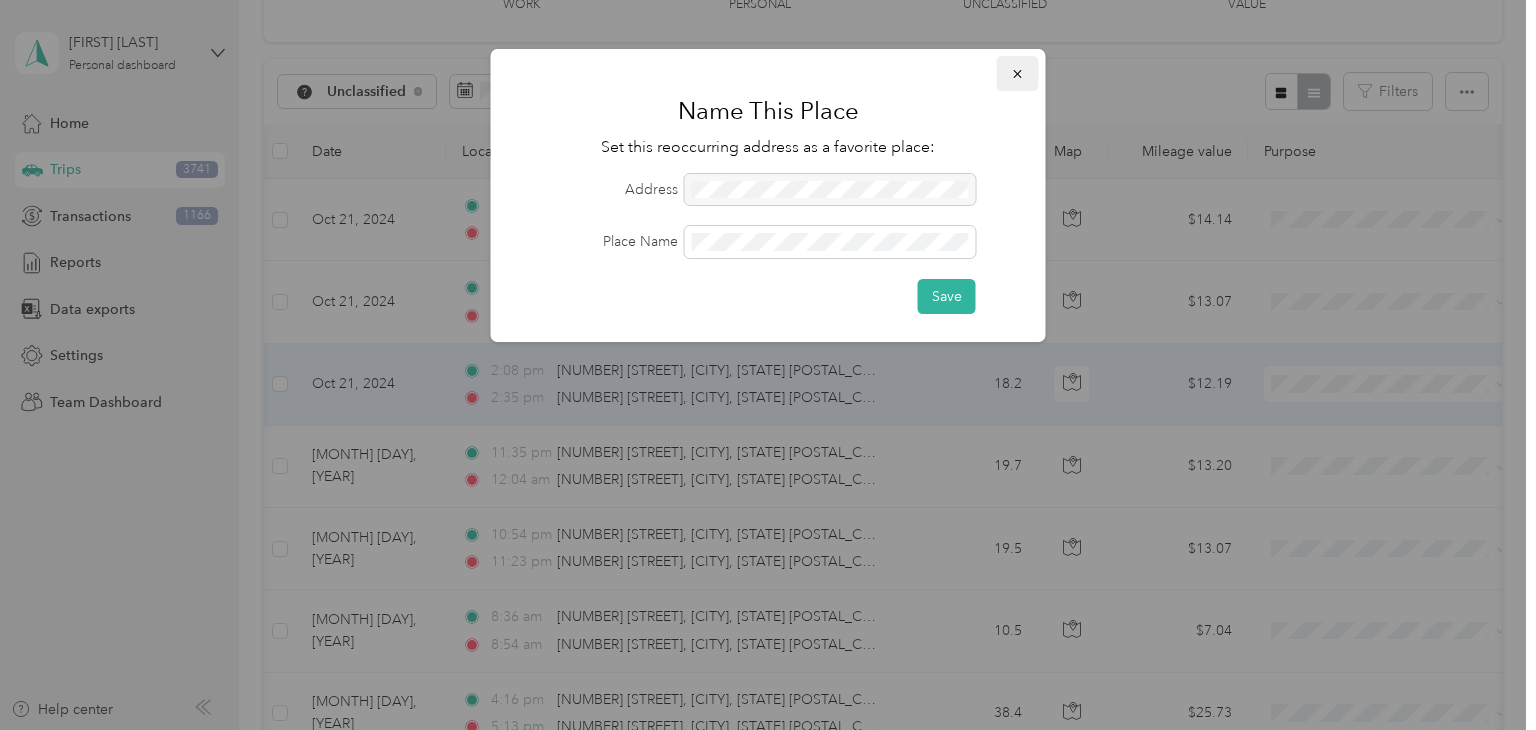 click 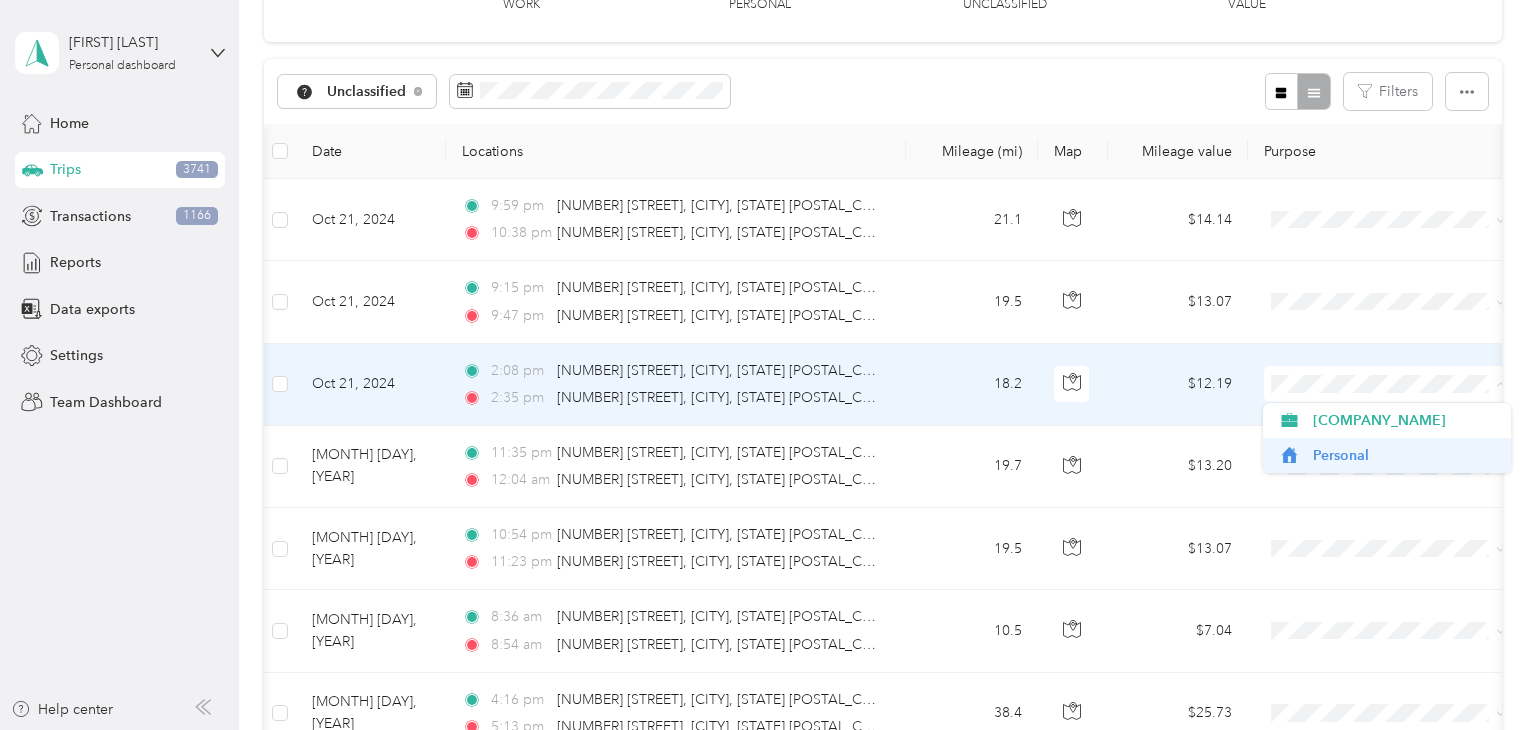 click on "Personal" at bounding box center [1405, 455] 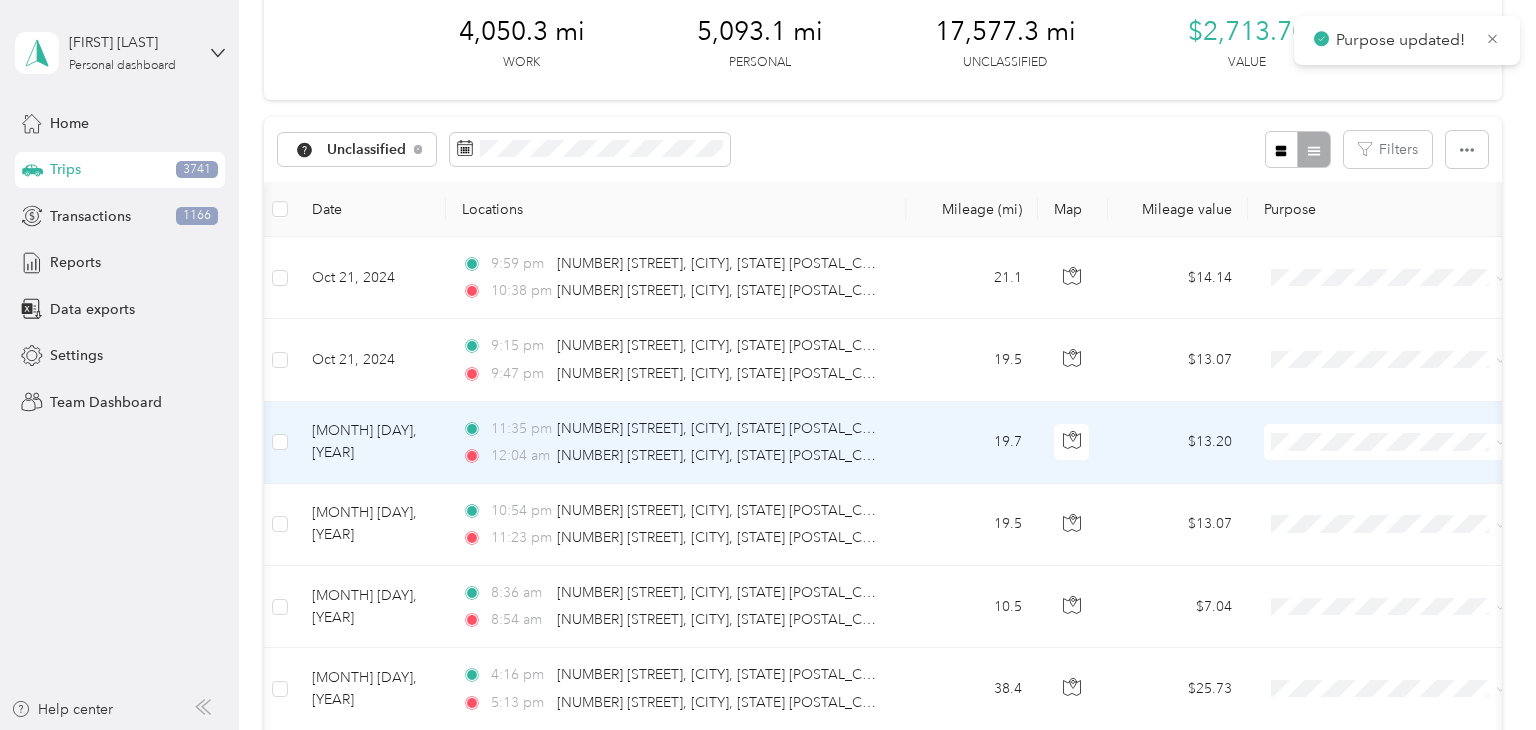 scroll, scrollTop: 90, scrollLeft: 0, axis: vertical 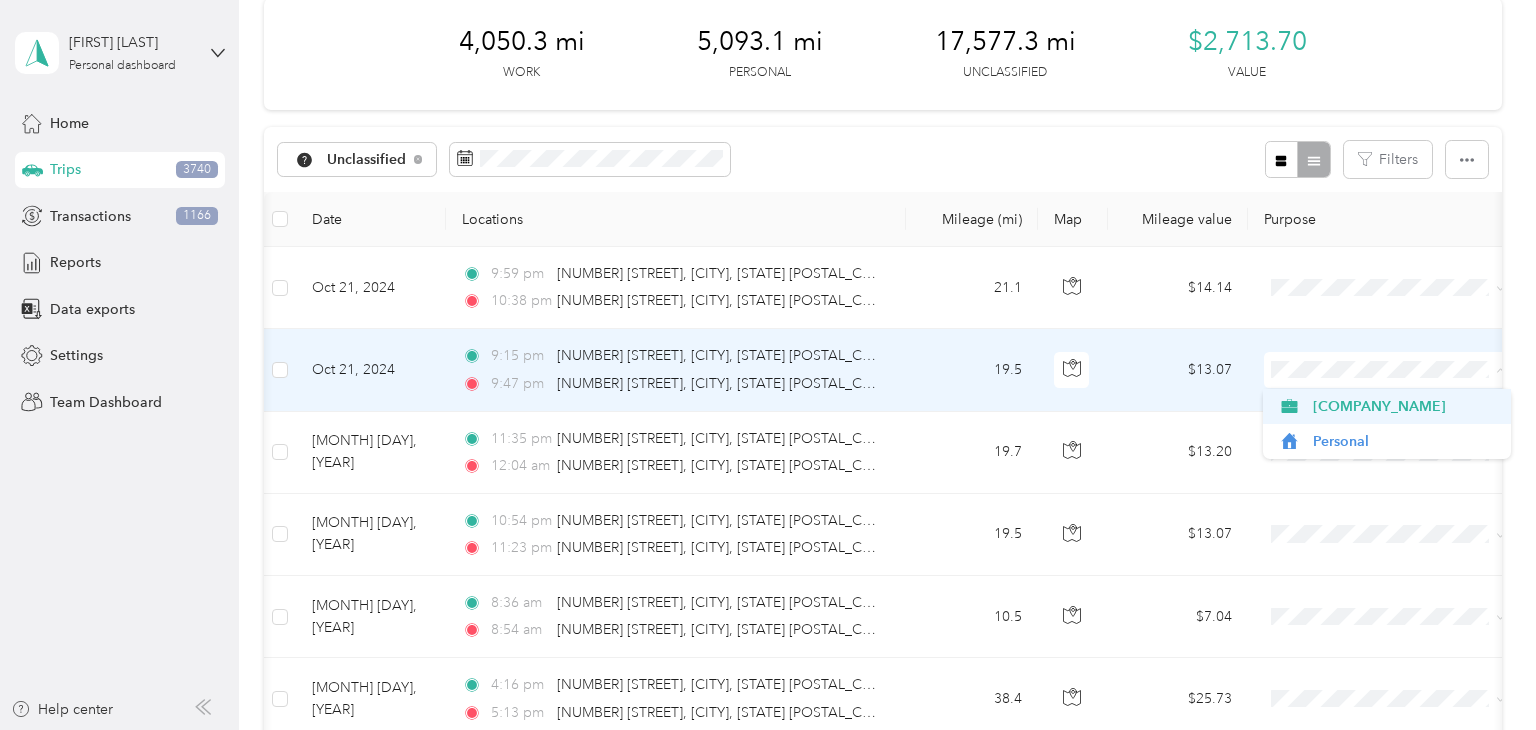 click on "[COMPANY_NAME]" at bounding box center [1405, 406] 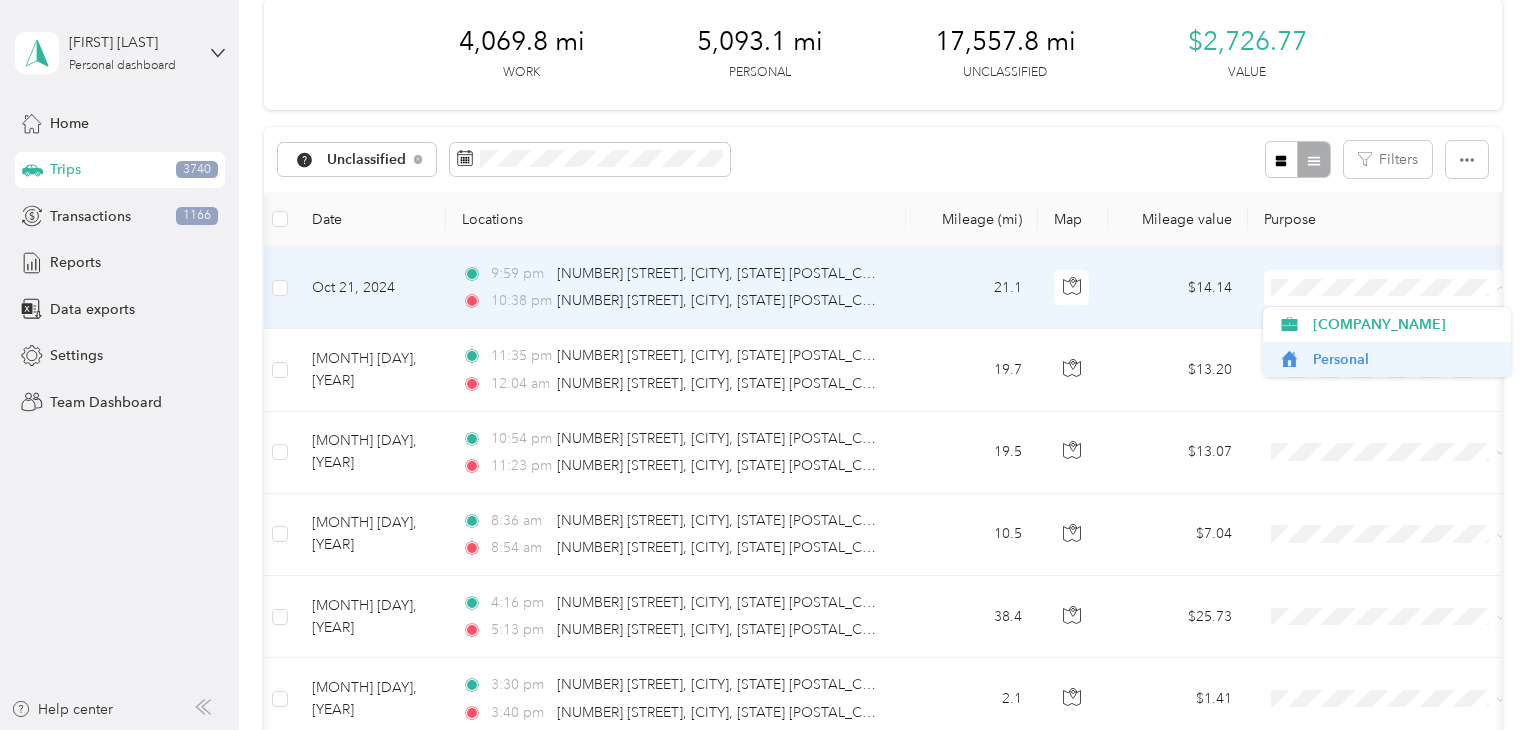 click on "Personal" at bounding box center (1405, 359) 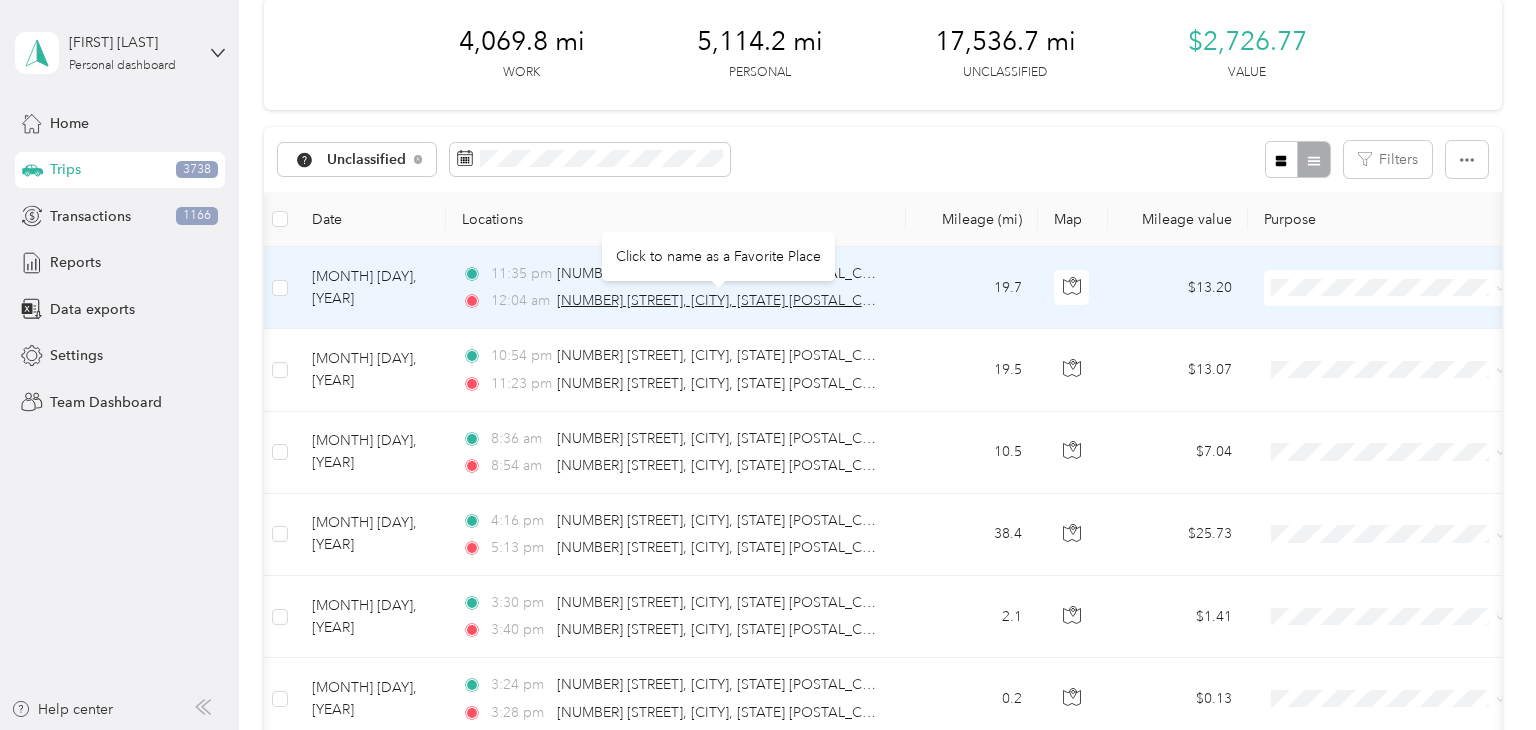 click on "[NUMBER] [STREET], [CITY], [STATE] [POSTAL_CODE], [COUNTRY]" at bounding box center (768, 300) 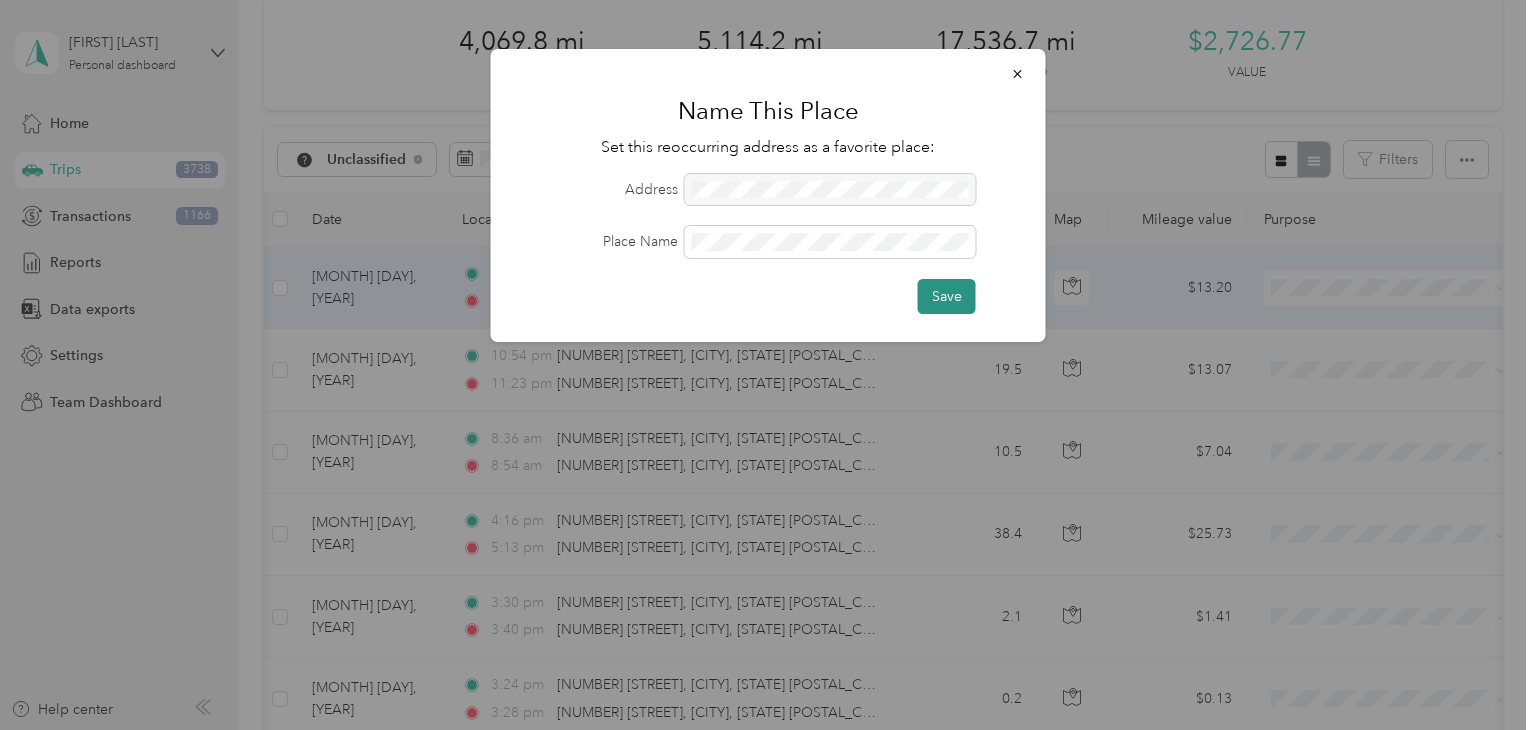 click on "Save" at bounding box center (947, 296) 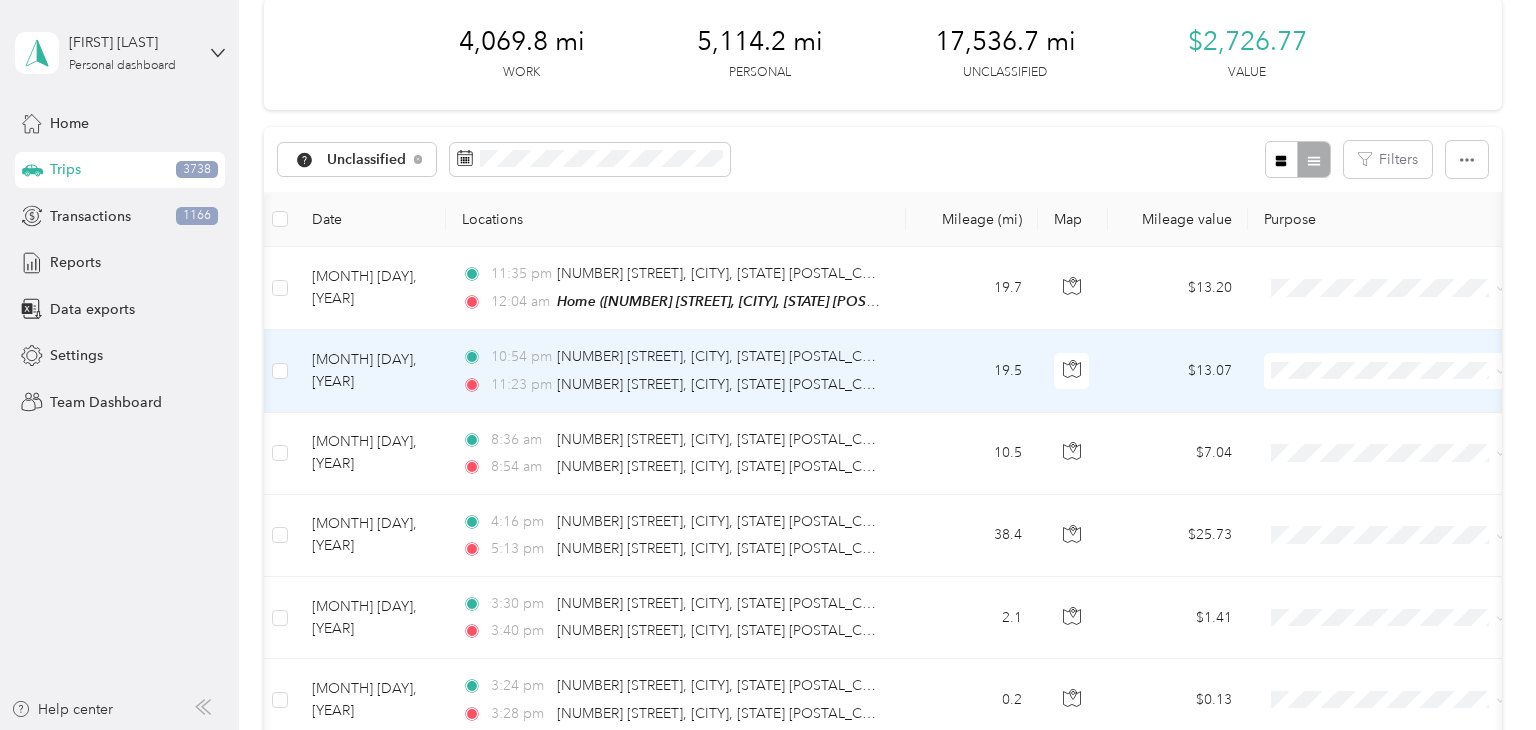click on "19.5" at bounding box center [972, 371] 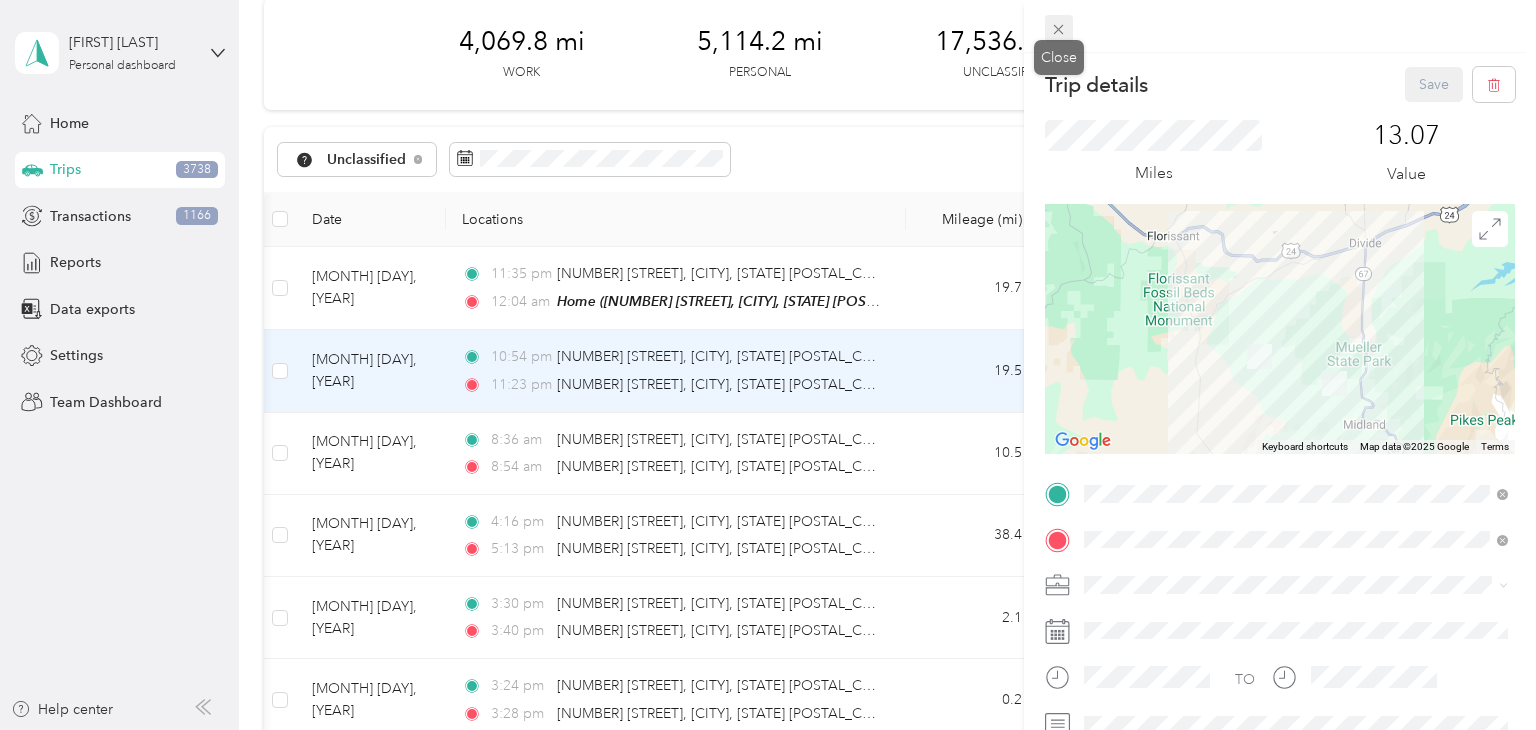 click 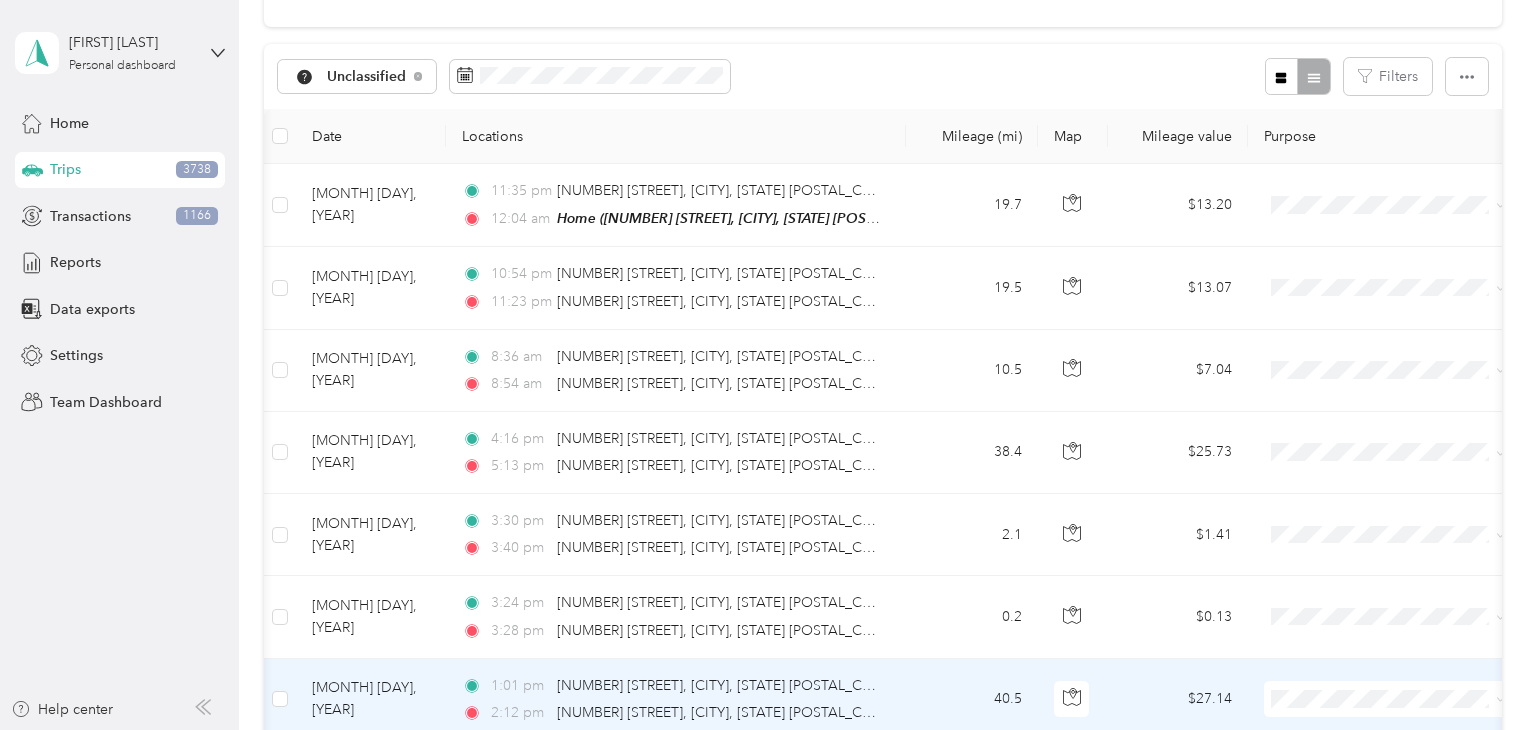 scroll, scrollTop: 175, scrollLeft: 0, axis: vertical 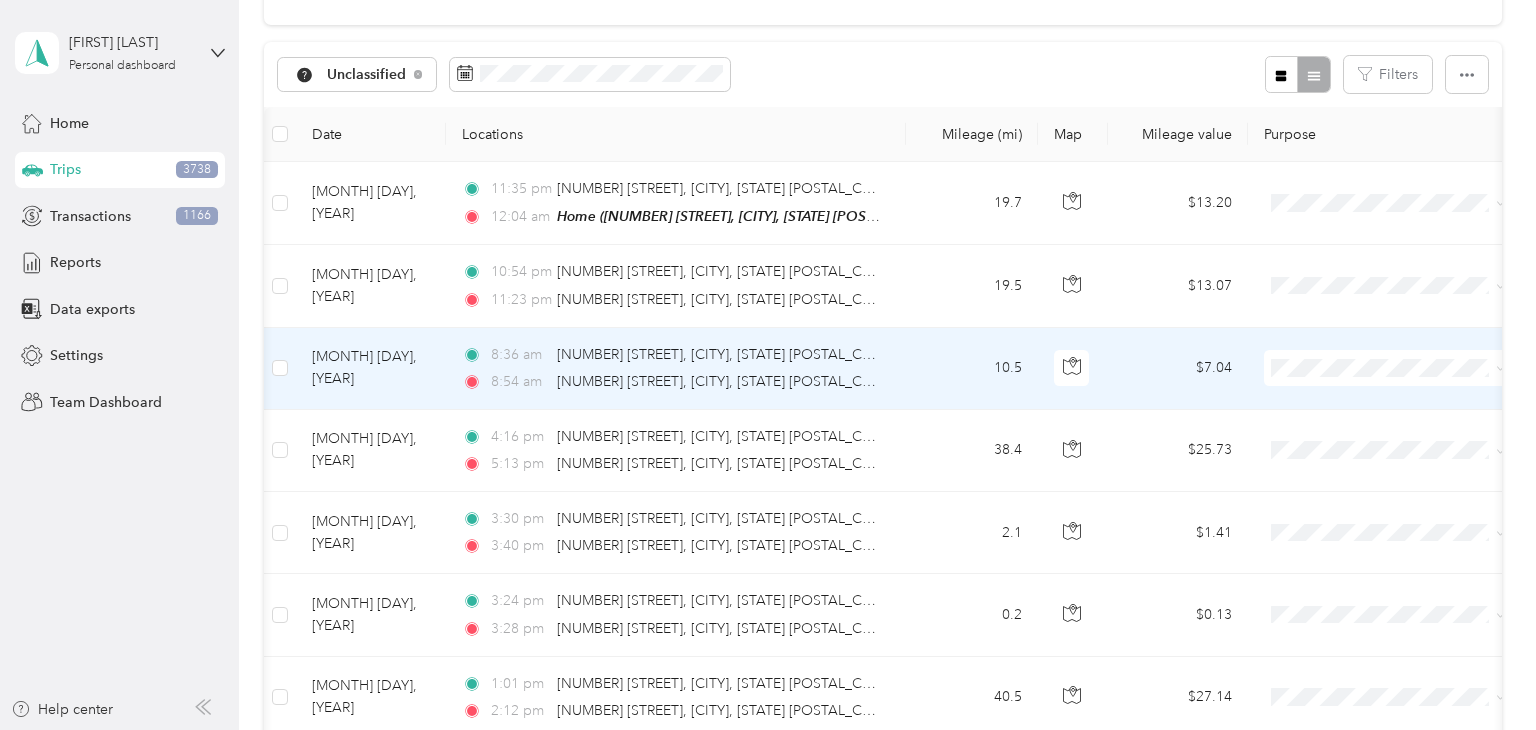 click on "10.5" at bounding box center (972, 369) 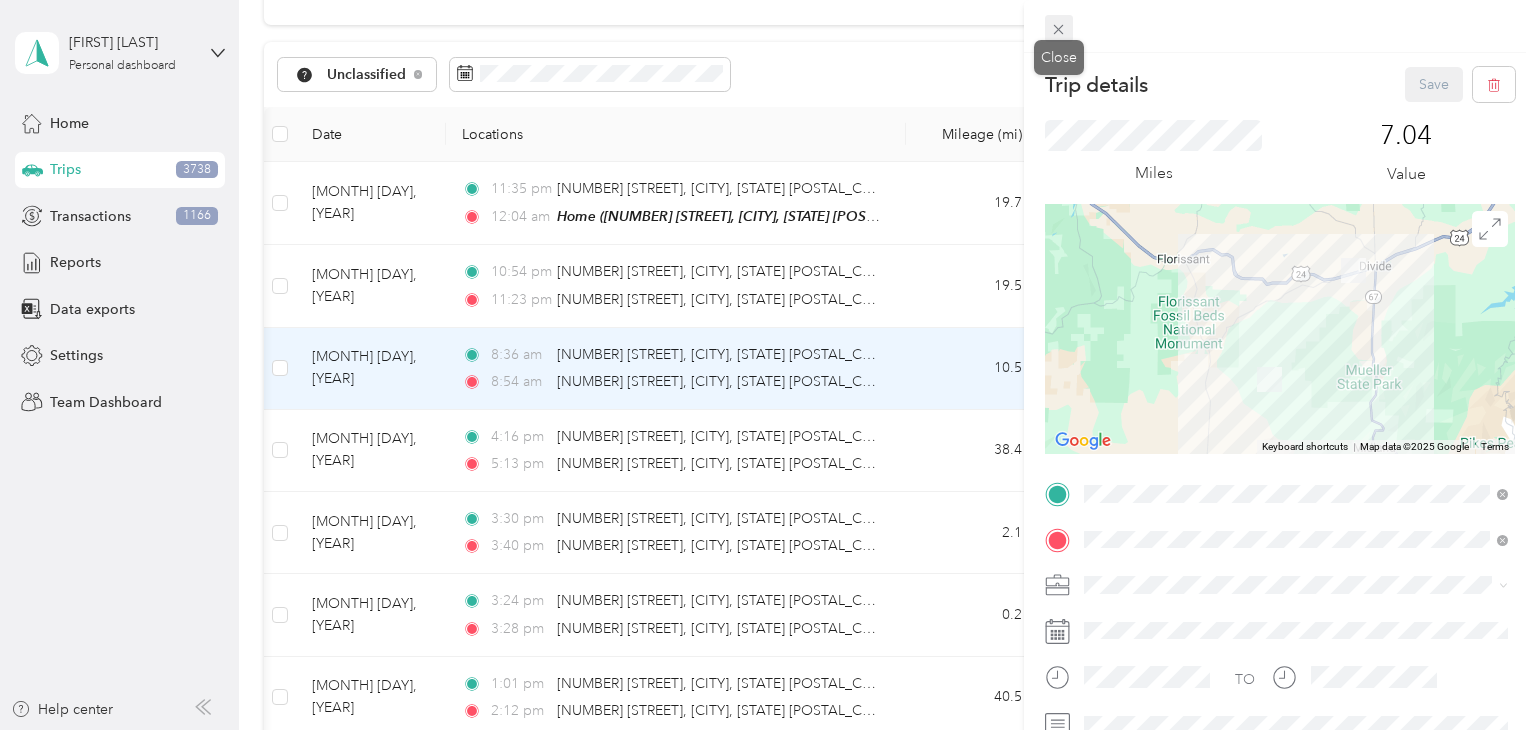 click 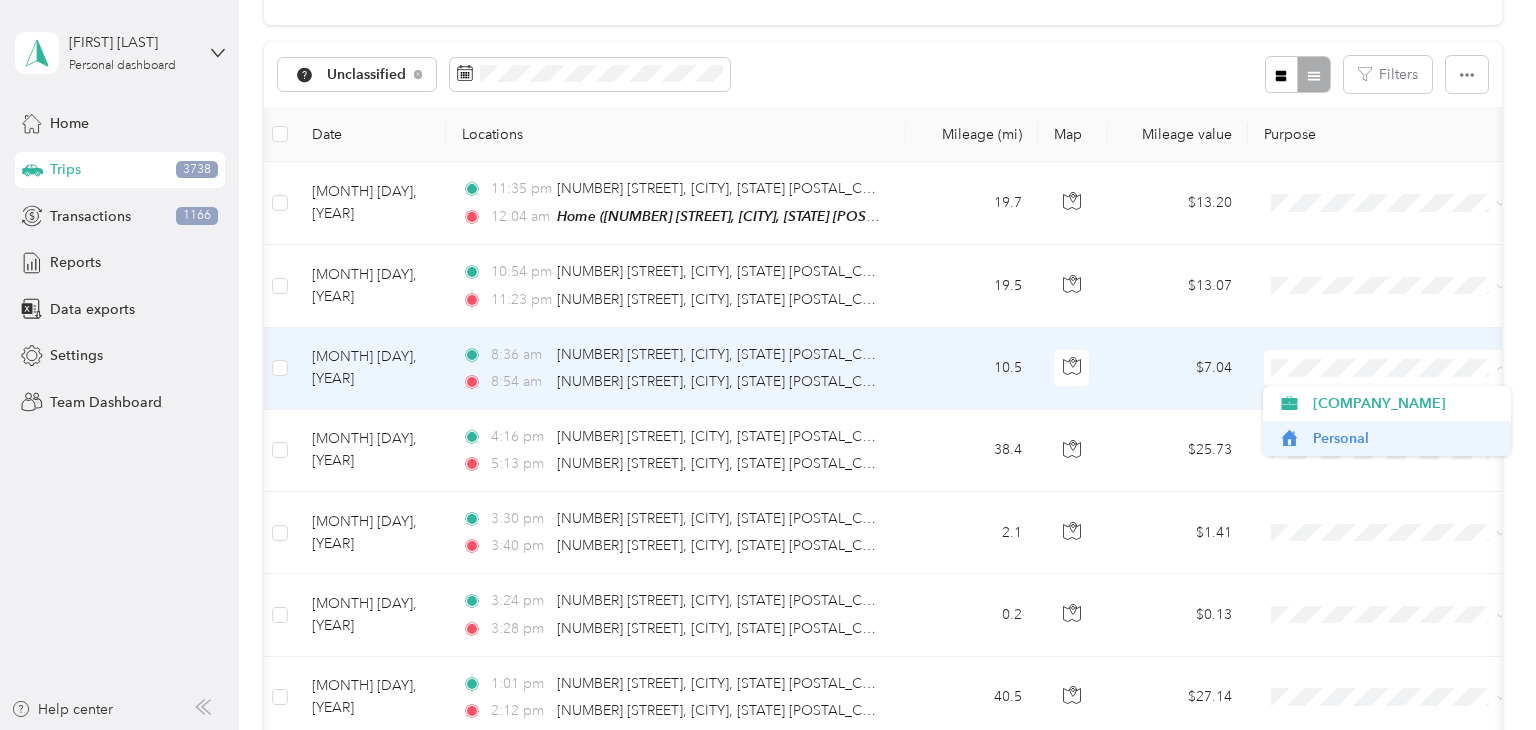 click on "Personal" at bounding box center [1405, 438] 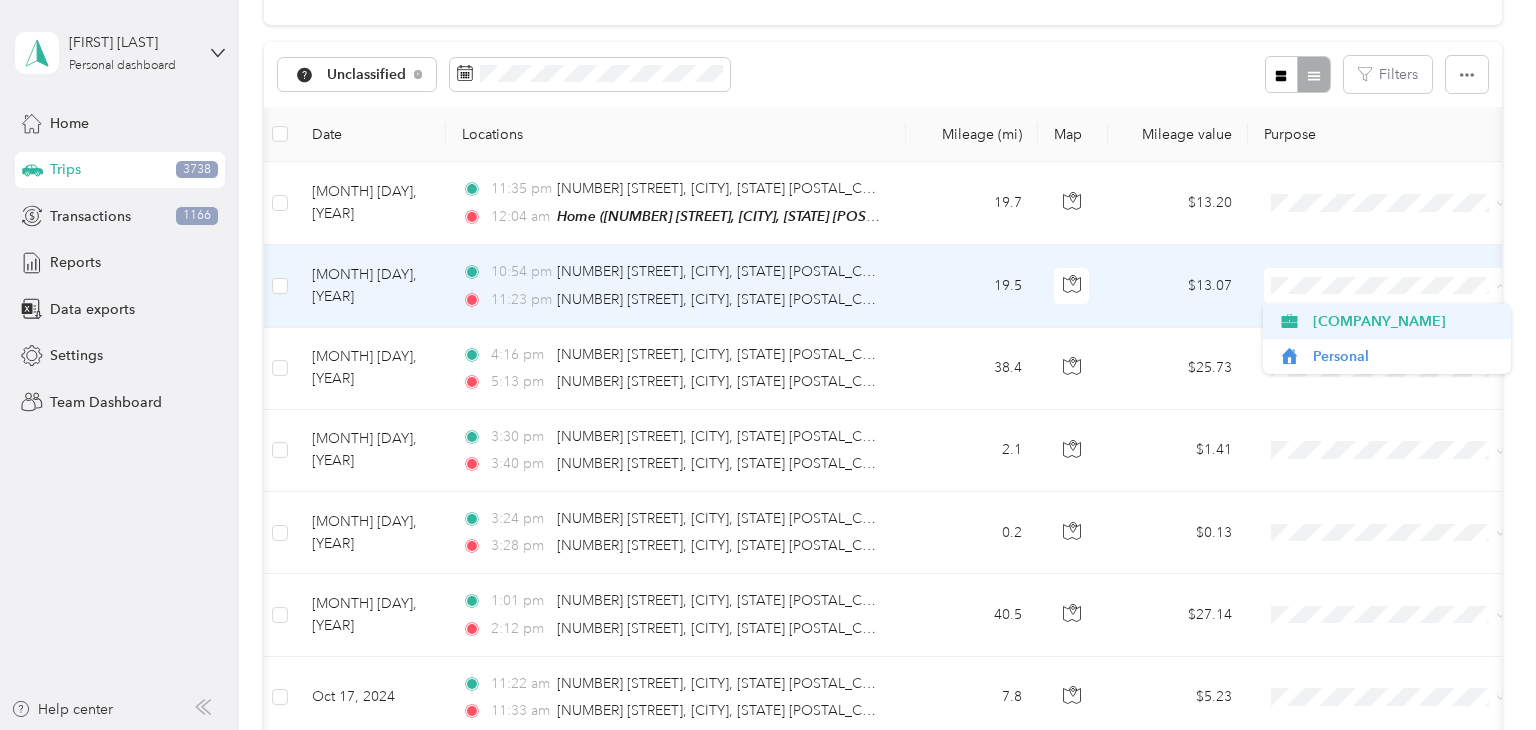 click on "[COMPANY_NAME]" at bounding box center [1405, 321] 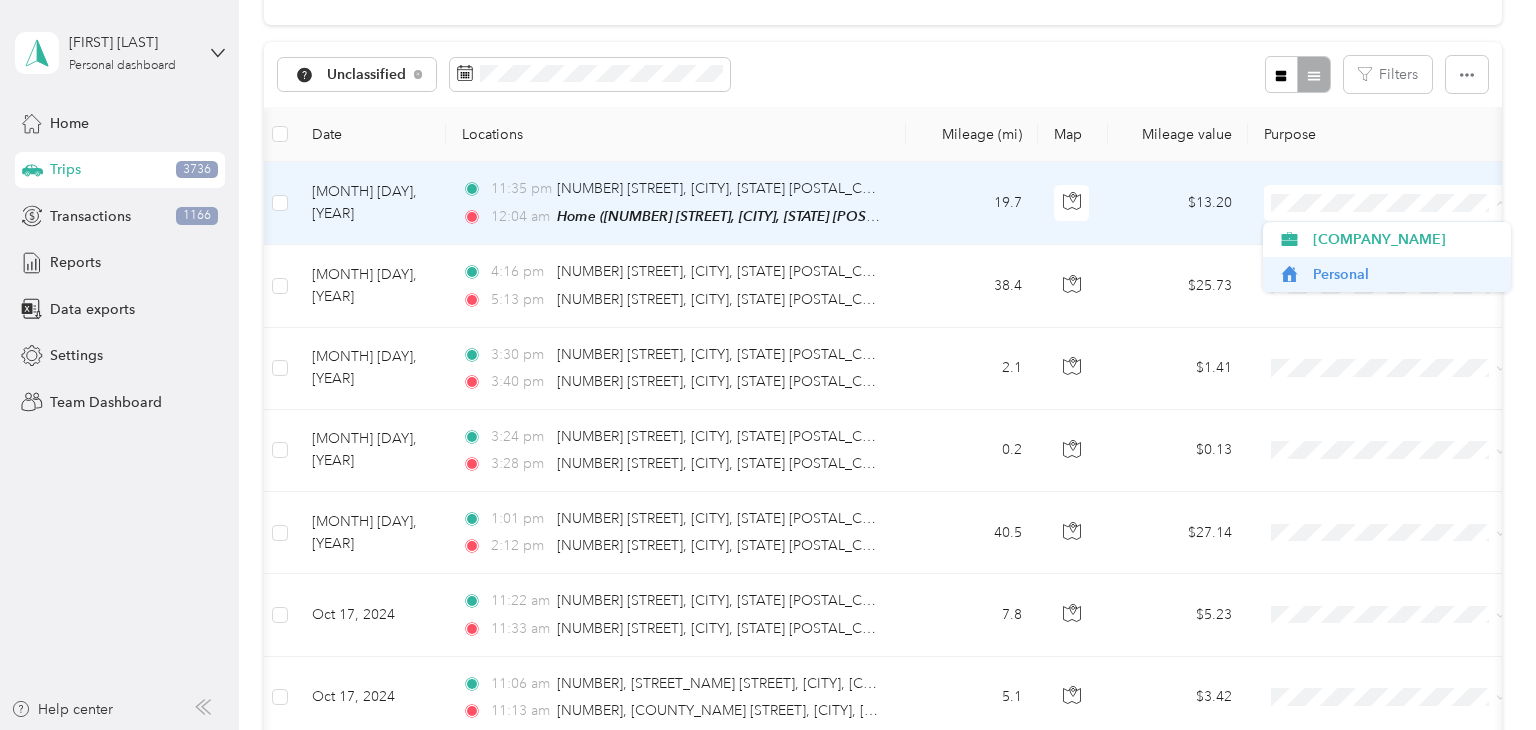 click on "Personal" at bounding box center (1405, 274) 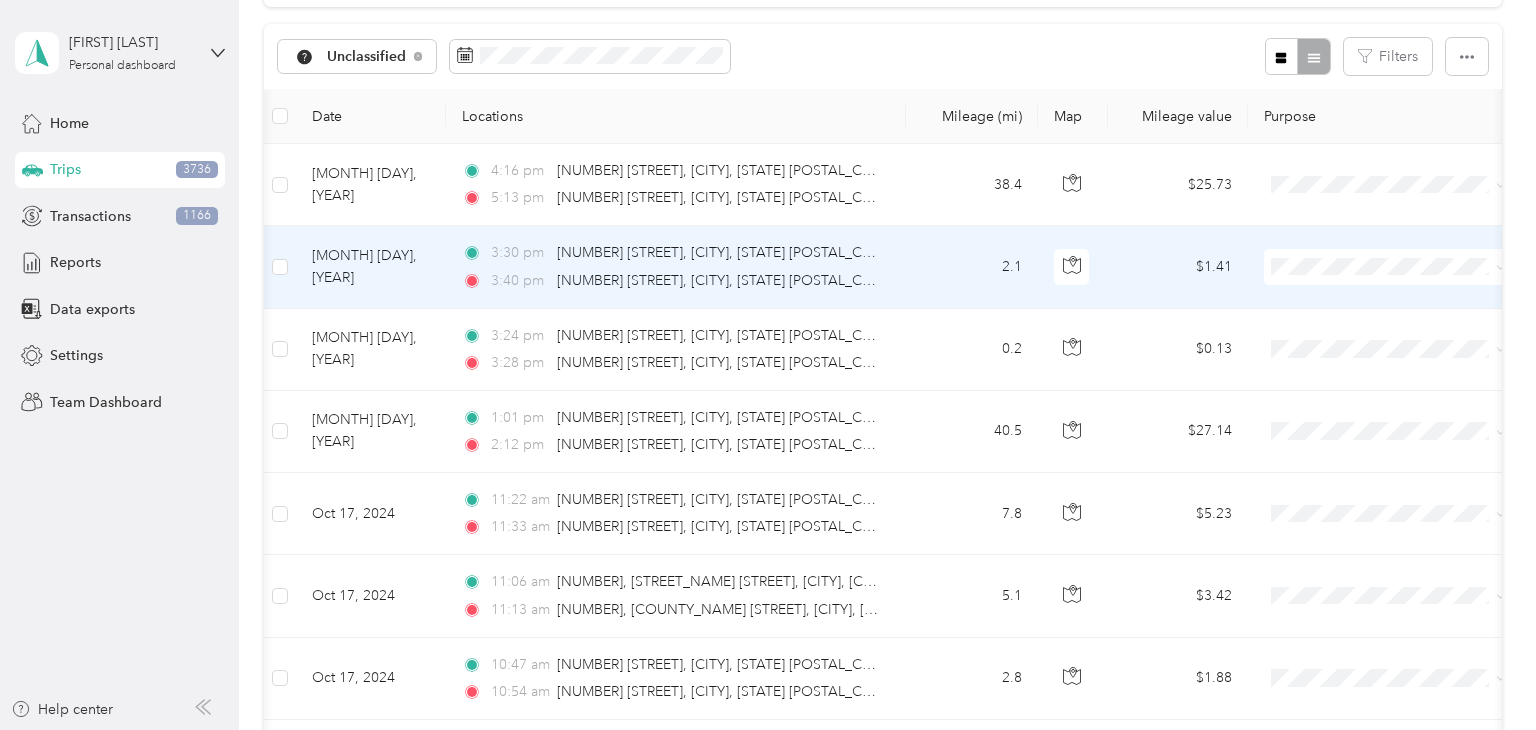 scroll, scrollTop: 194, scrollLeft: 0, axis: vertical 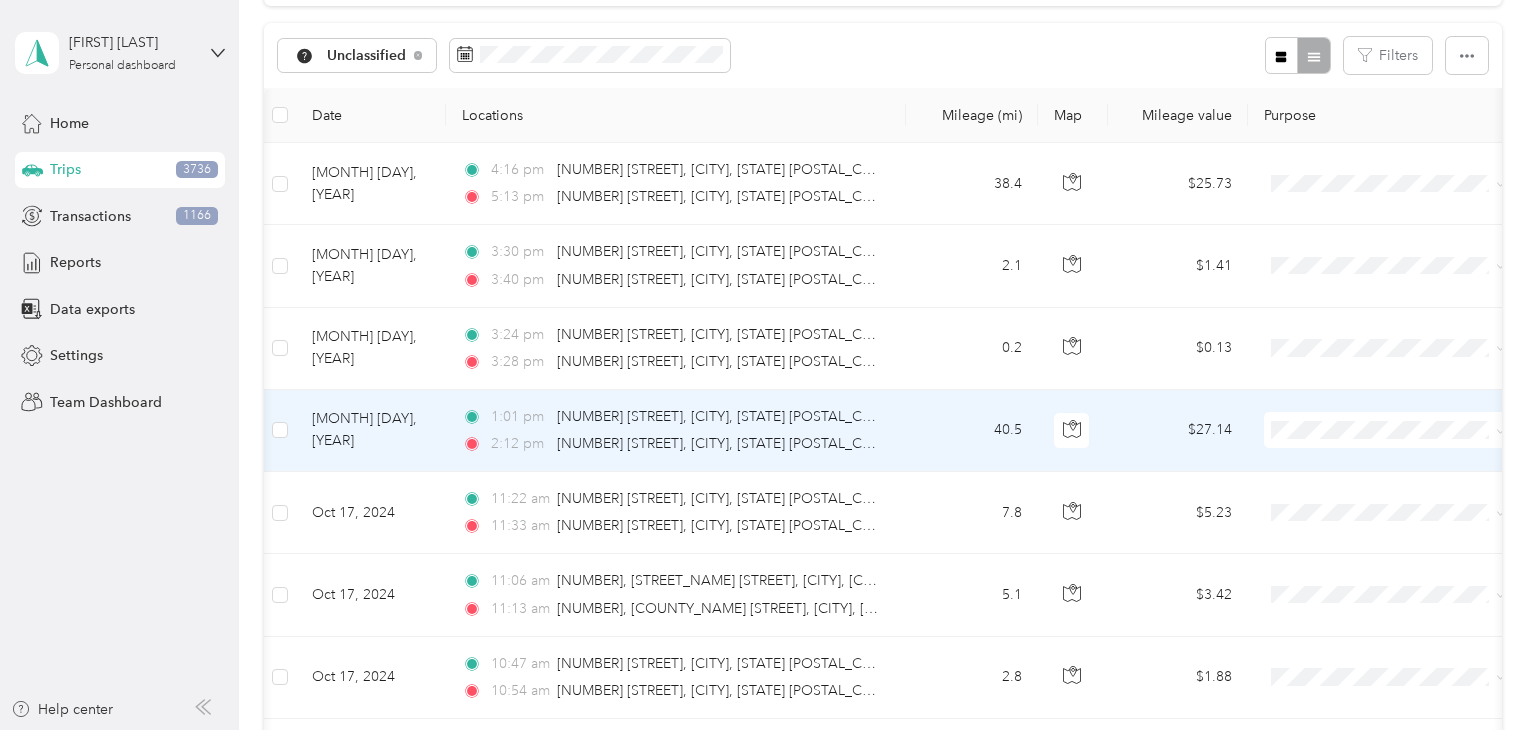click on "40.5" at bounding box center (972, 431) 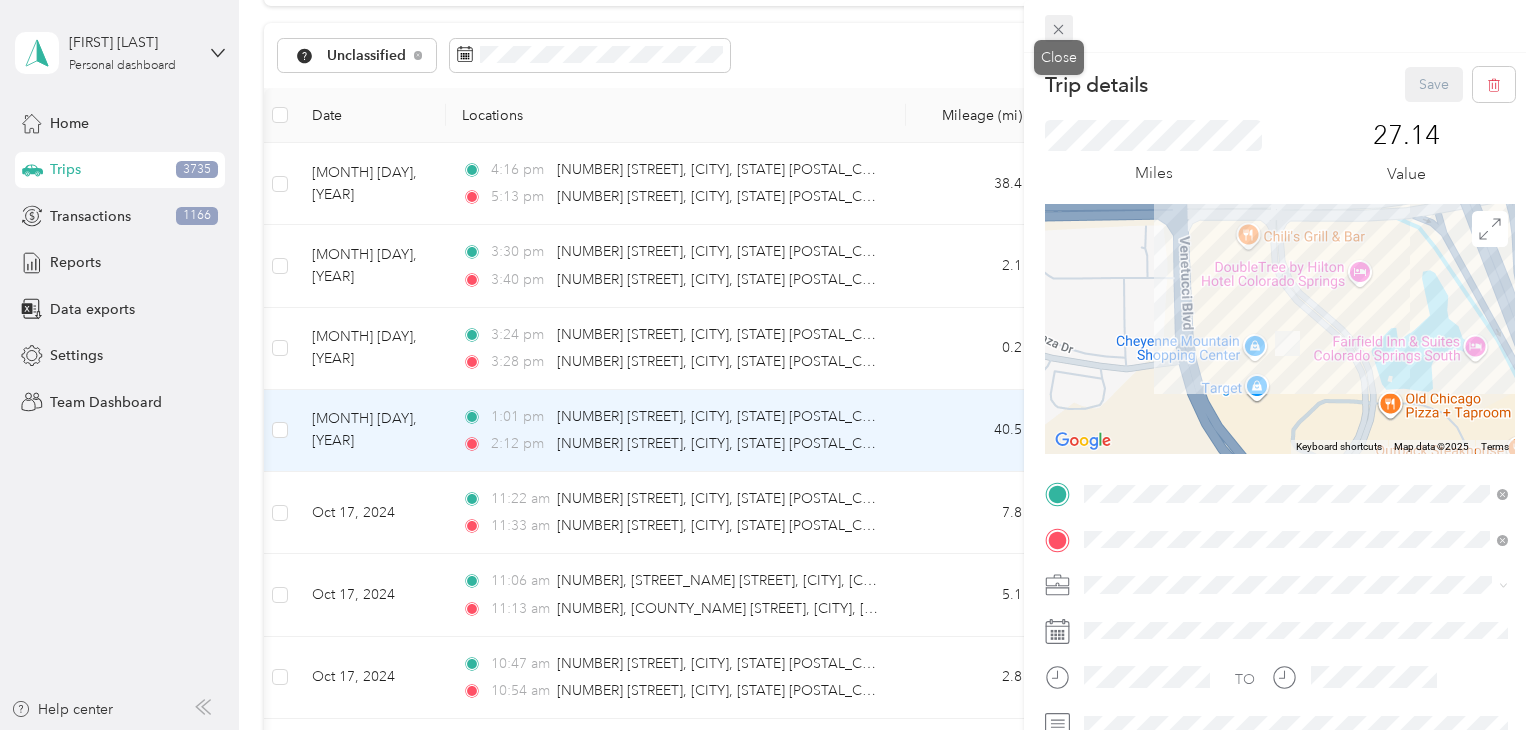 click 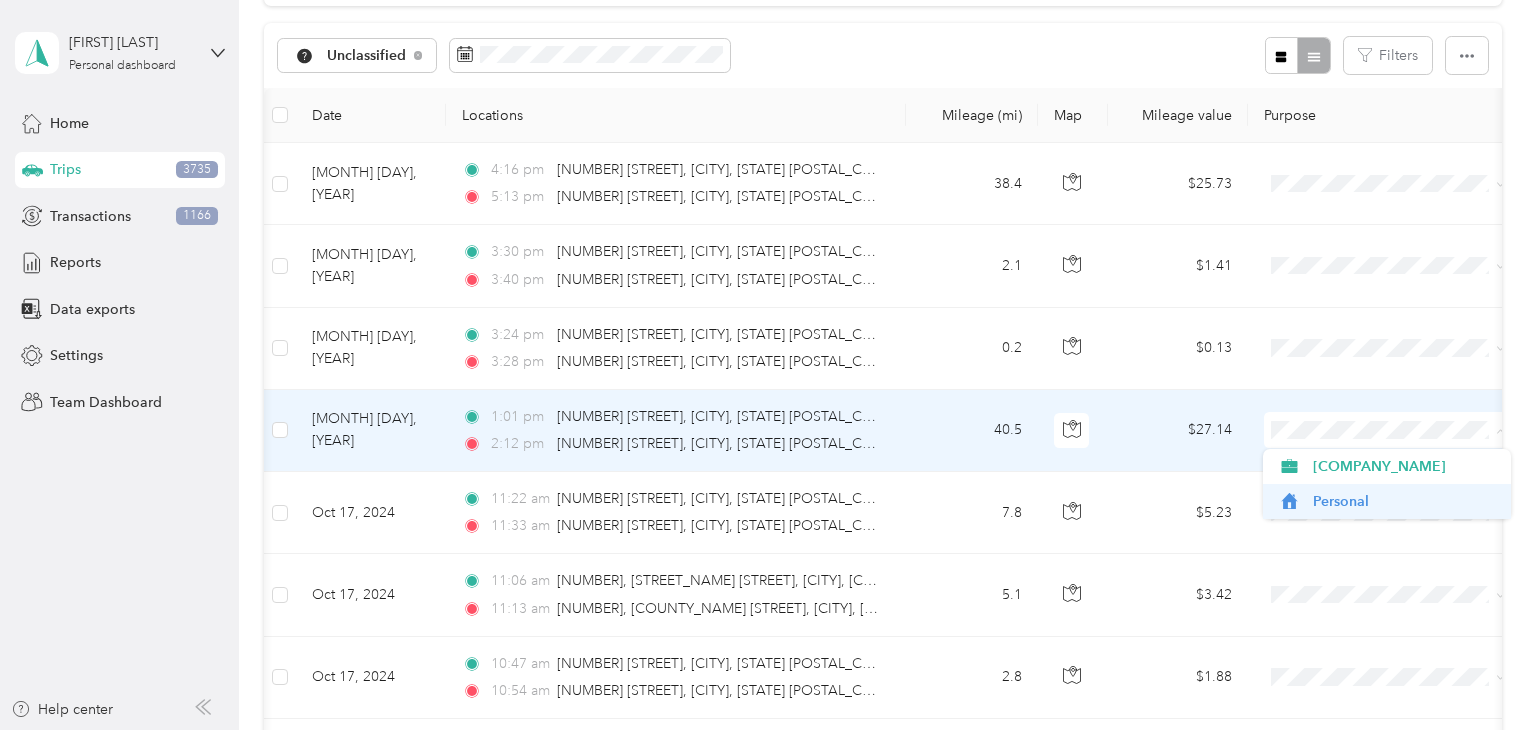 click on "Personal" at bounding box center [1405, 501] 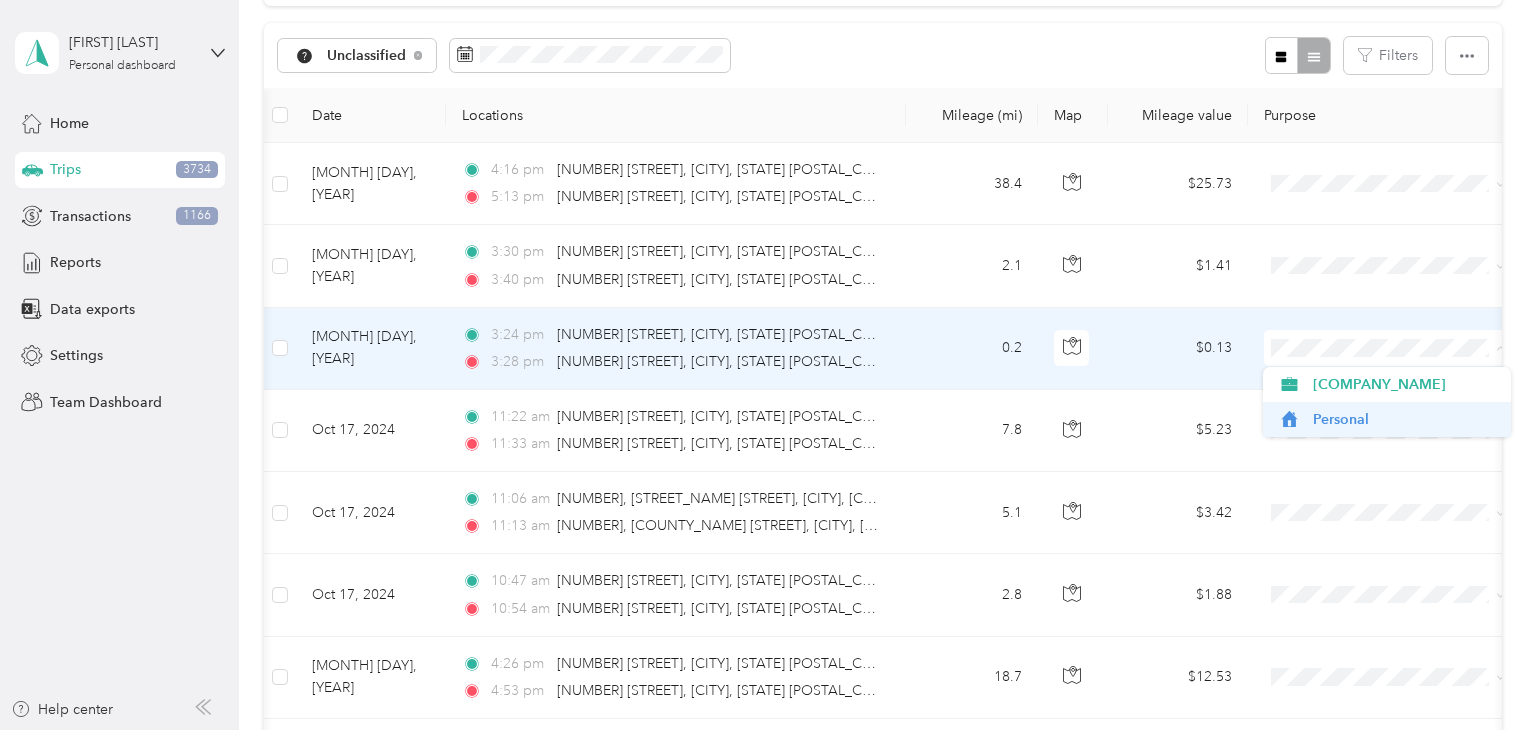 click on "Personal" at bounding box center (1405, 419) 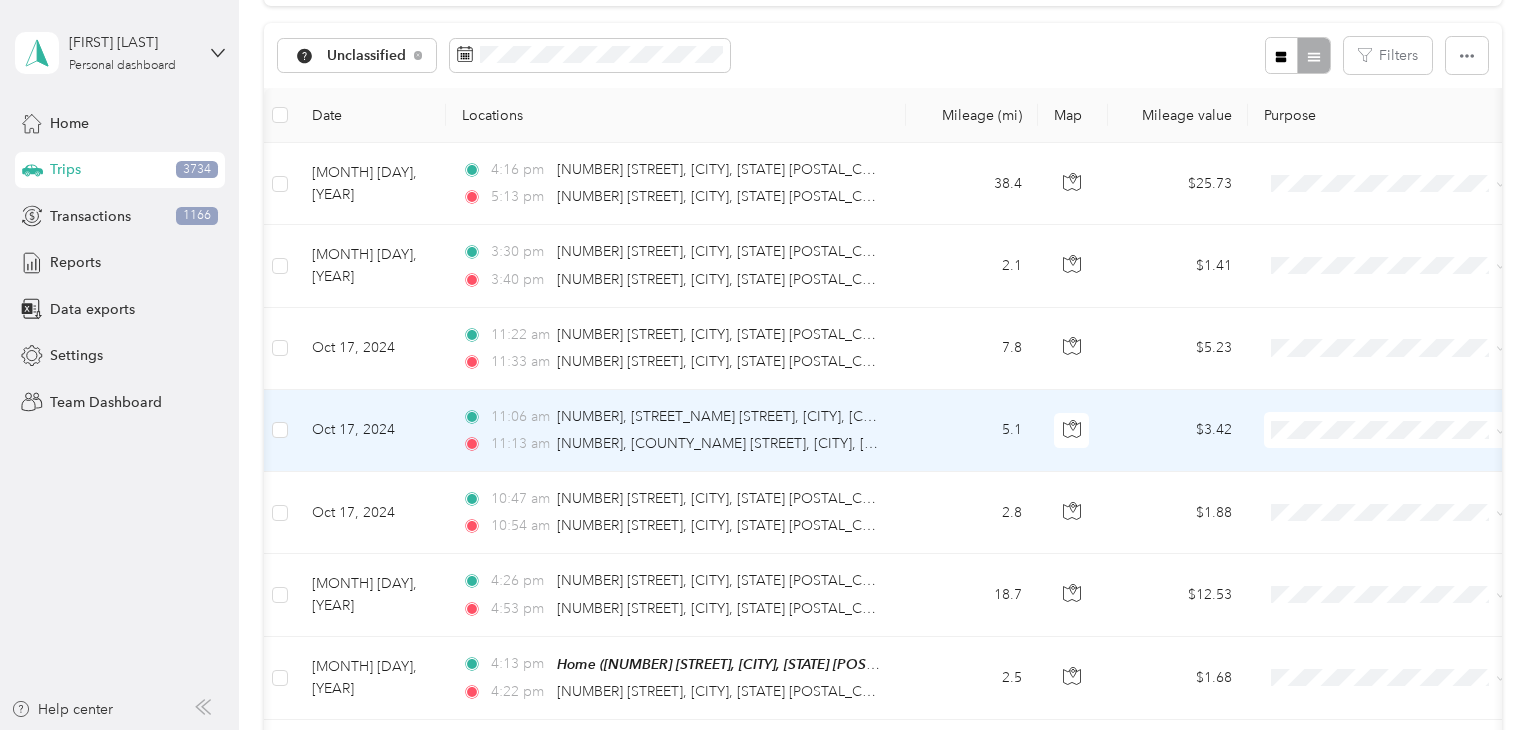scroll, scrollTop: 156, scrollLeft: 0, axis: vertical 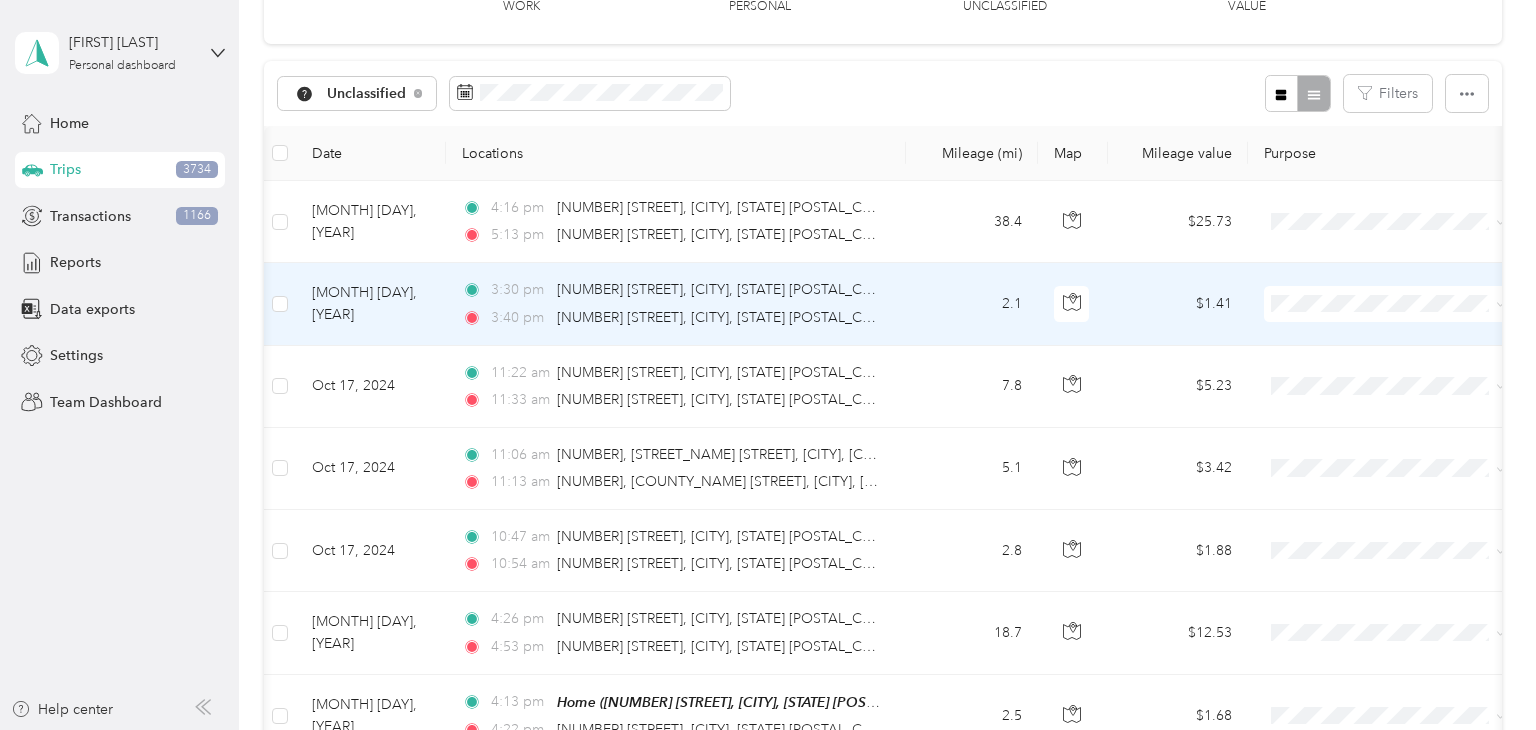 click on "2.1" at bounding box center (972, 304) 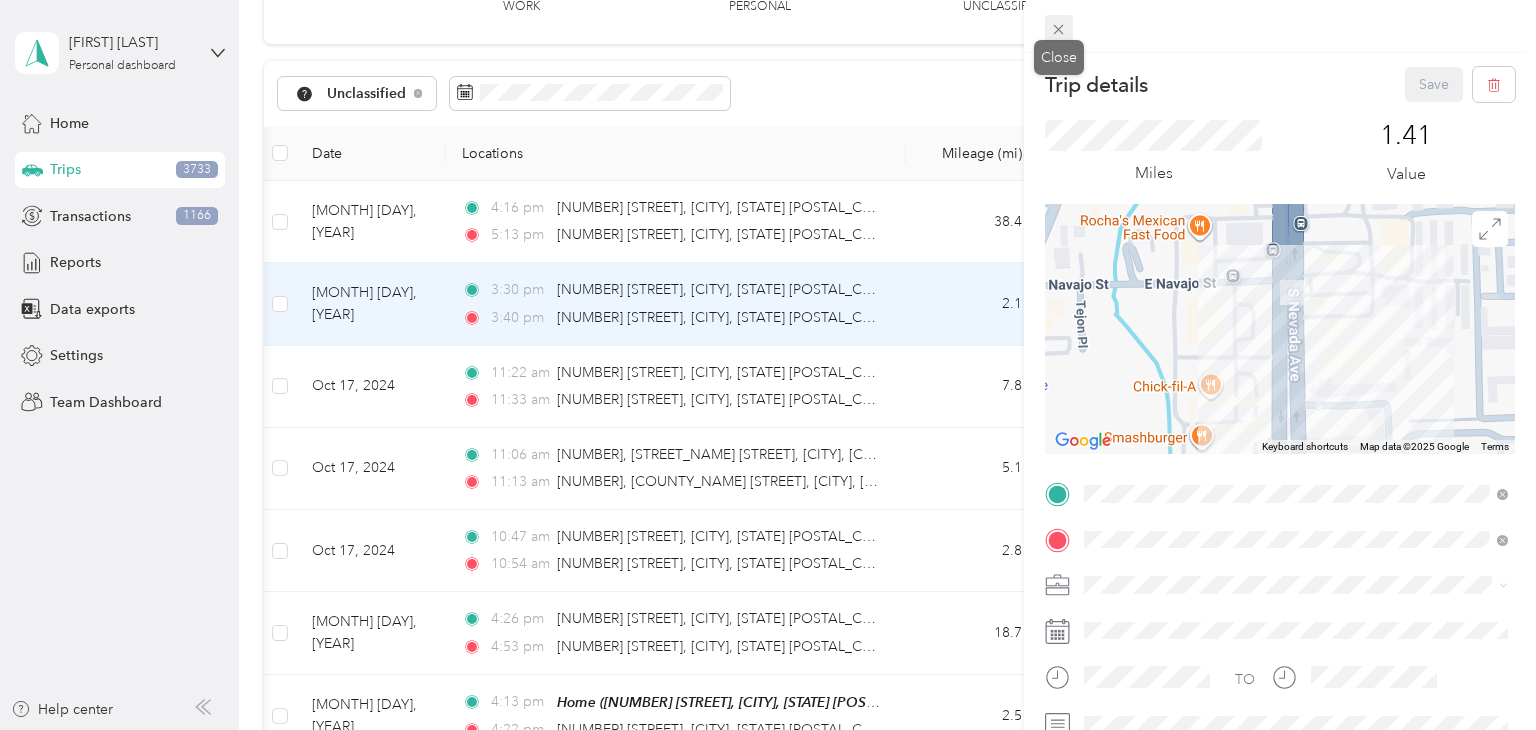click 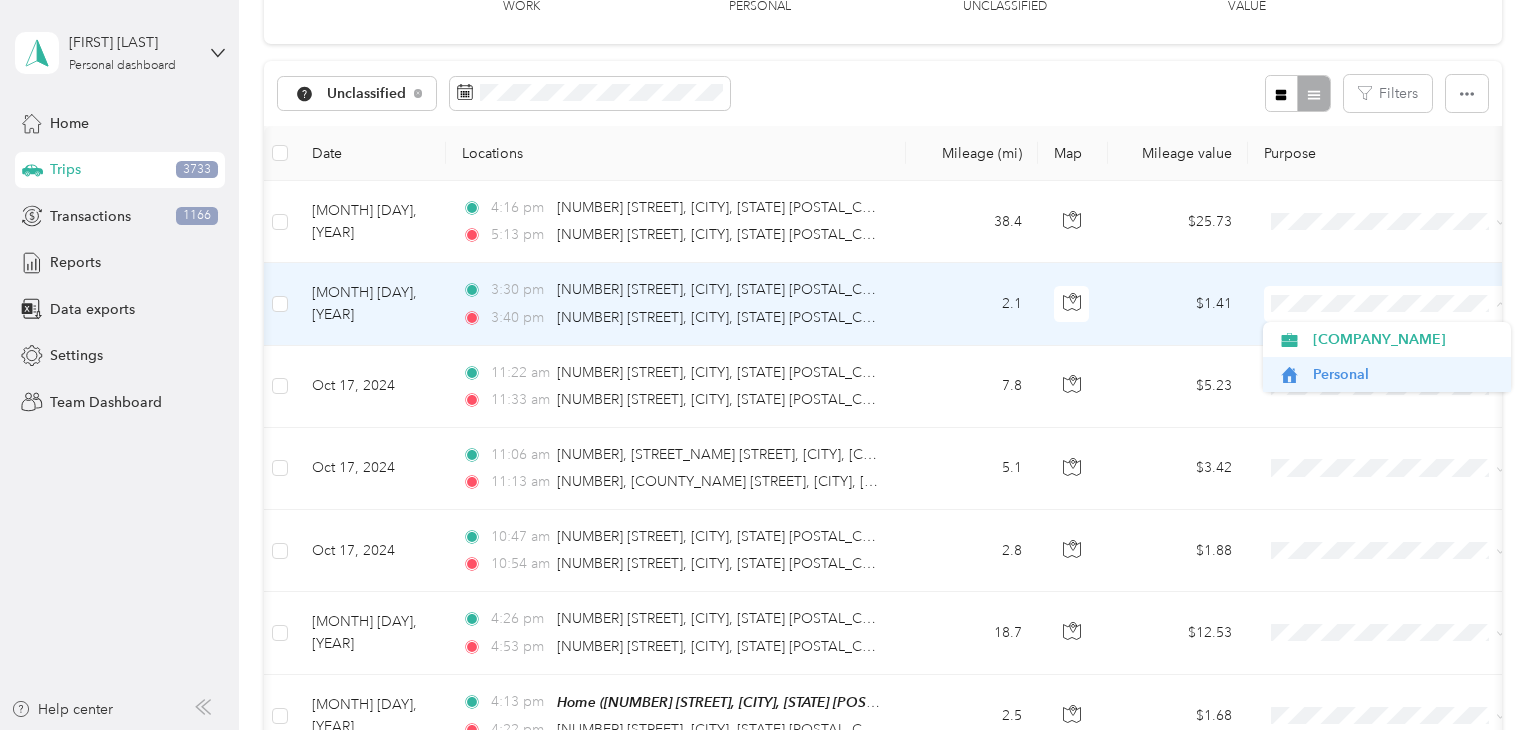 click on "Personal" at bounding box center [1405, 374] 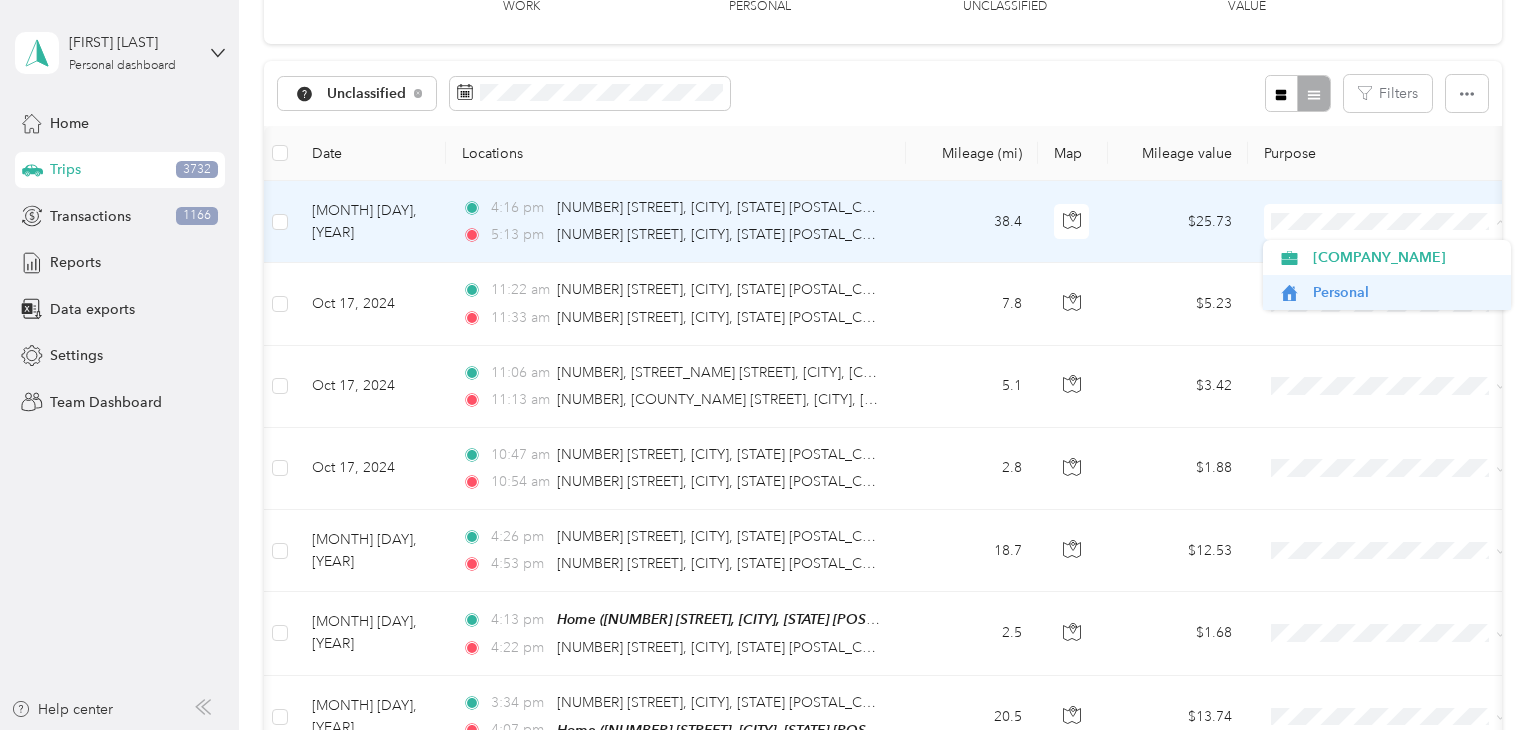 click on "Personal" at bounding box center [1405, 292] 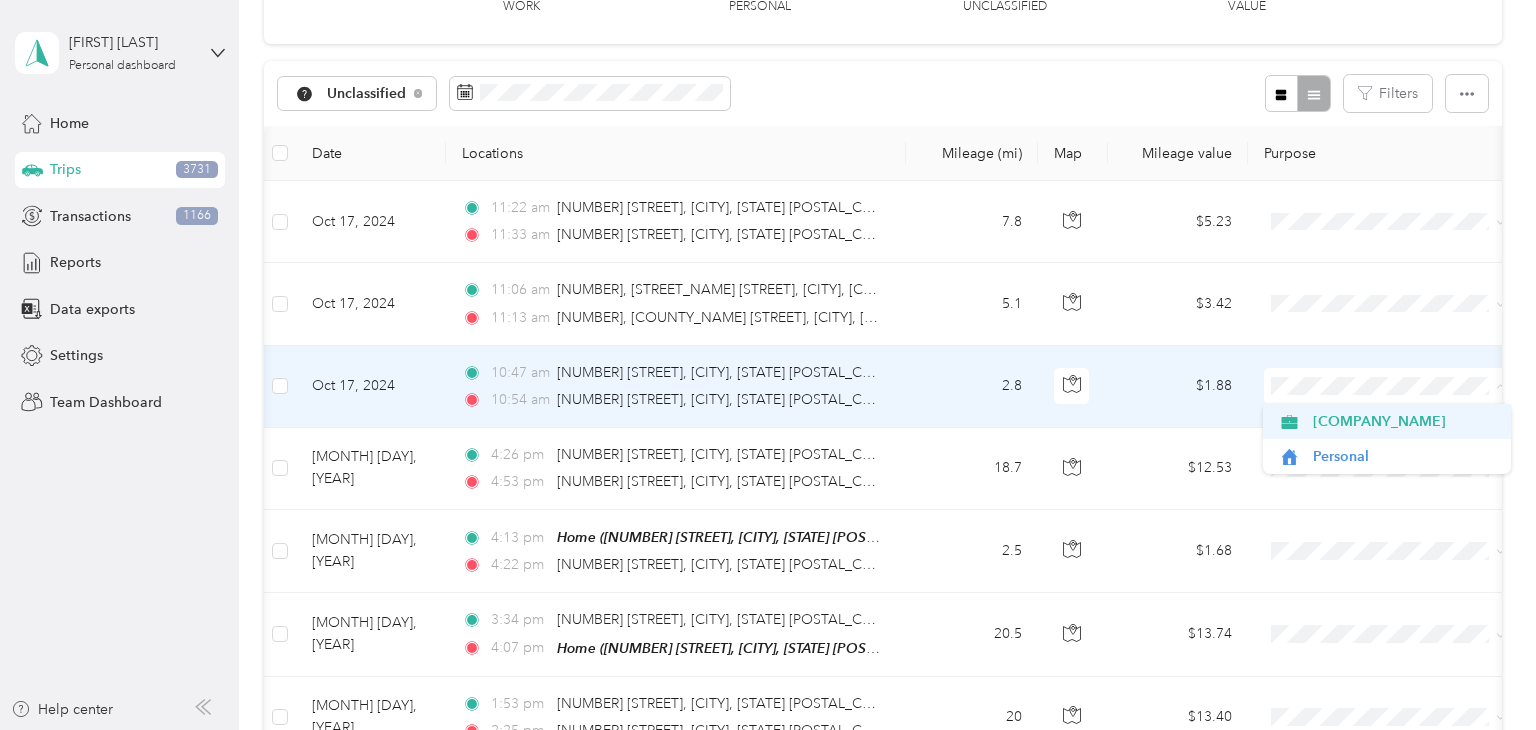 click on "[COMPANY_NAME]" at bounding box center (1405, 421) 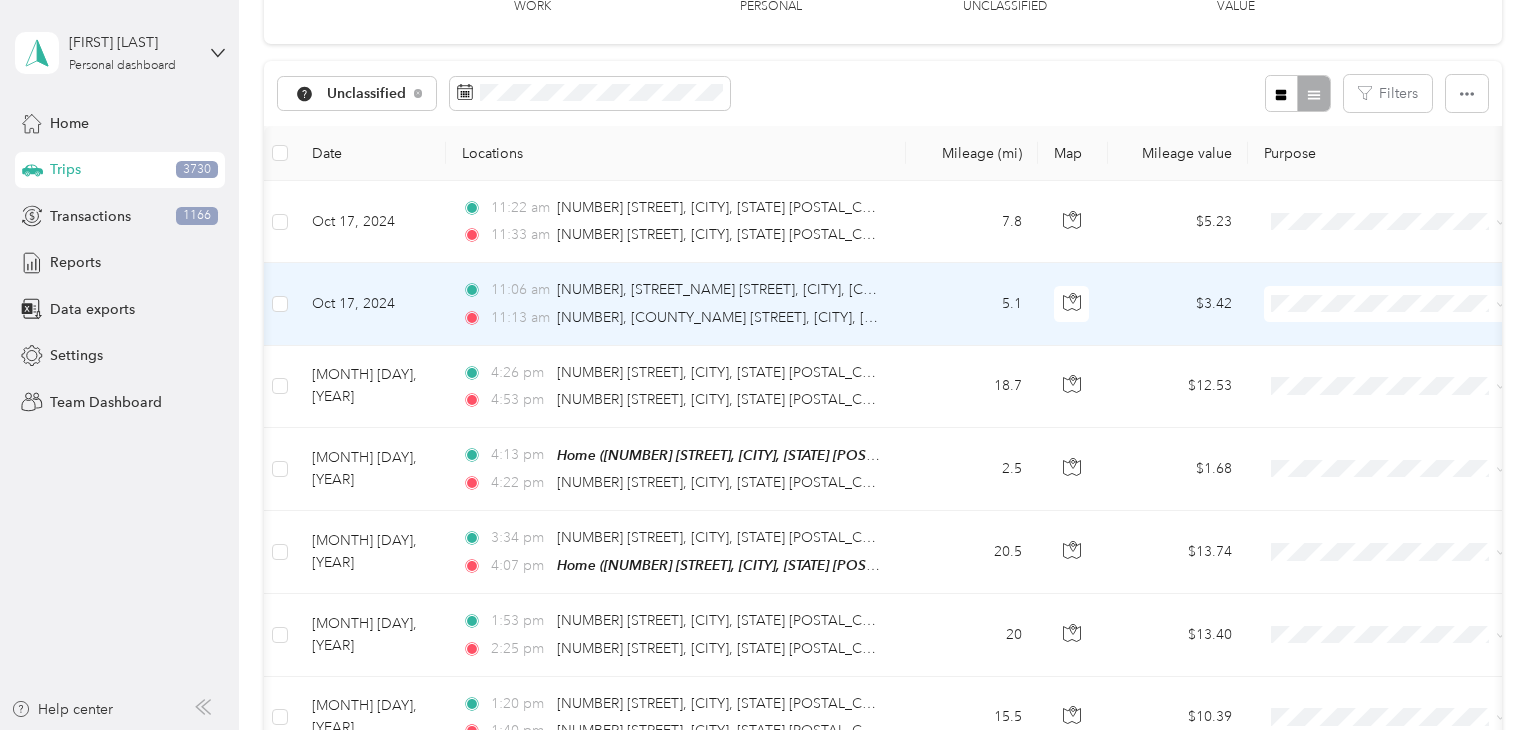 click on "5.1" at bounding box center [972, 304] 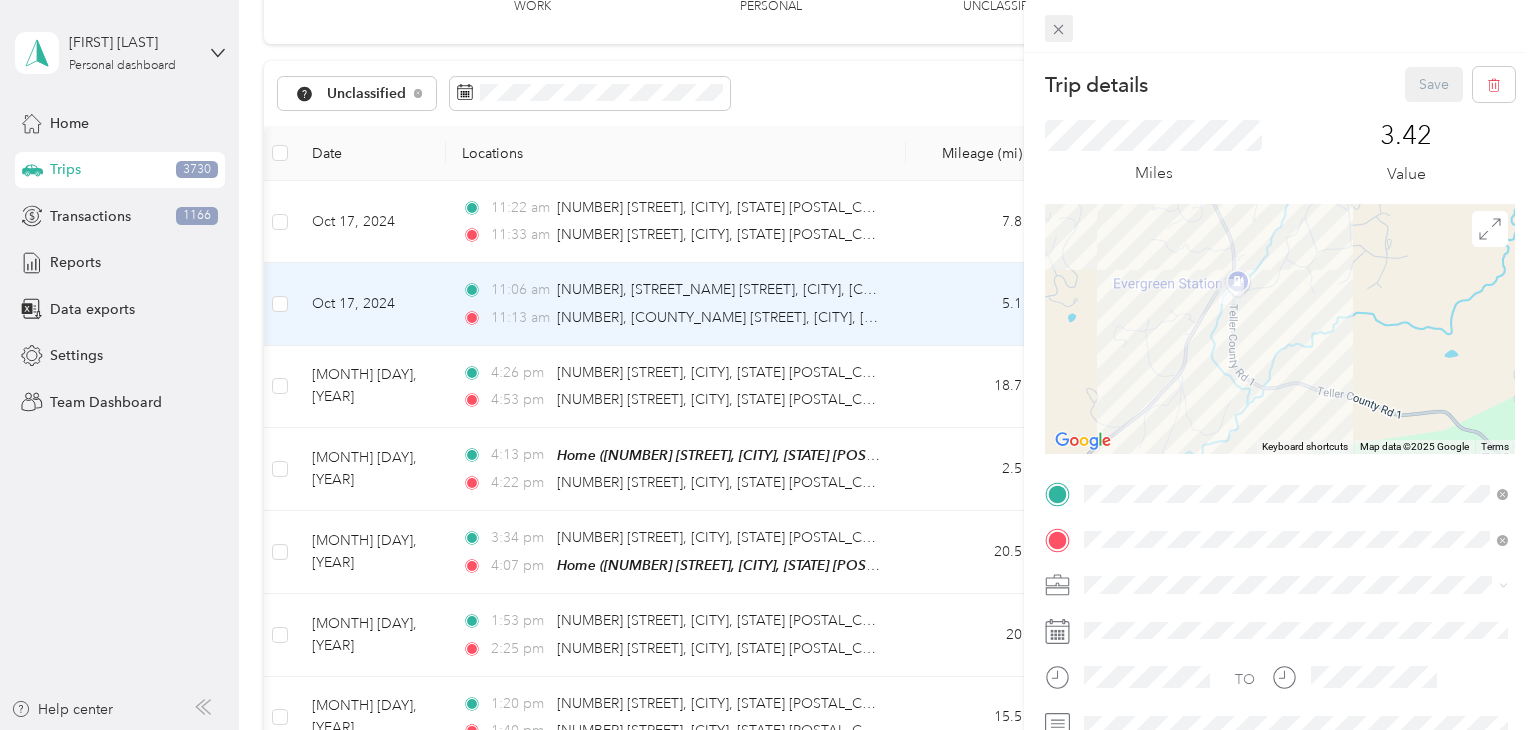 click 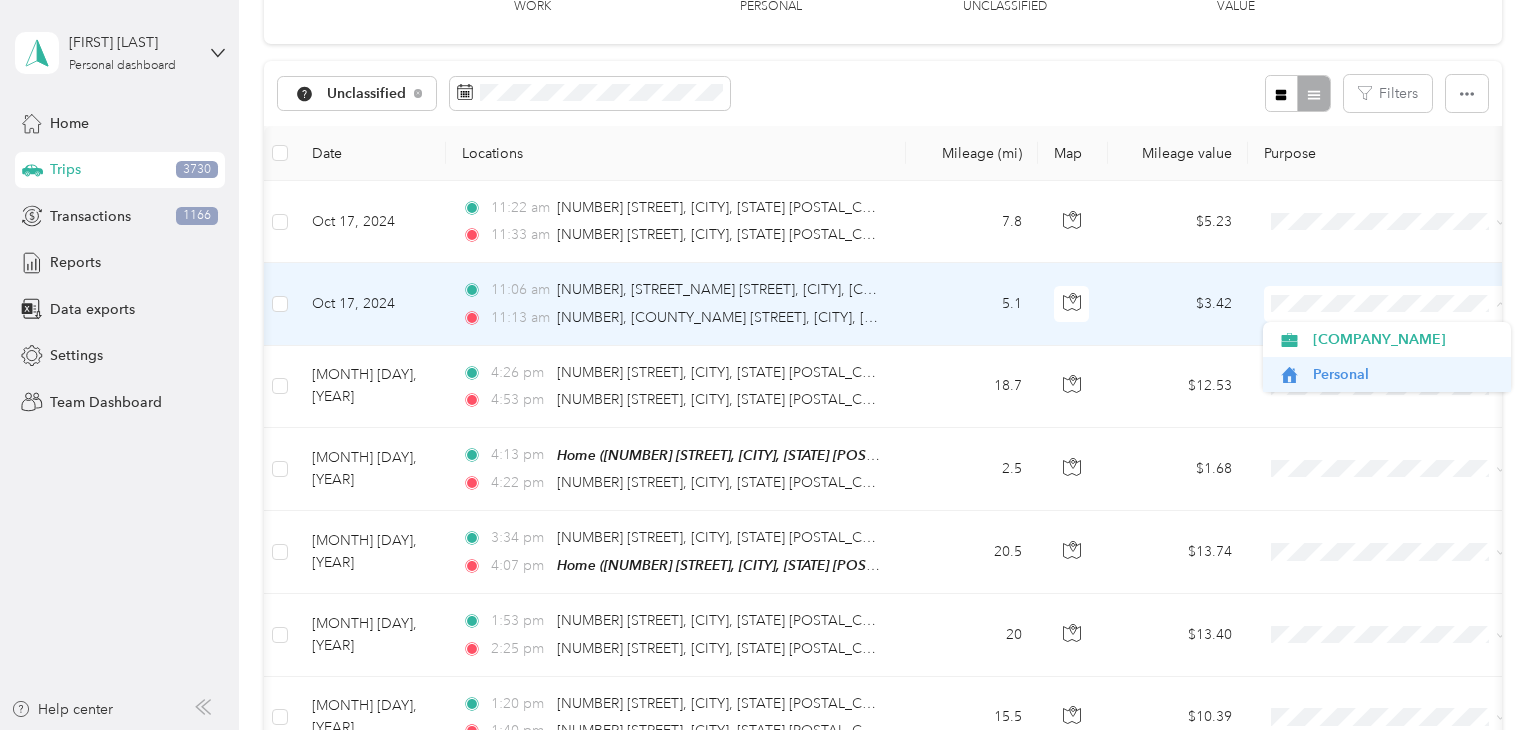 click on "Personal" at bounding box center [1405, 374] 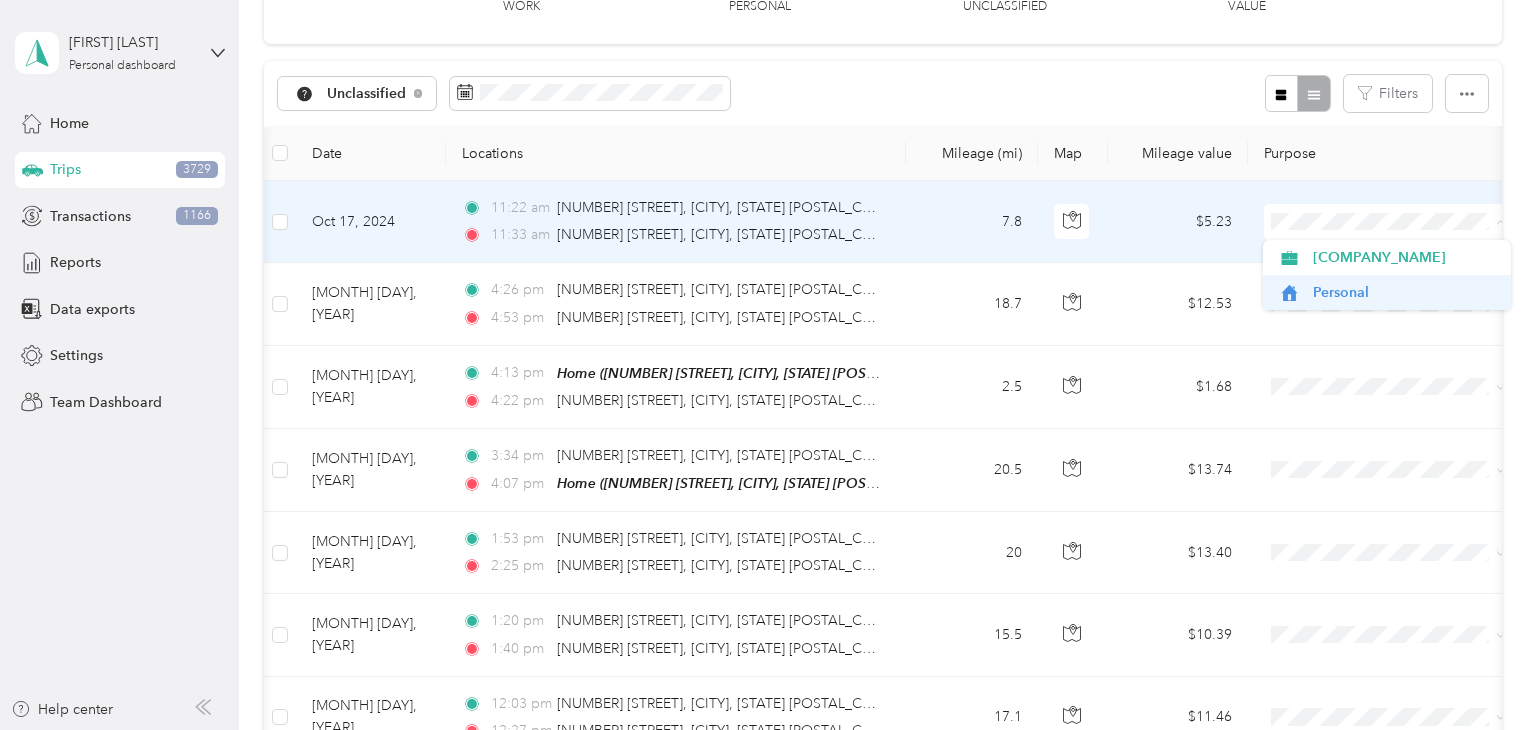 click on "Personal" at bounding box center (1405, 292) 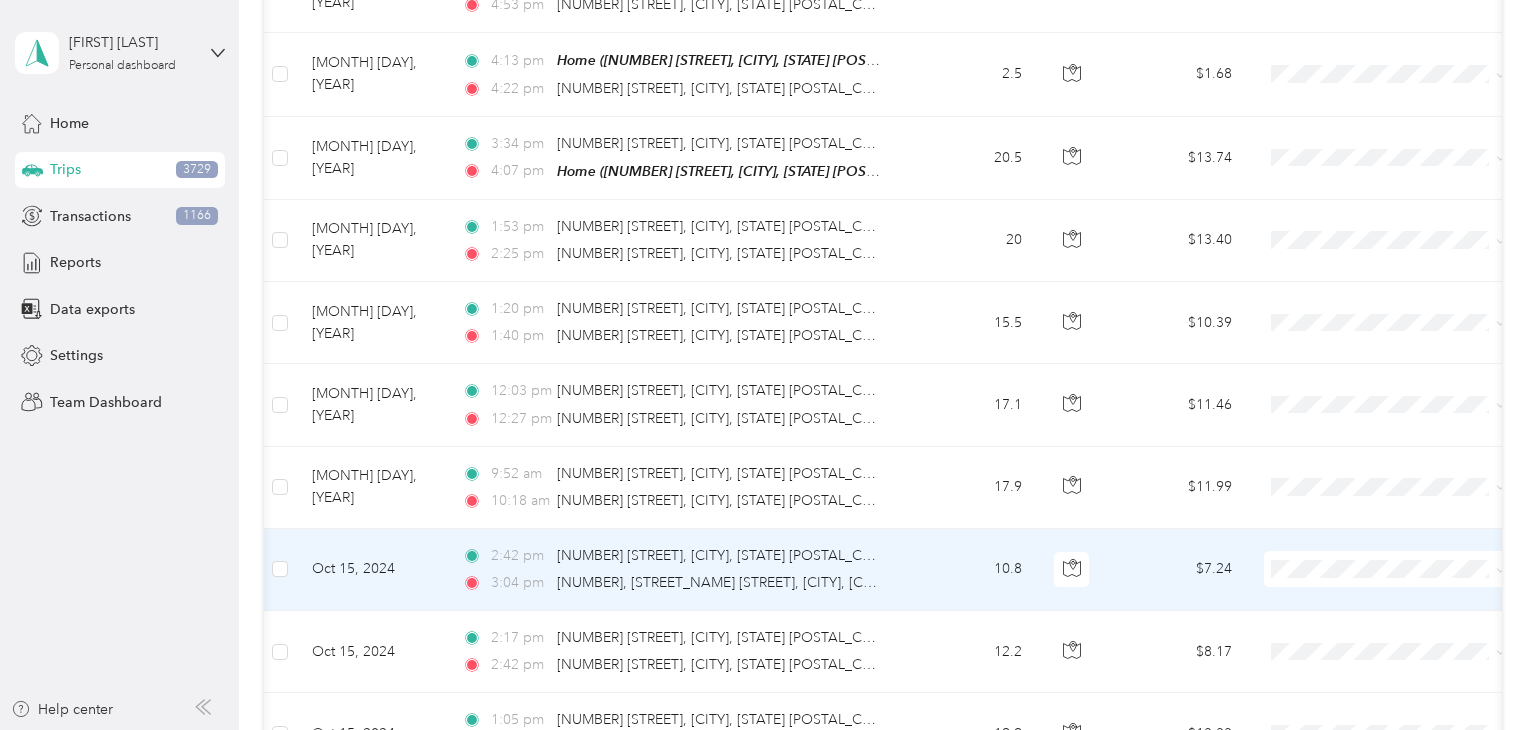 scroll, scrollTop: 389, scrollLeft: 0, axis: vertical 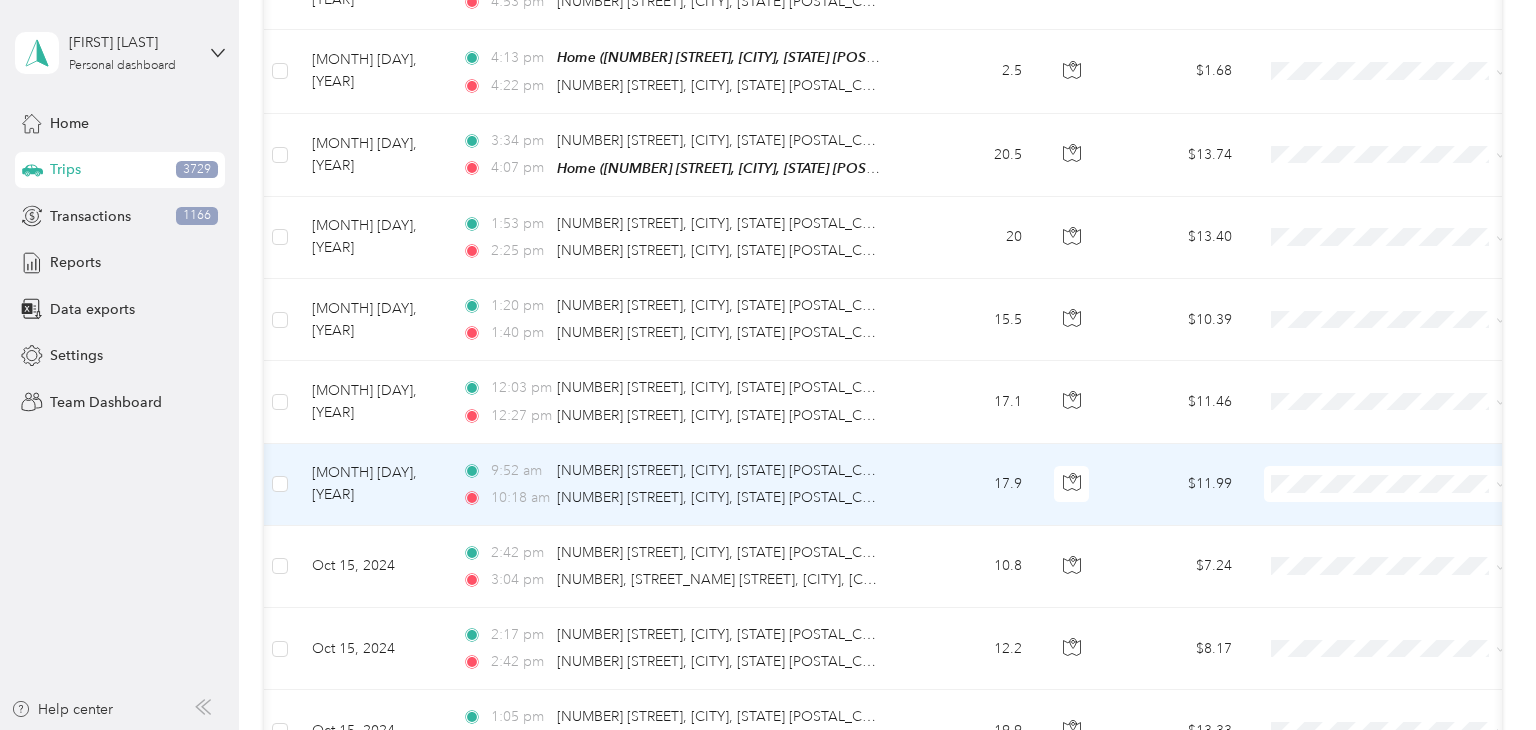 click on "[TIME] [NUMBER] [STREET], [CITY], [STATE] [POSTAL_CODE]  [TIME] [NUMBER] [STREET], [CITY], [STATE] [POSTAL_CODE]" at bounding box center [676, 485] 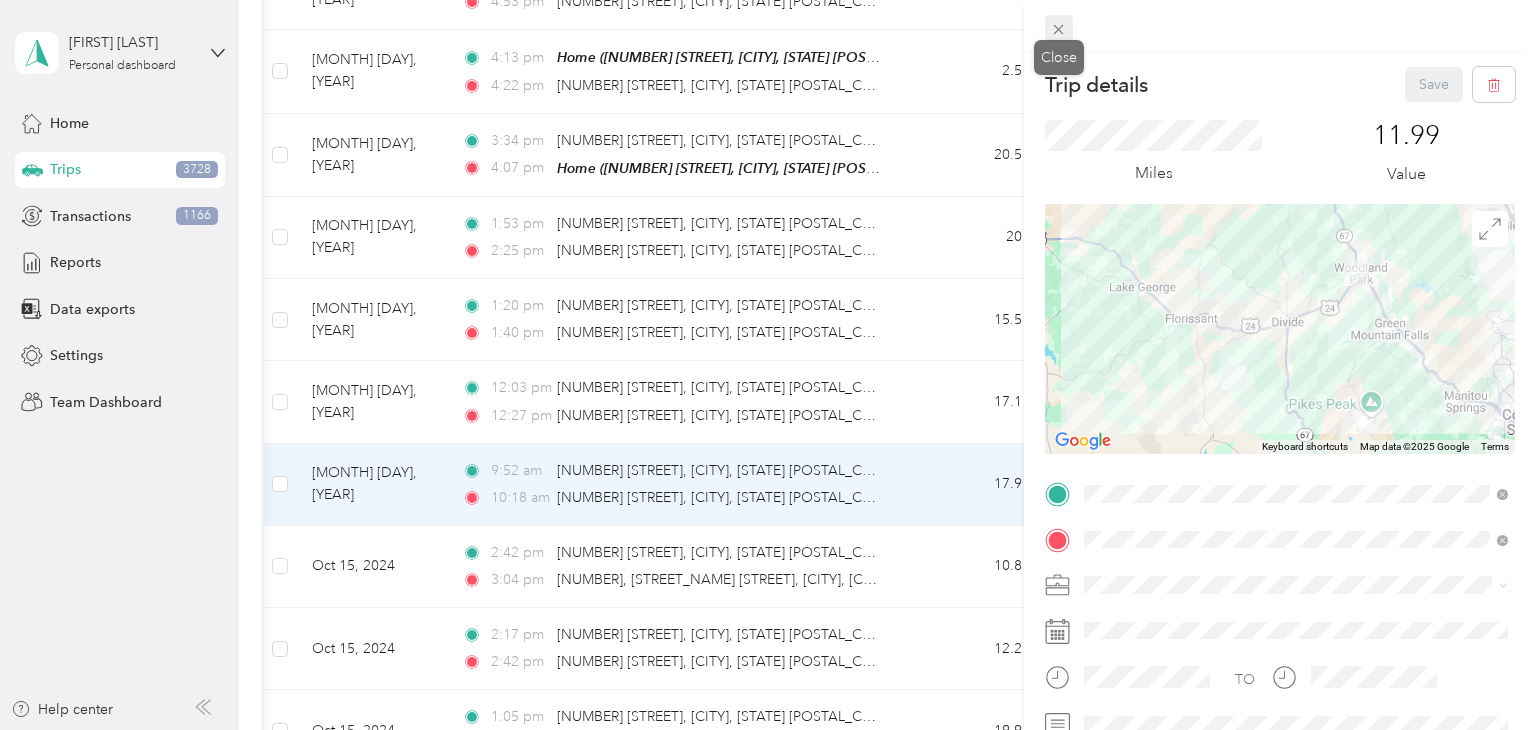 click 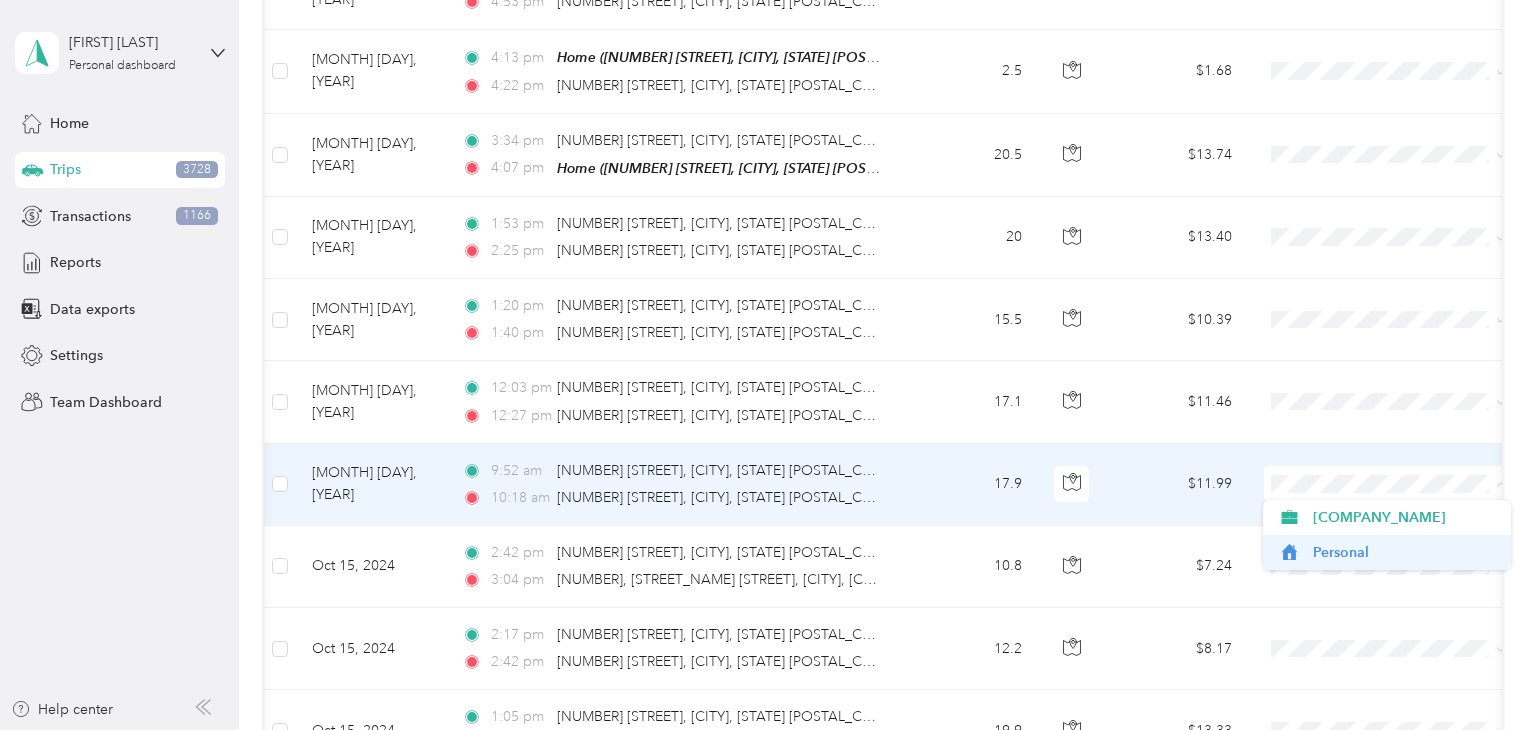 click on "Personal" at bounding box center (1405, 552) 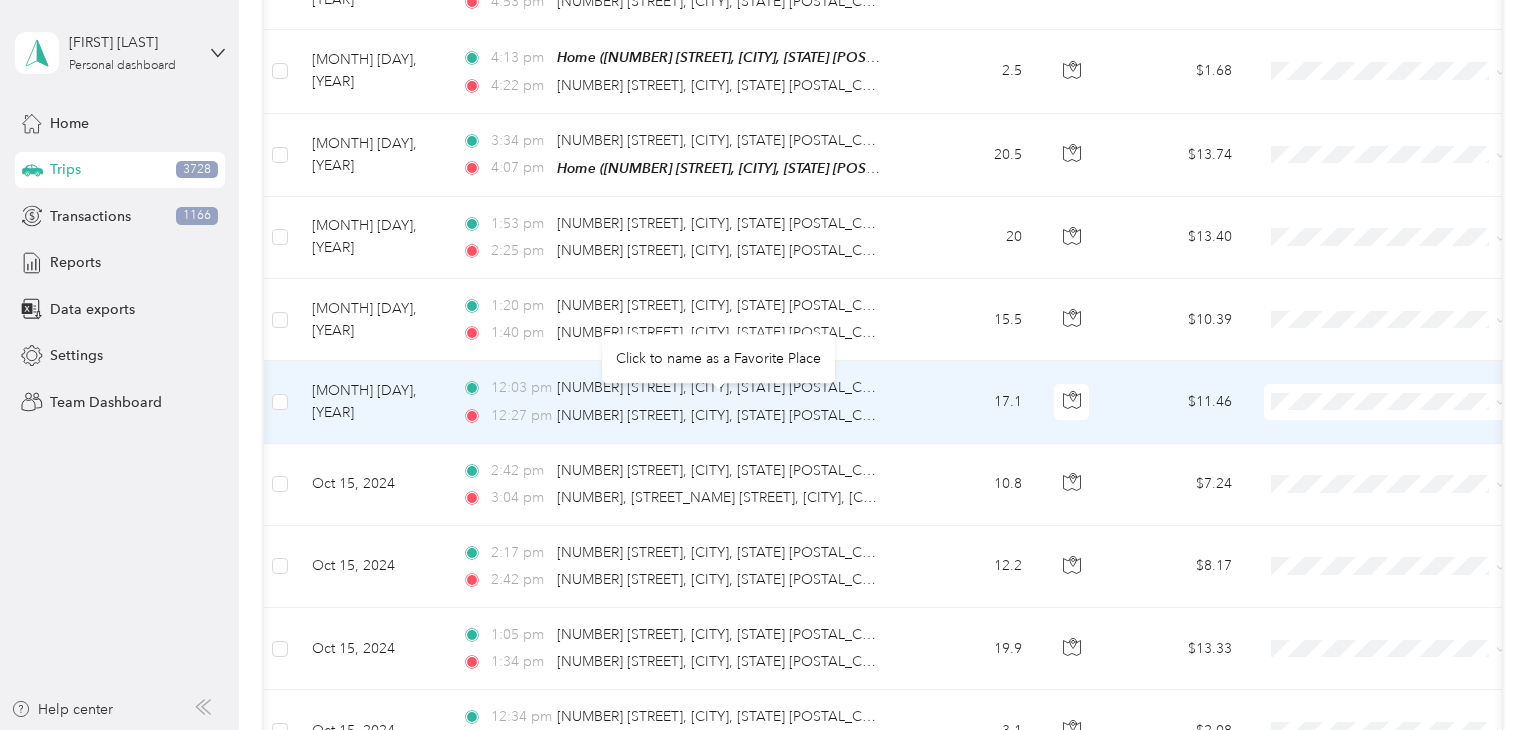 click on "17.1" at bounding box center (972, 402) 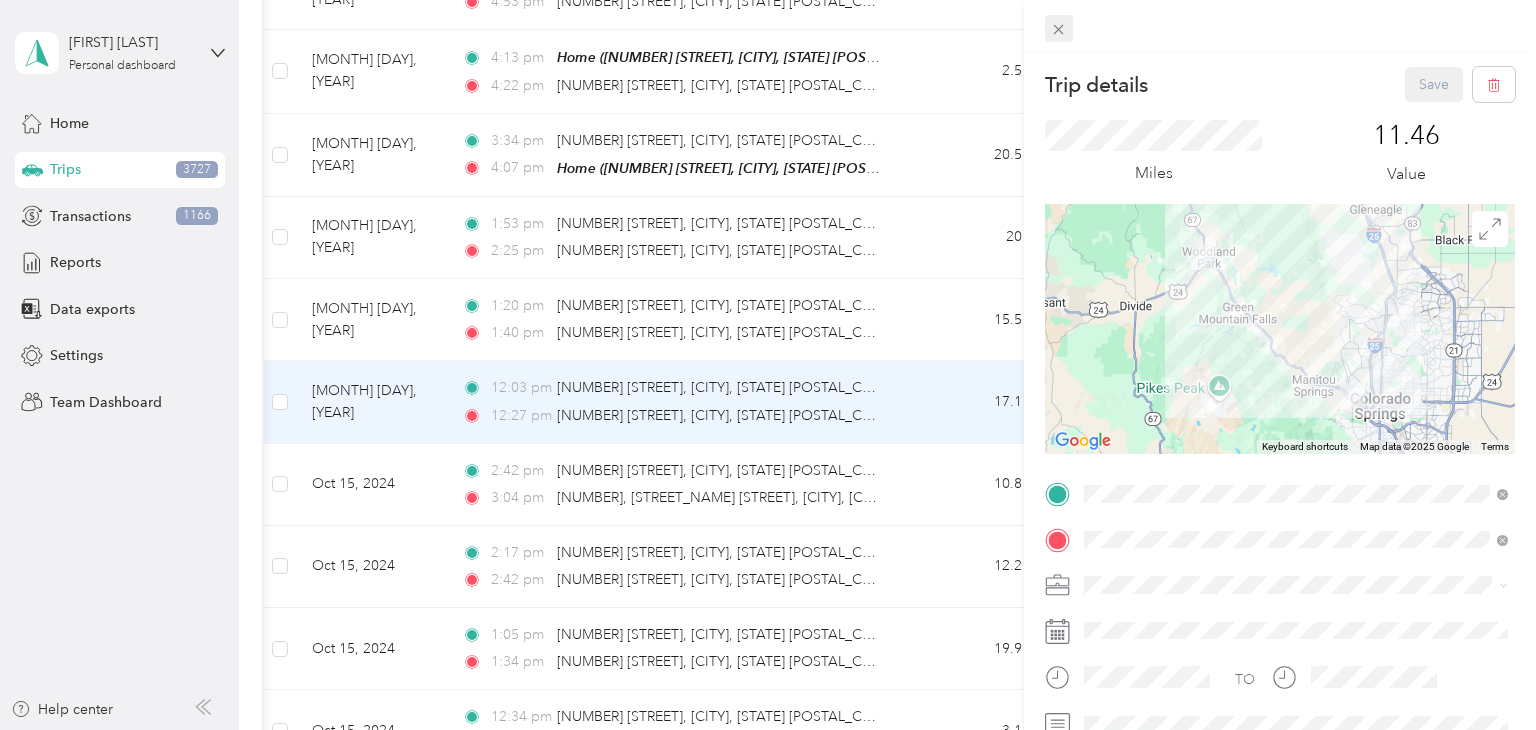 click 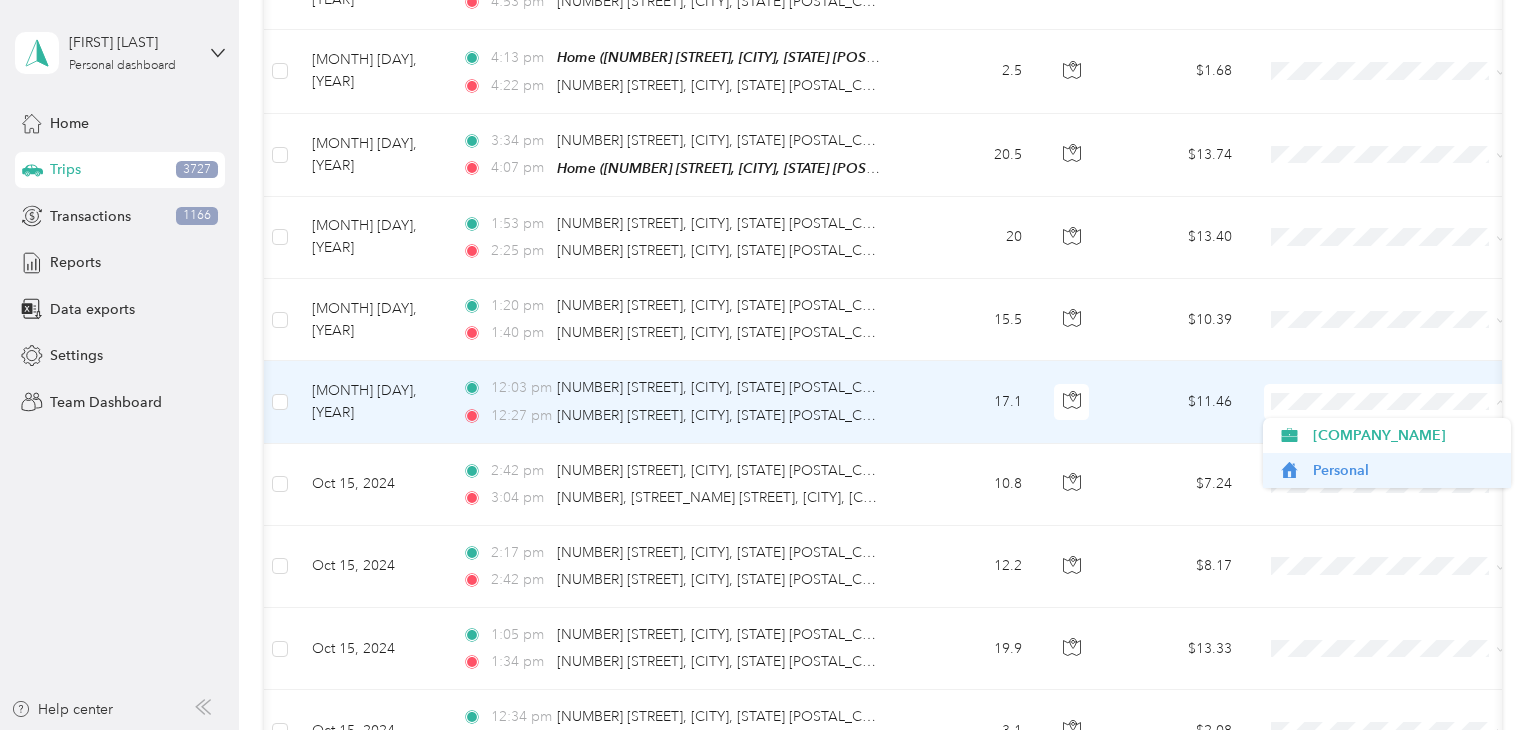 click on "Personal" at bounding box center (1405, 470) 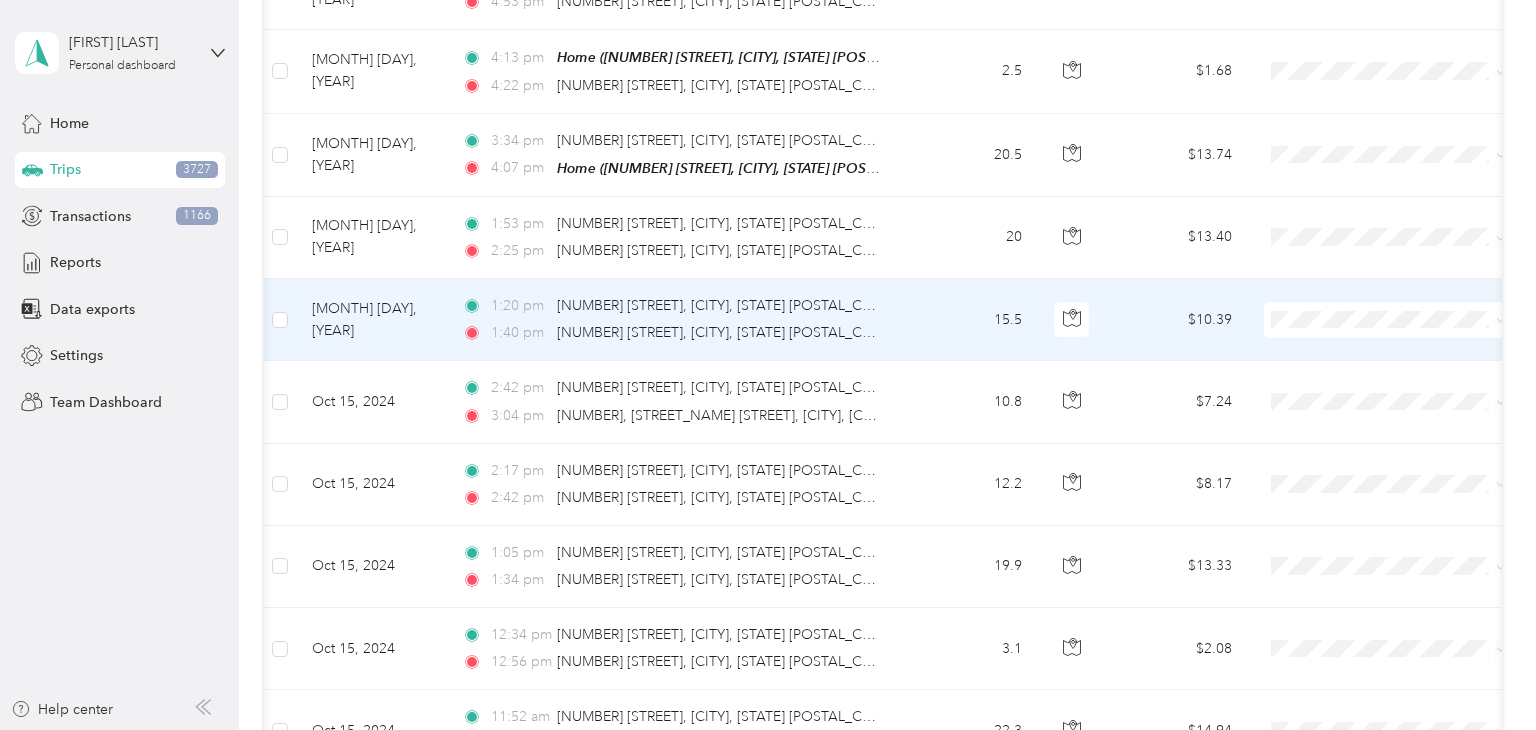 click on "15.5" at bounding box center [972, 320] 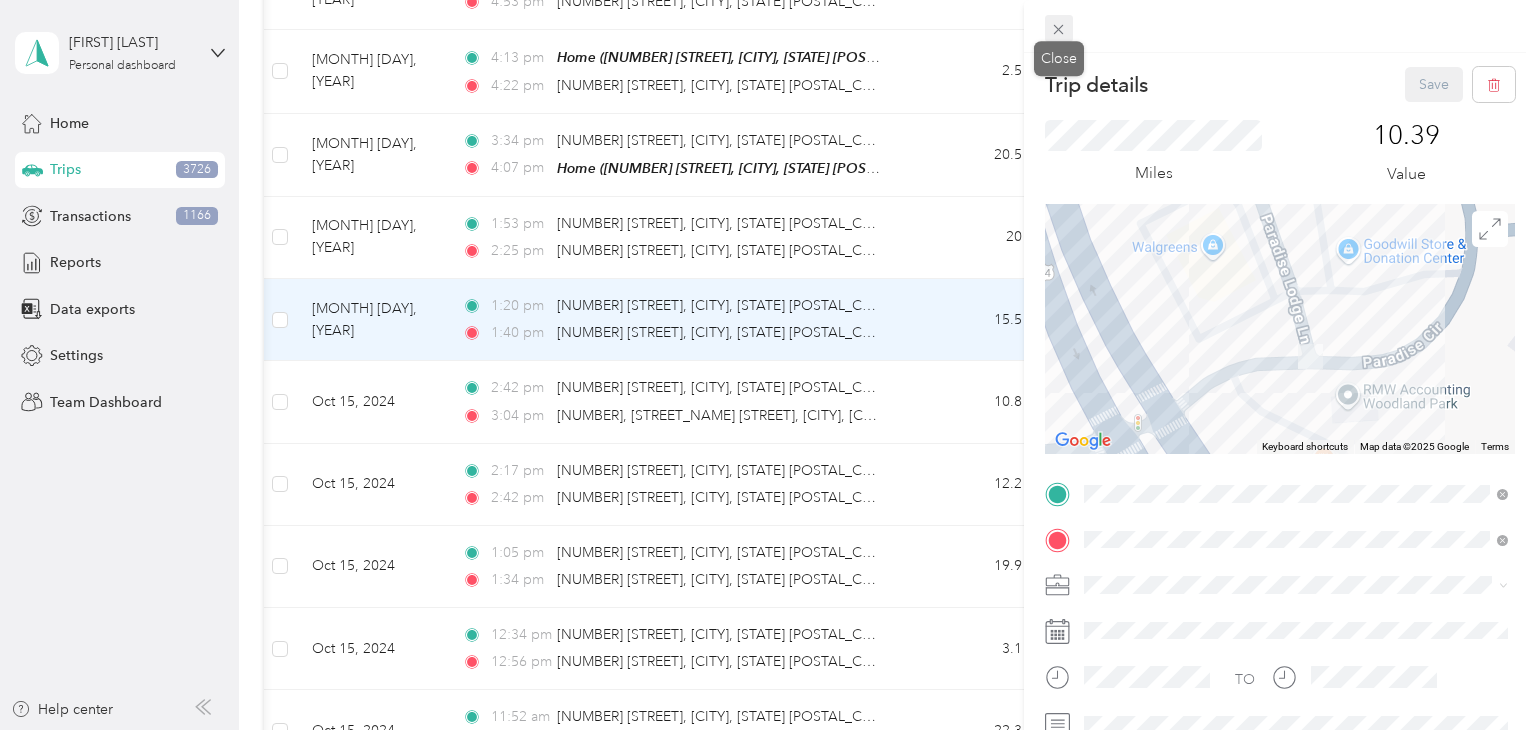 click 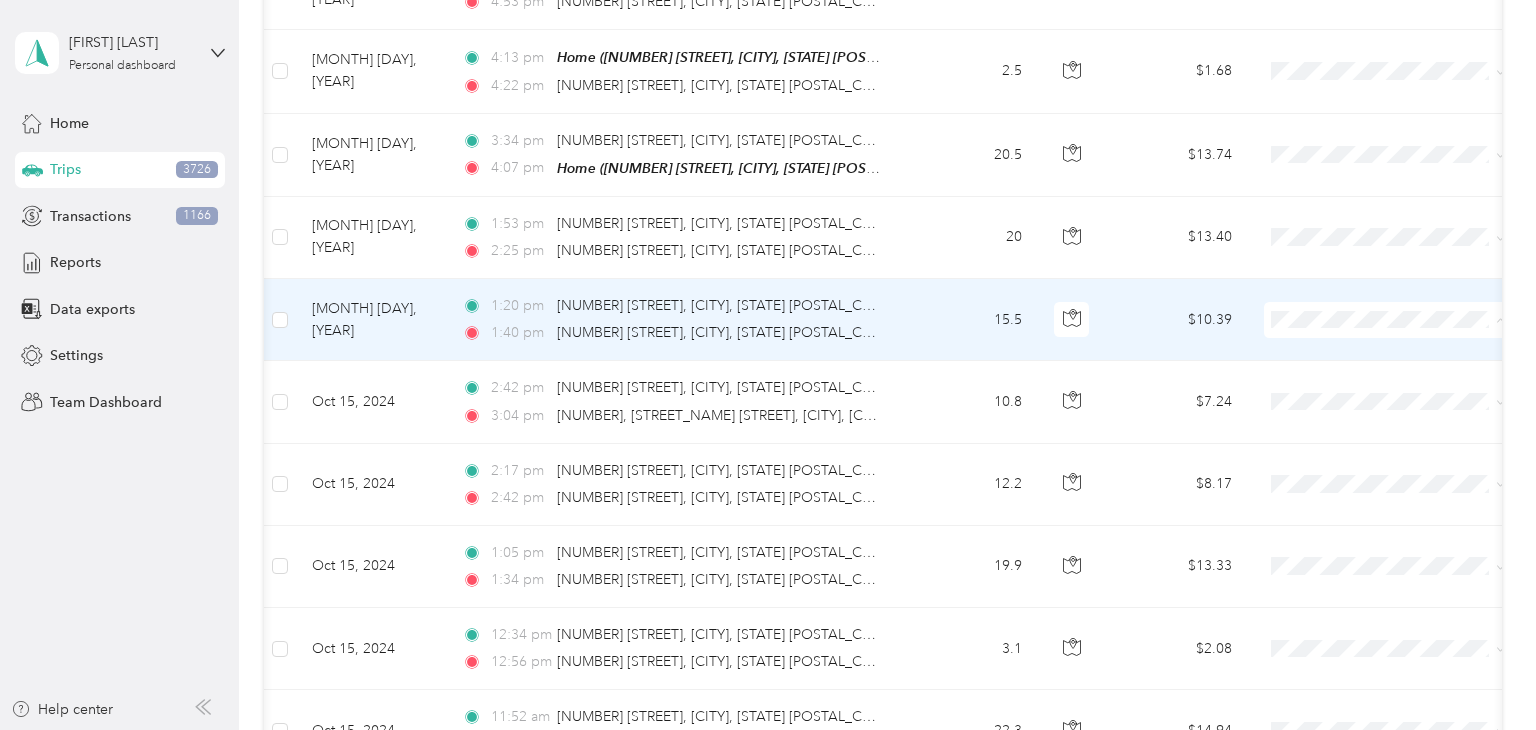 click on "Personal" at bounding box center (1405, 388) 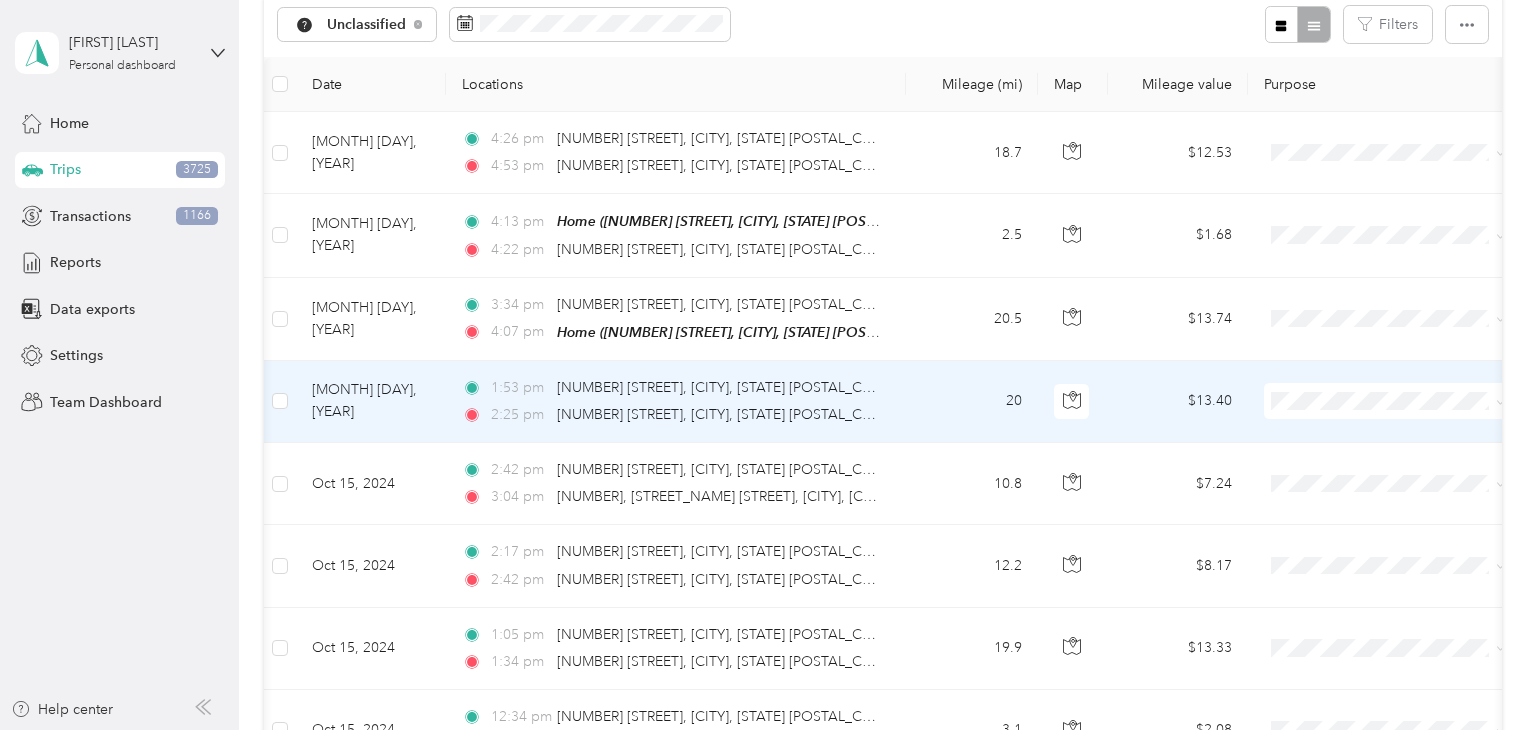 scroll, scrollTop: 210, scrollLeft: 0, axis: vertical 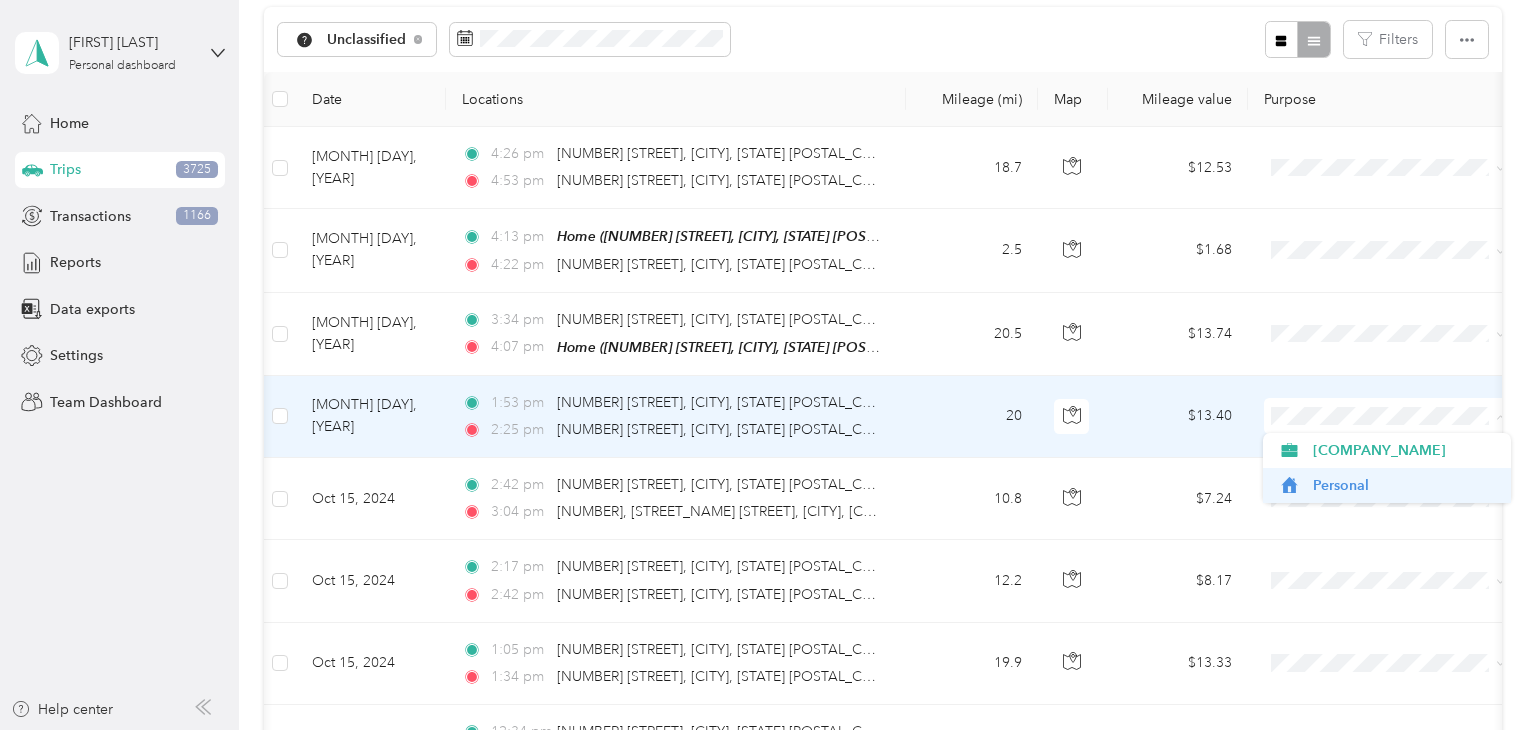 click on "Personal" at bounding box center (1405, 485) 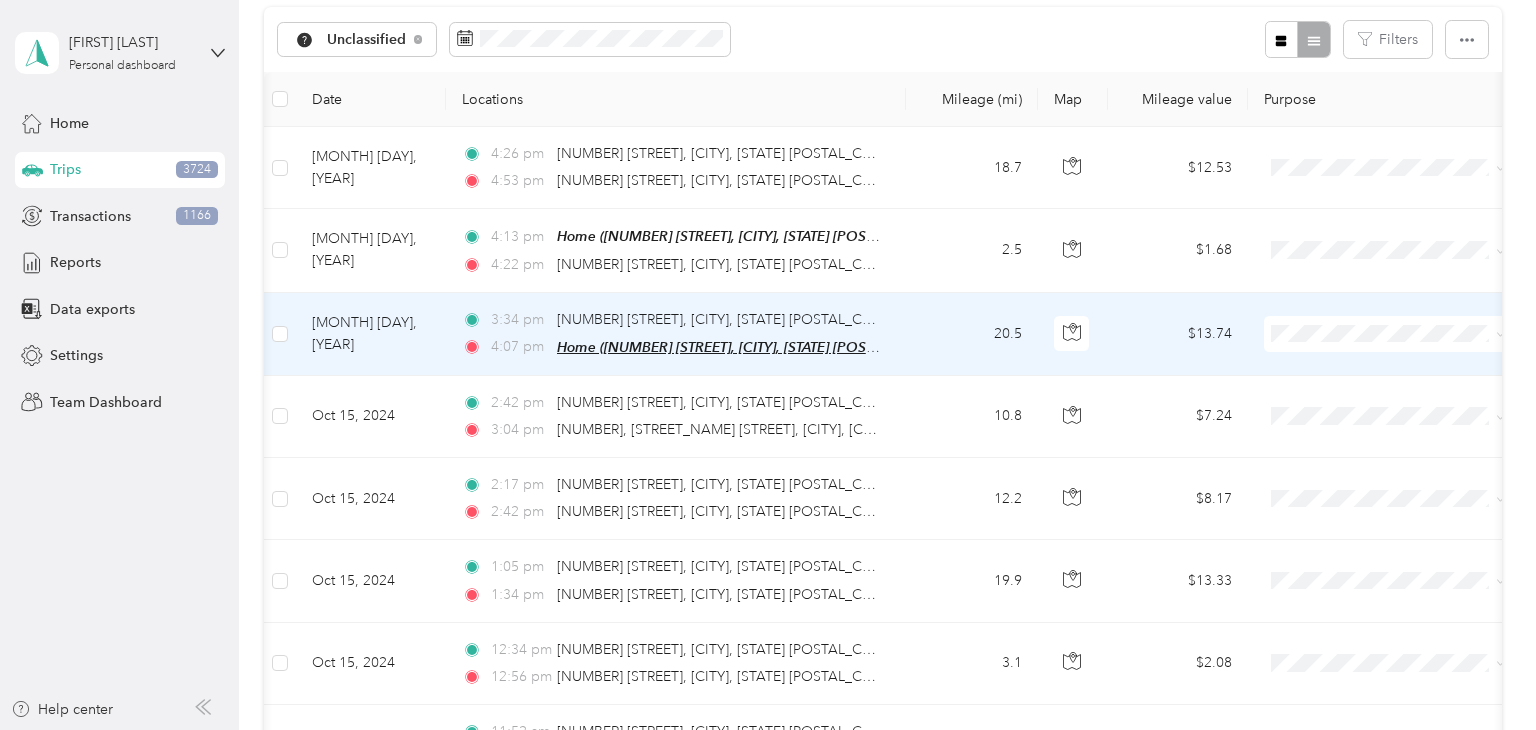 click on "Home ([NUMBER] [STREET], [CITY], [STATE] [POSTAL_CODE] , [COUNTY], [STATE])" at bounding box center (816, 347) 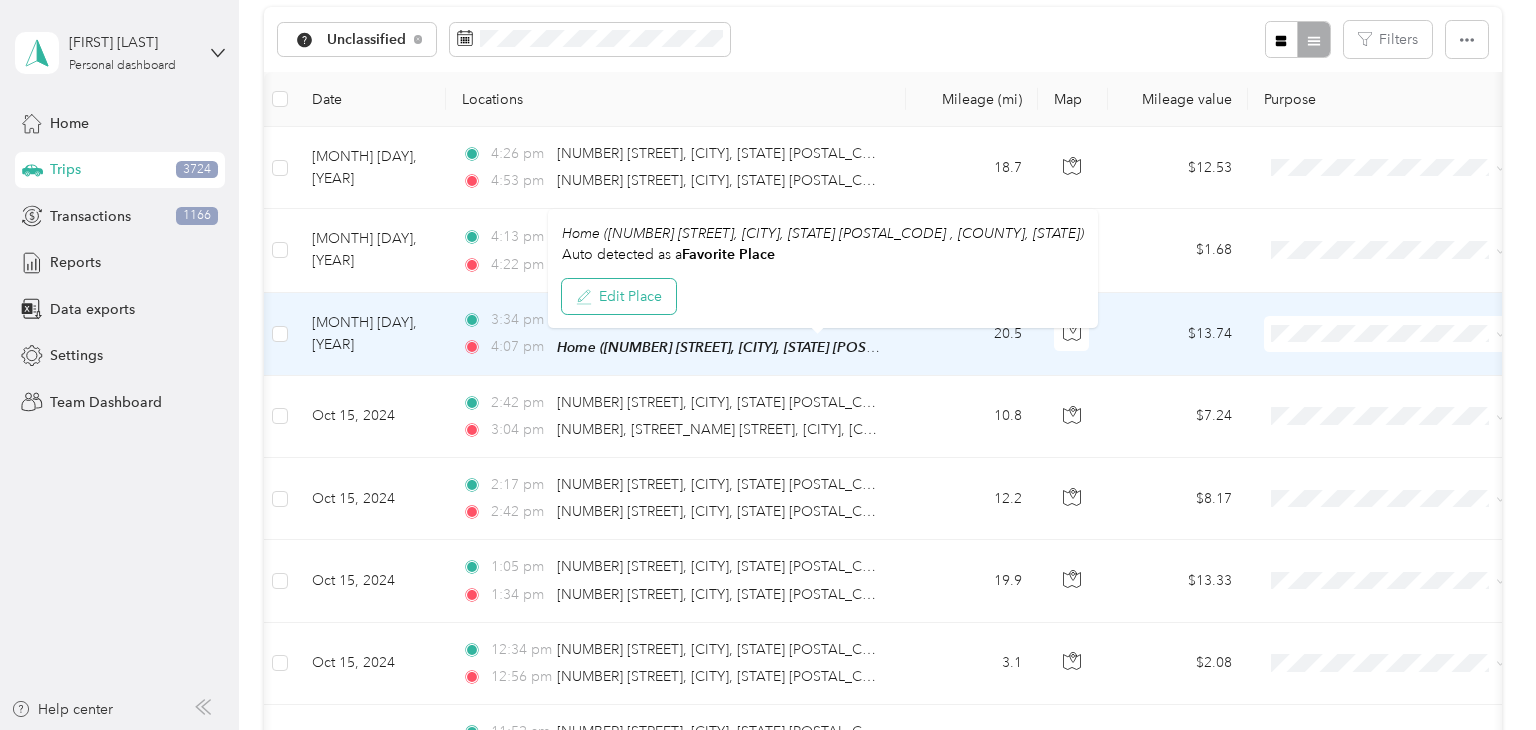 click on "Edit Place" at bounding box center (619, 296) 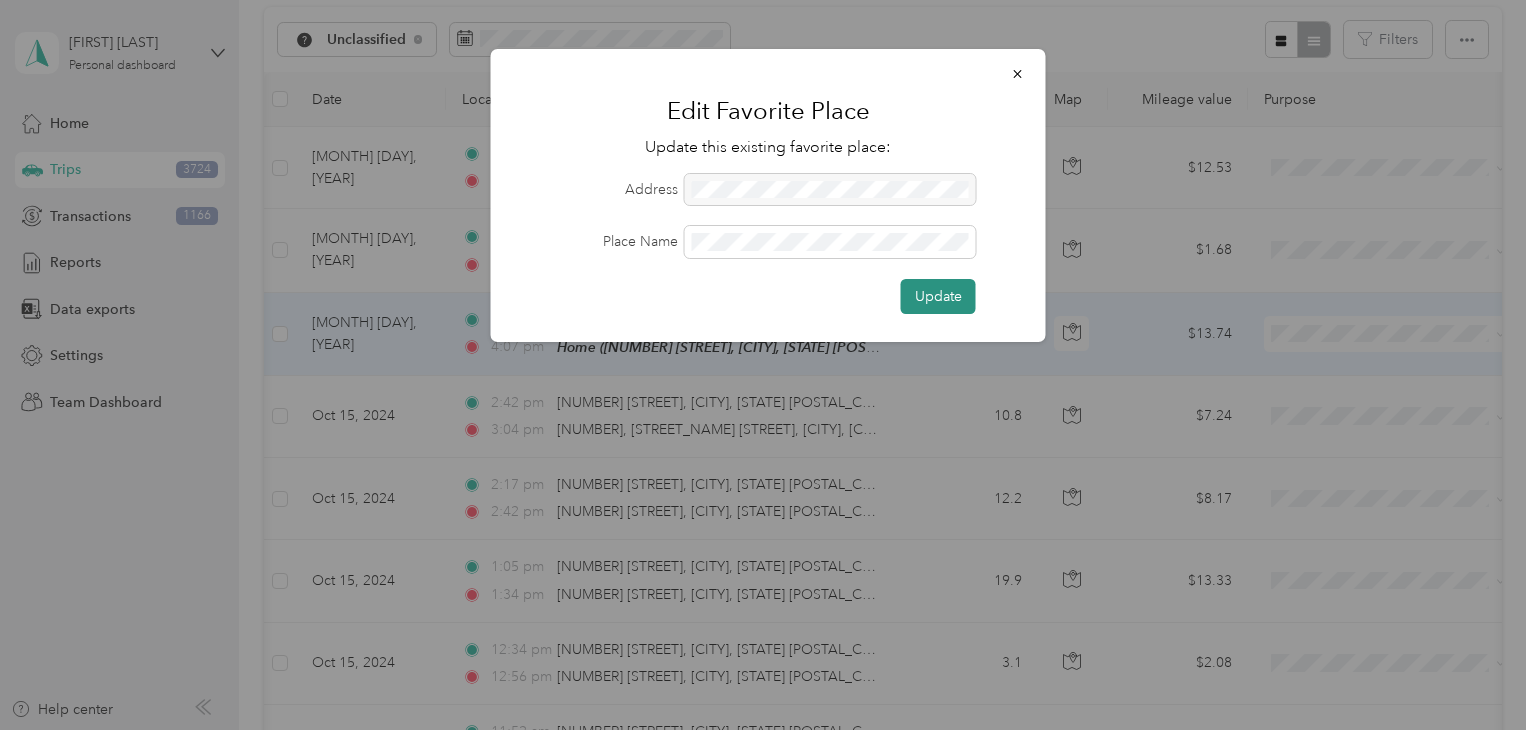 click on "Update" at bounding box center (938, 296) 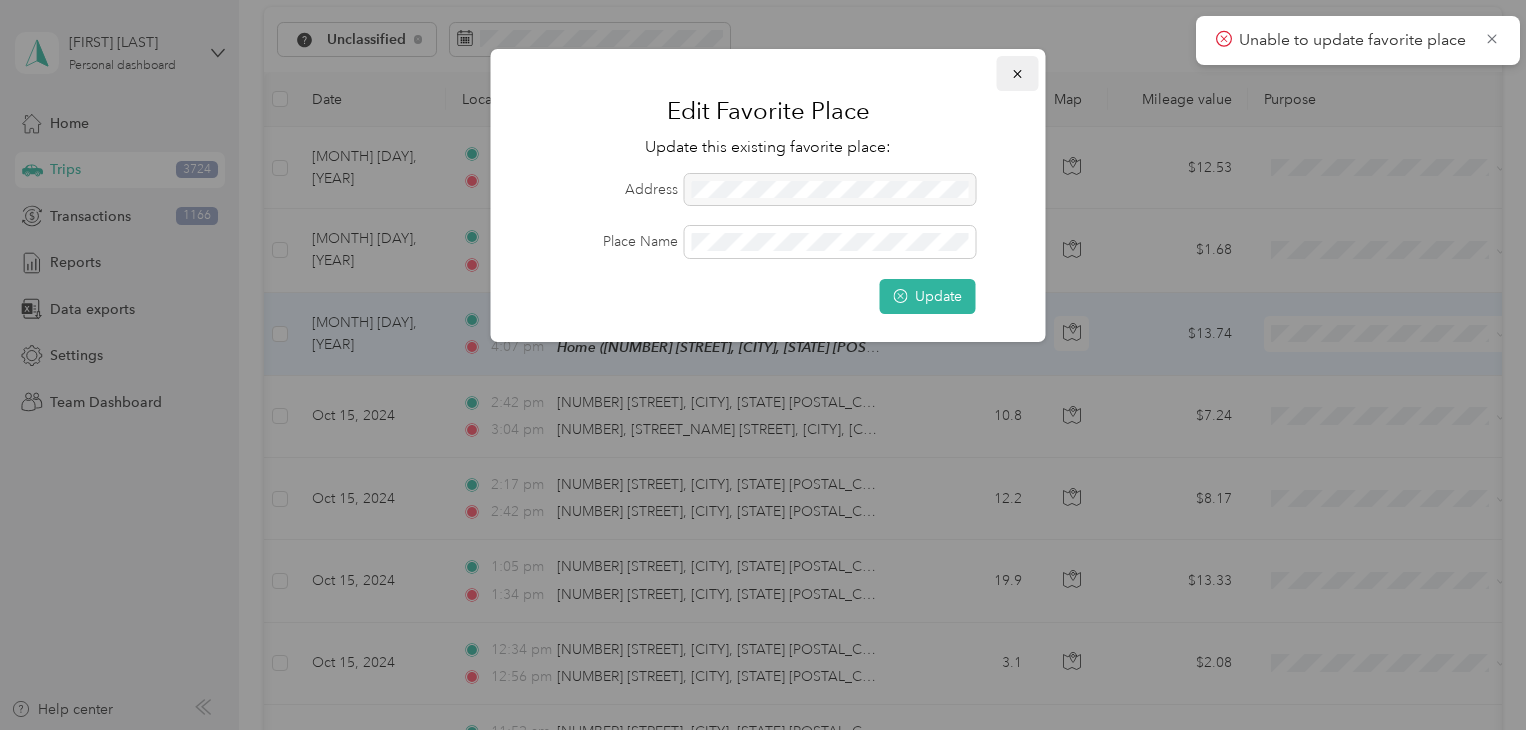 click 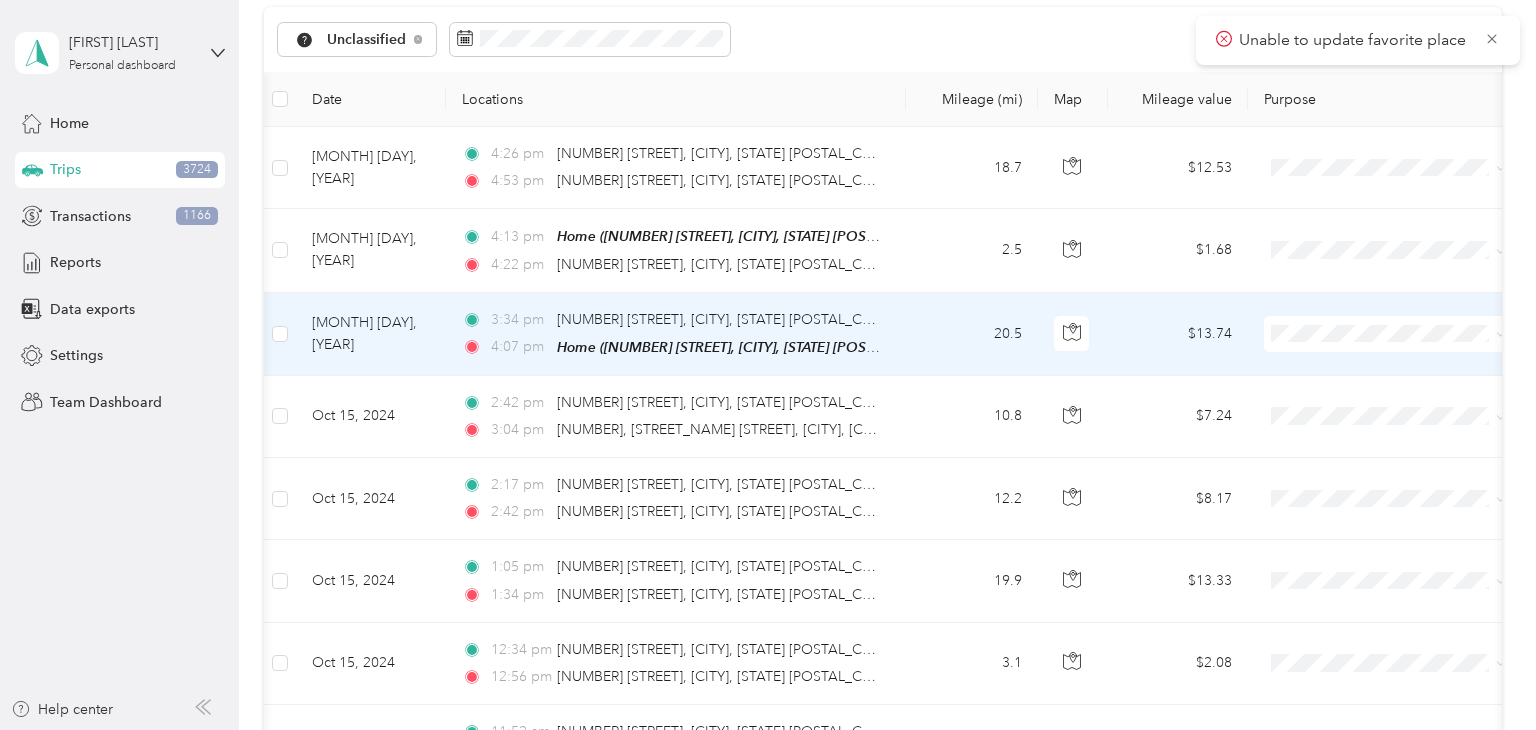 click on "[TIME] [NUMBER] [STREET], [CITY], [STATE] [POSTAL_CODE]  [TIME] Home ([NUMBER] [STREET], [CITY], [STATE] [POSTAL_CODE] , [COUNTY], [STATE])" at bounding box center [676, 334] 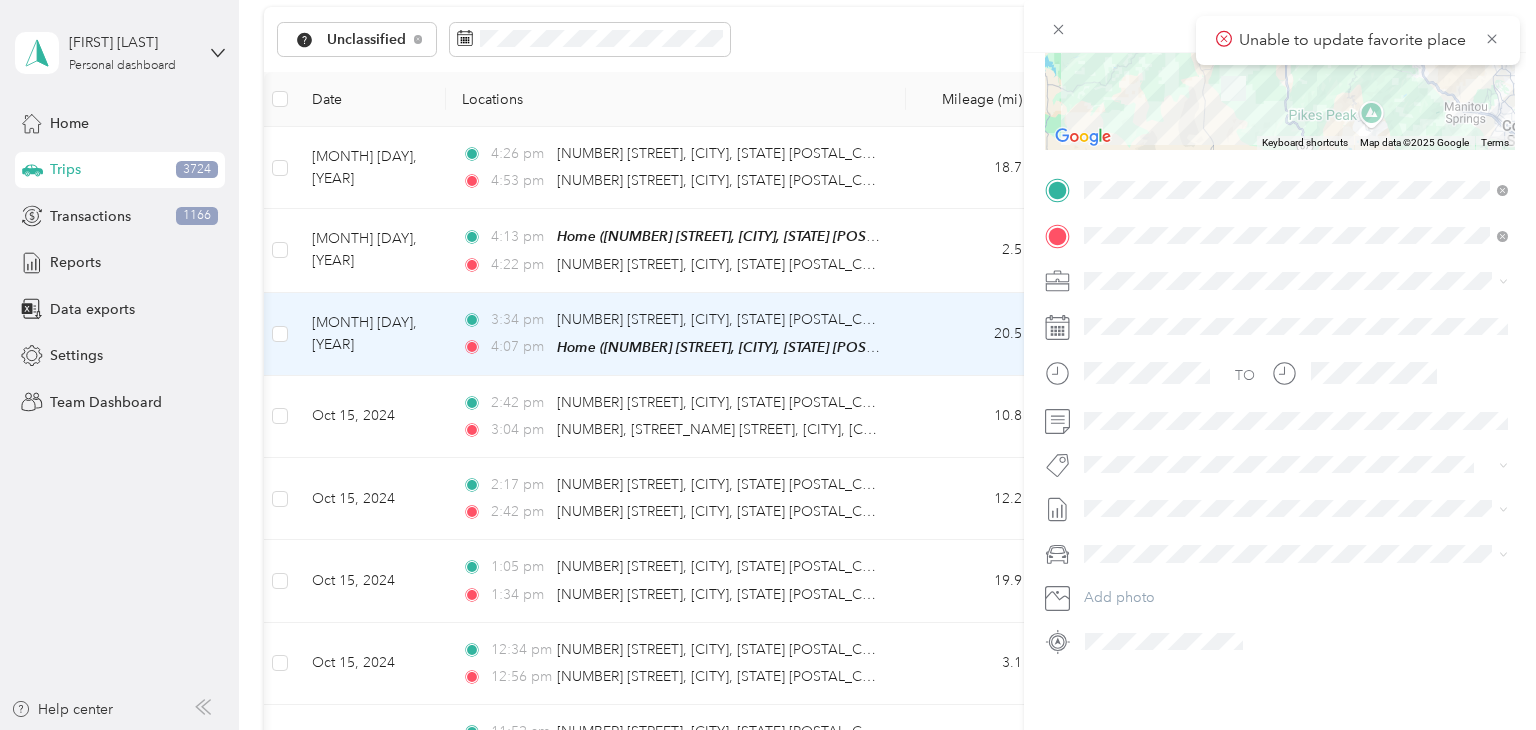 scroll, scrollTop: 0, scrollLeft: 0, axis: both 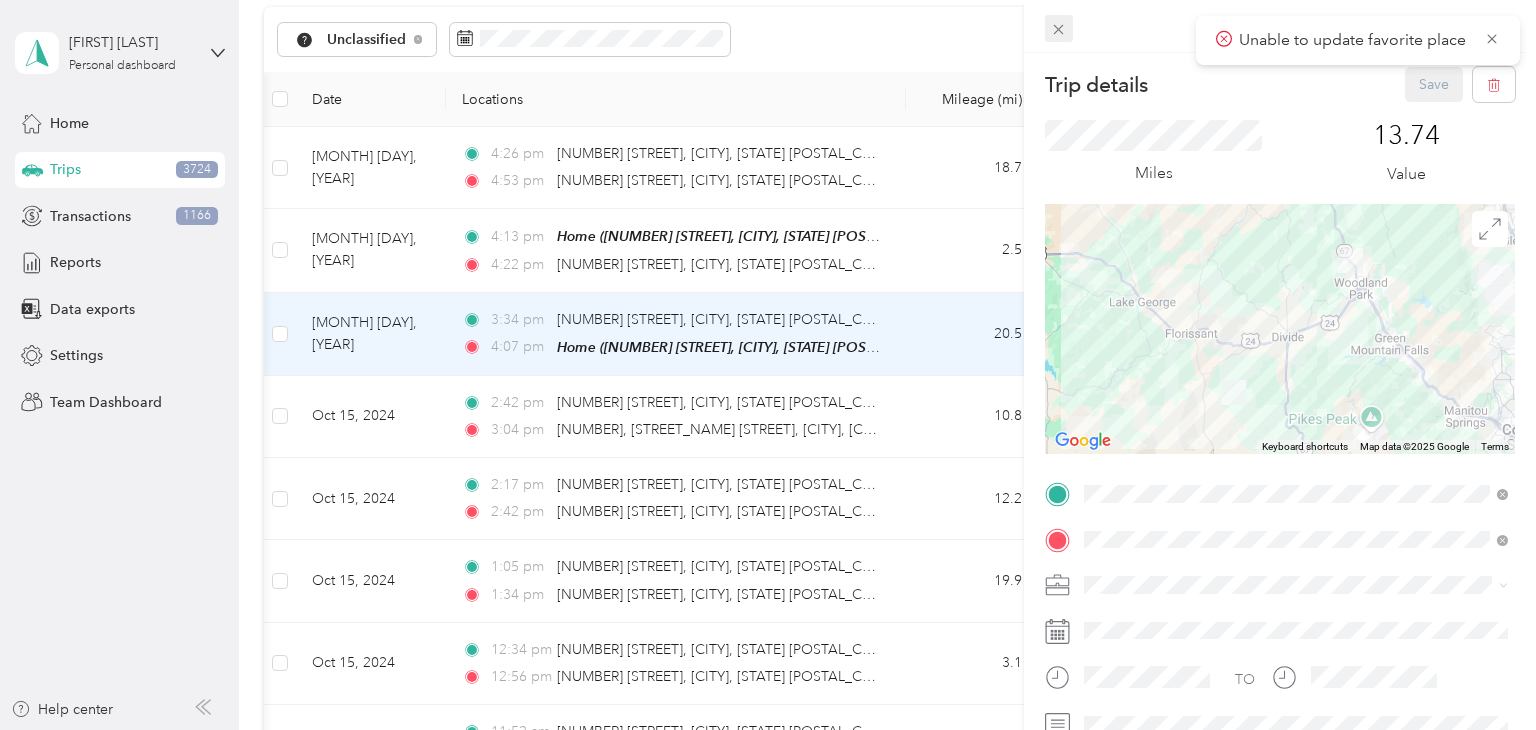 click 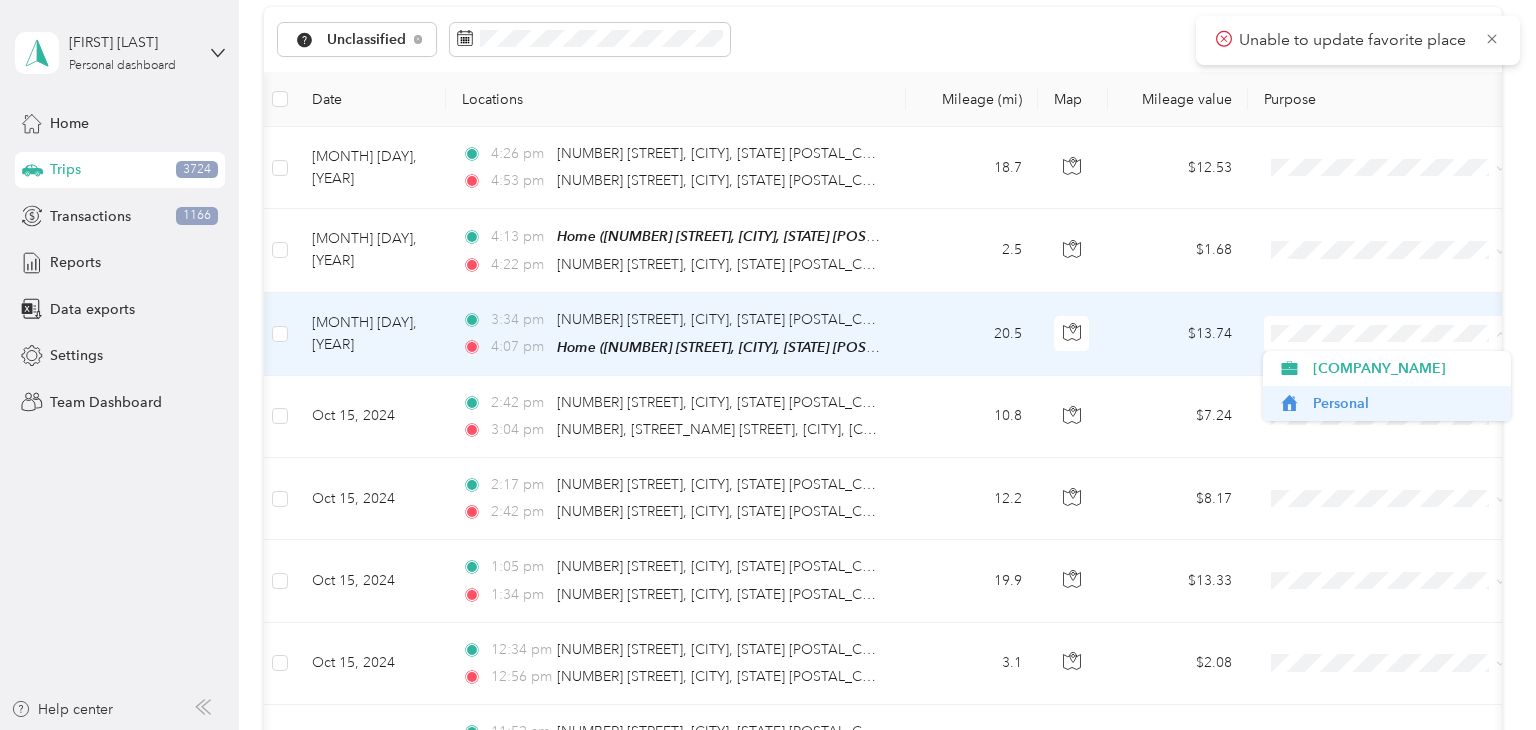 click on "Personal" at bounding box center [1387, 403] 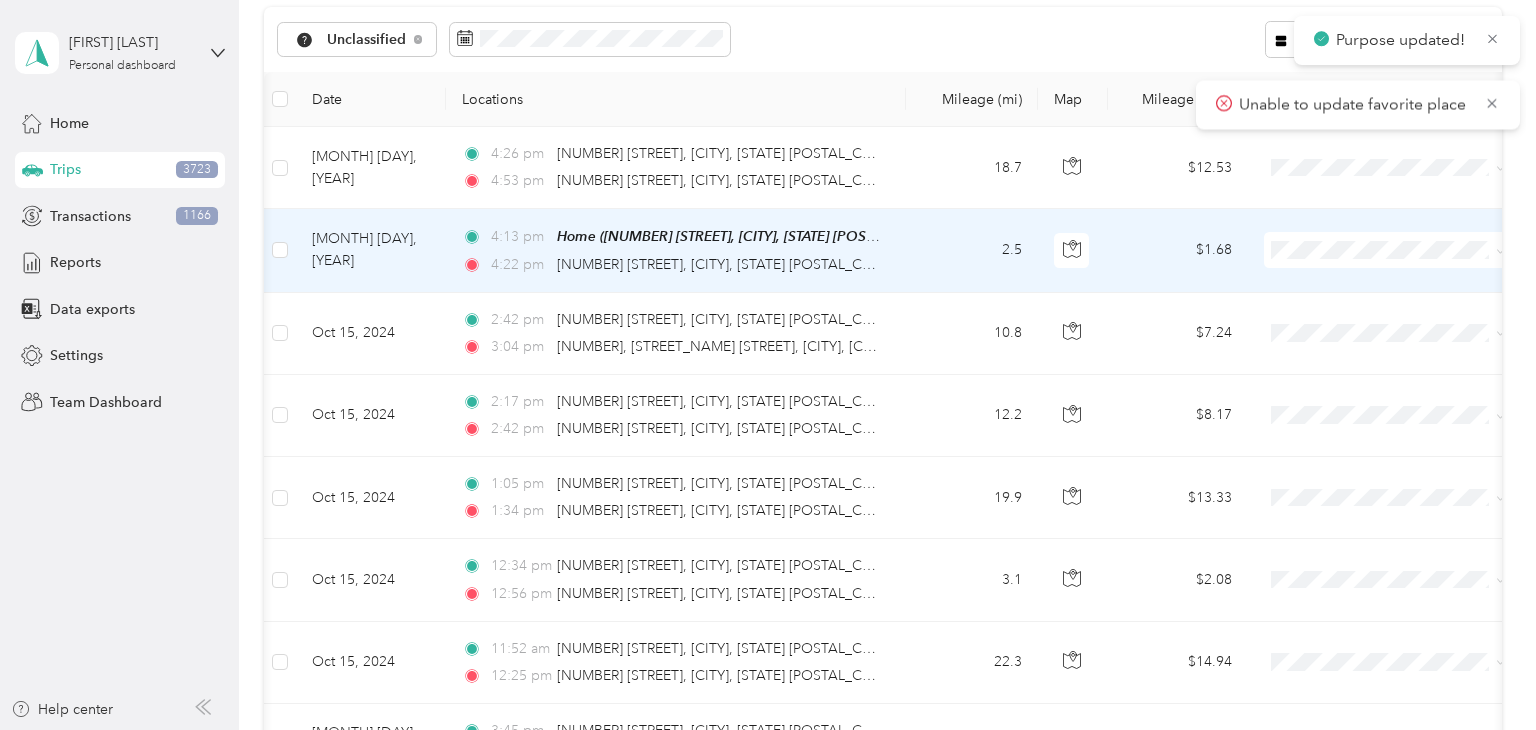 click on "2.5" at bounding box center (972, 250) 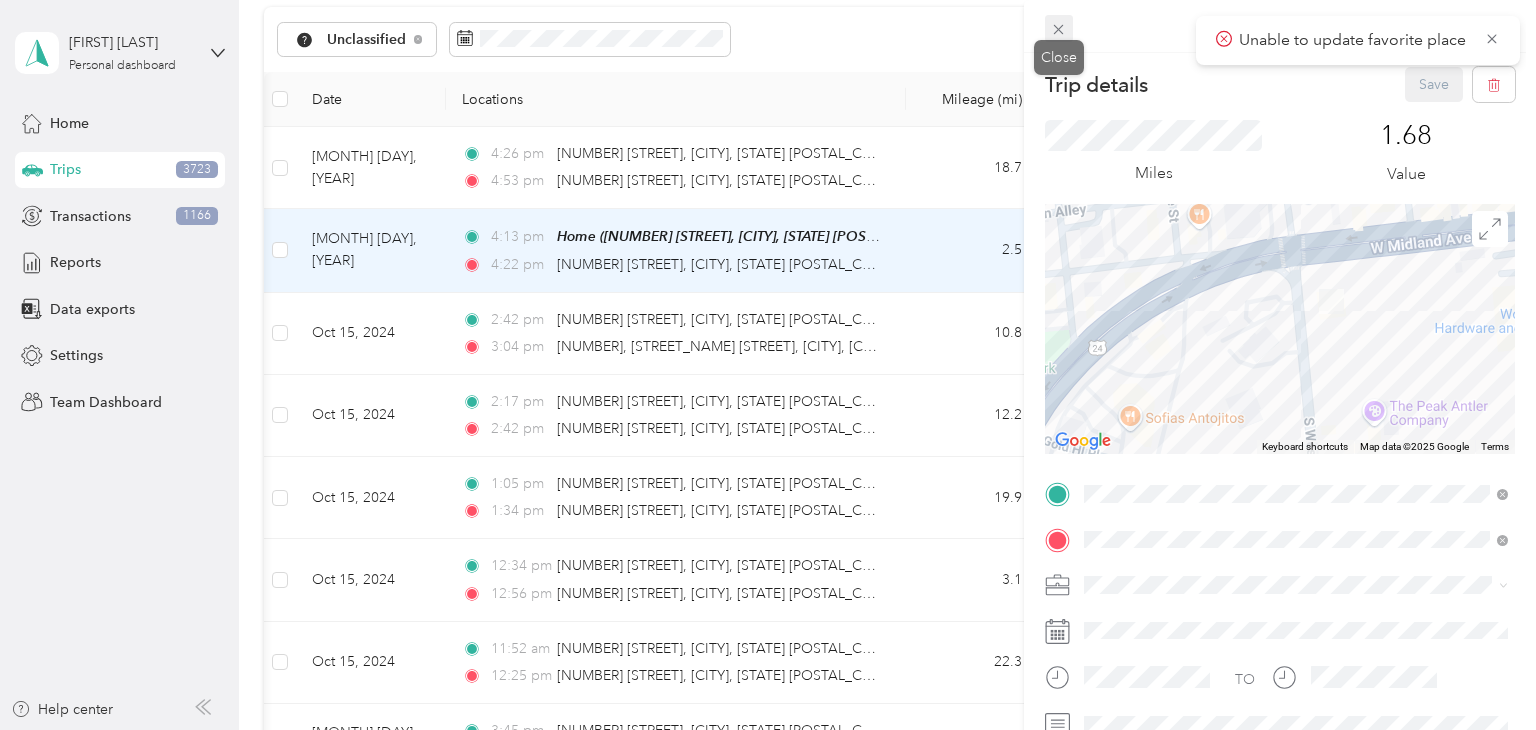 click 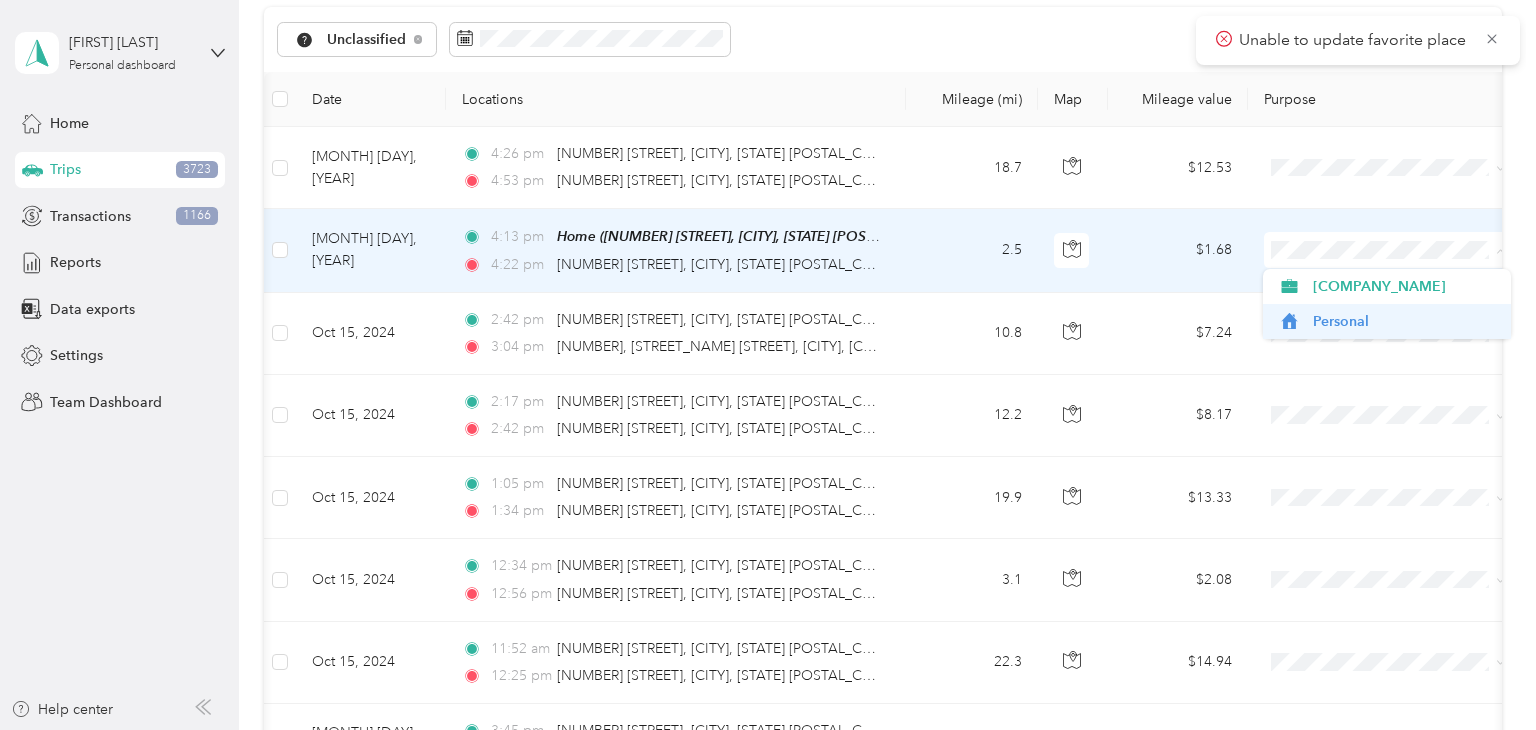 click on "Personal" at bounding box center [1405, 321] 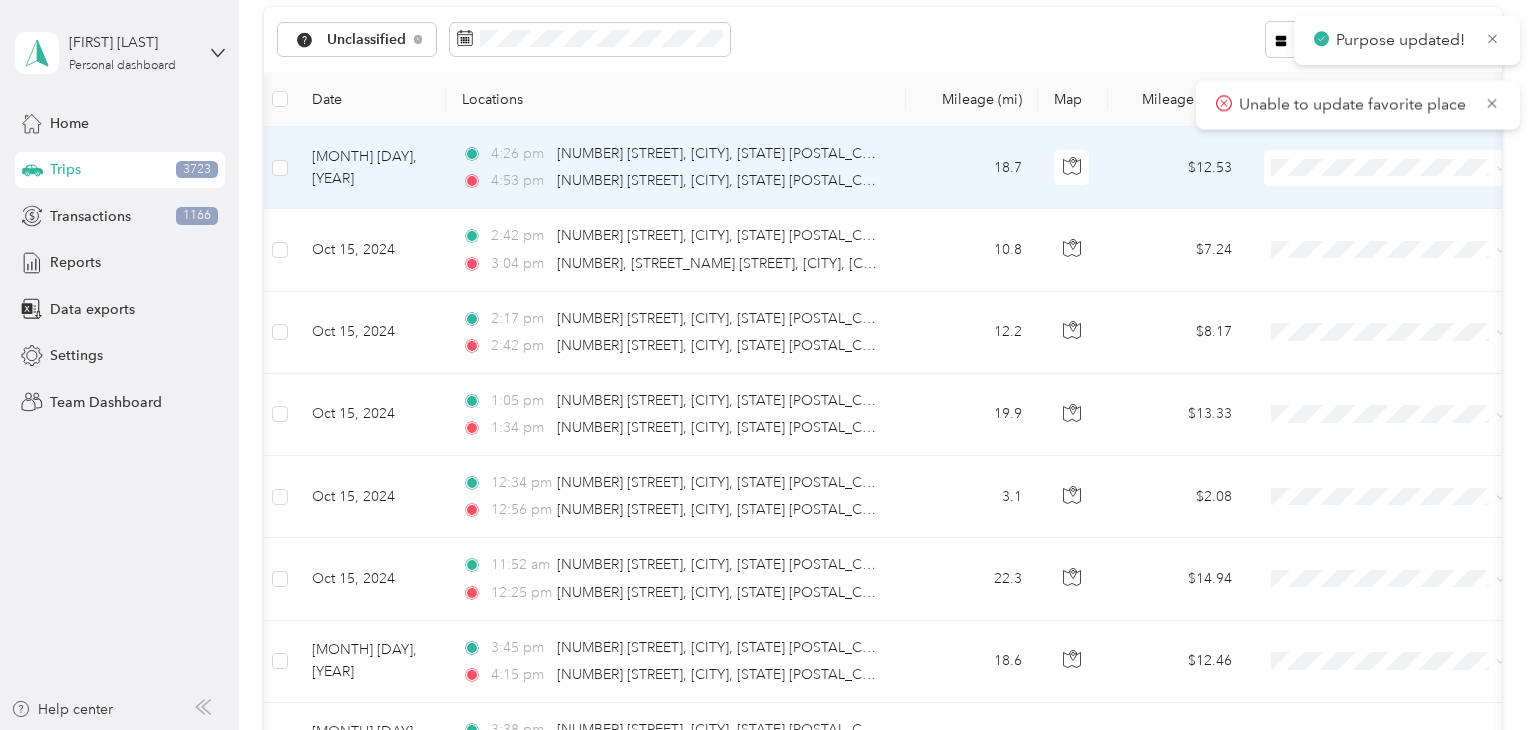 click on "[TIME] [NUMBER] [STREET], [CITY], [STATE] [POSTAL_CODE]  [TIME] [NUMBER] [STREET], [CITY], [STATE] [POSTAL_CODE], [COUNTRY]" at bounding box center (676, 168) 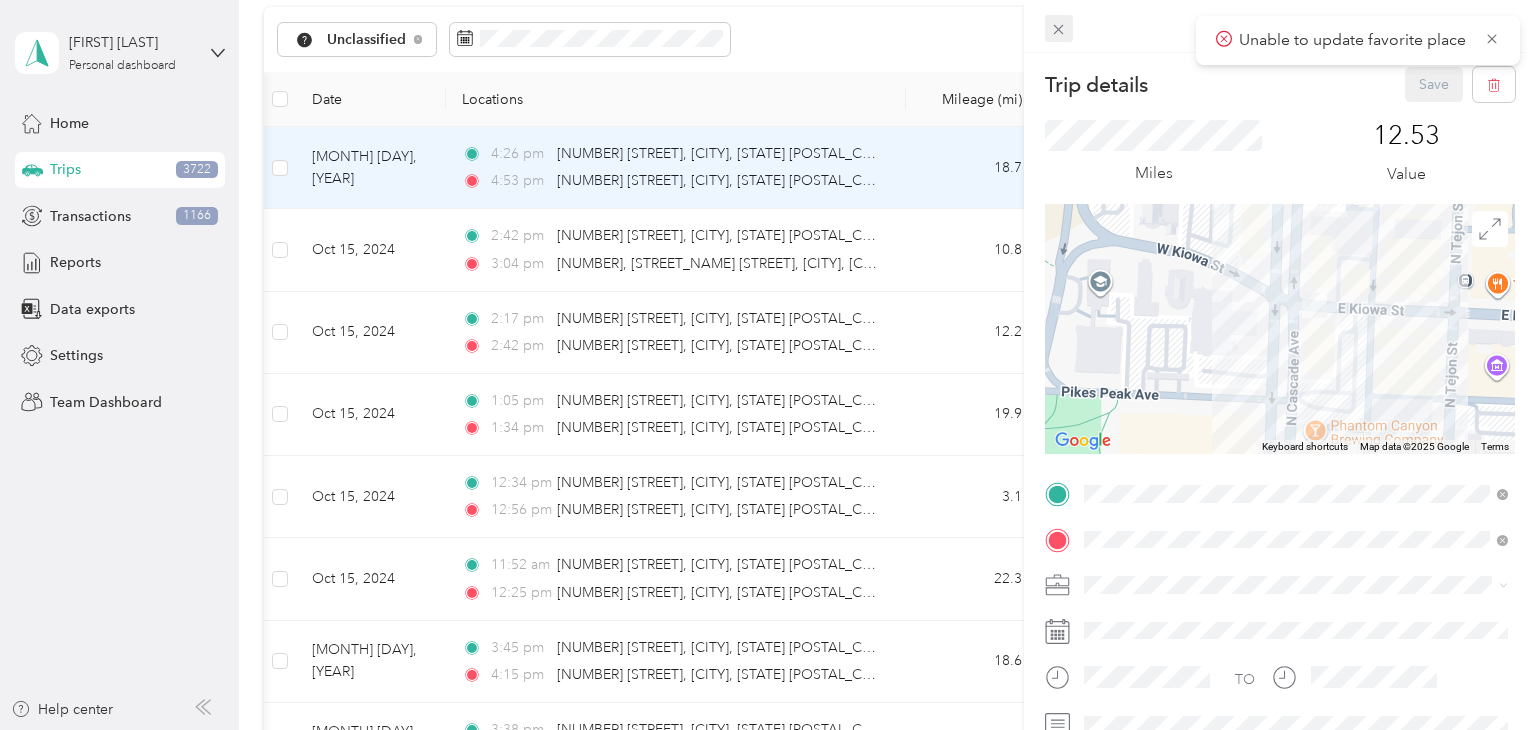 click 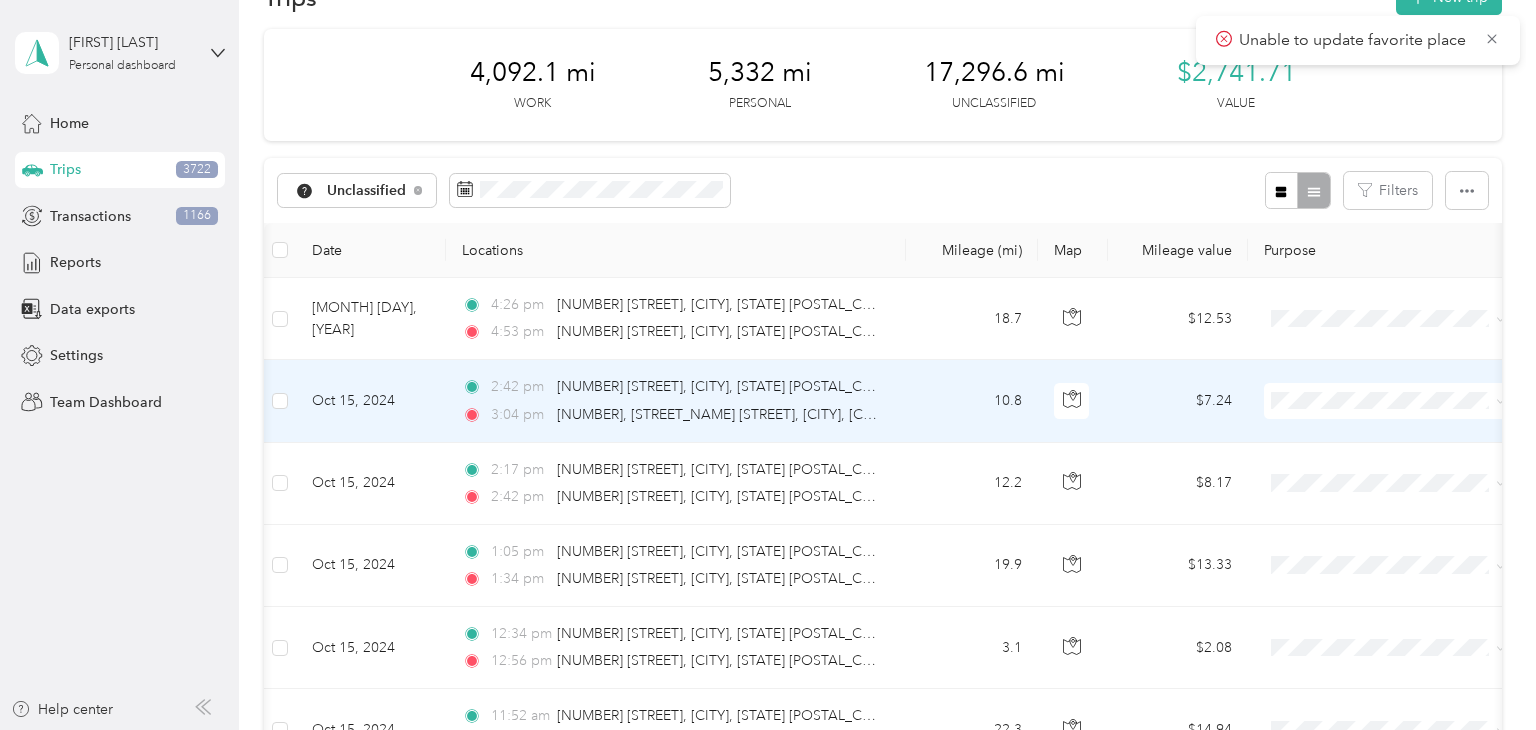 scroll, scrollTop: 54, scrollLeft: 0, axis: vertical 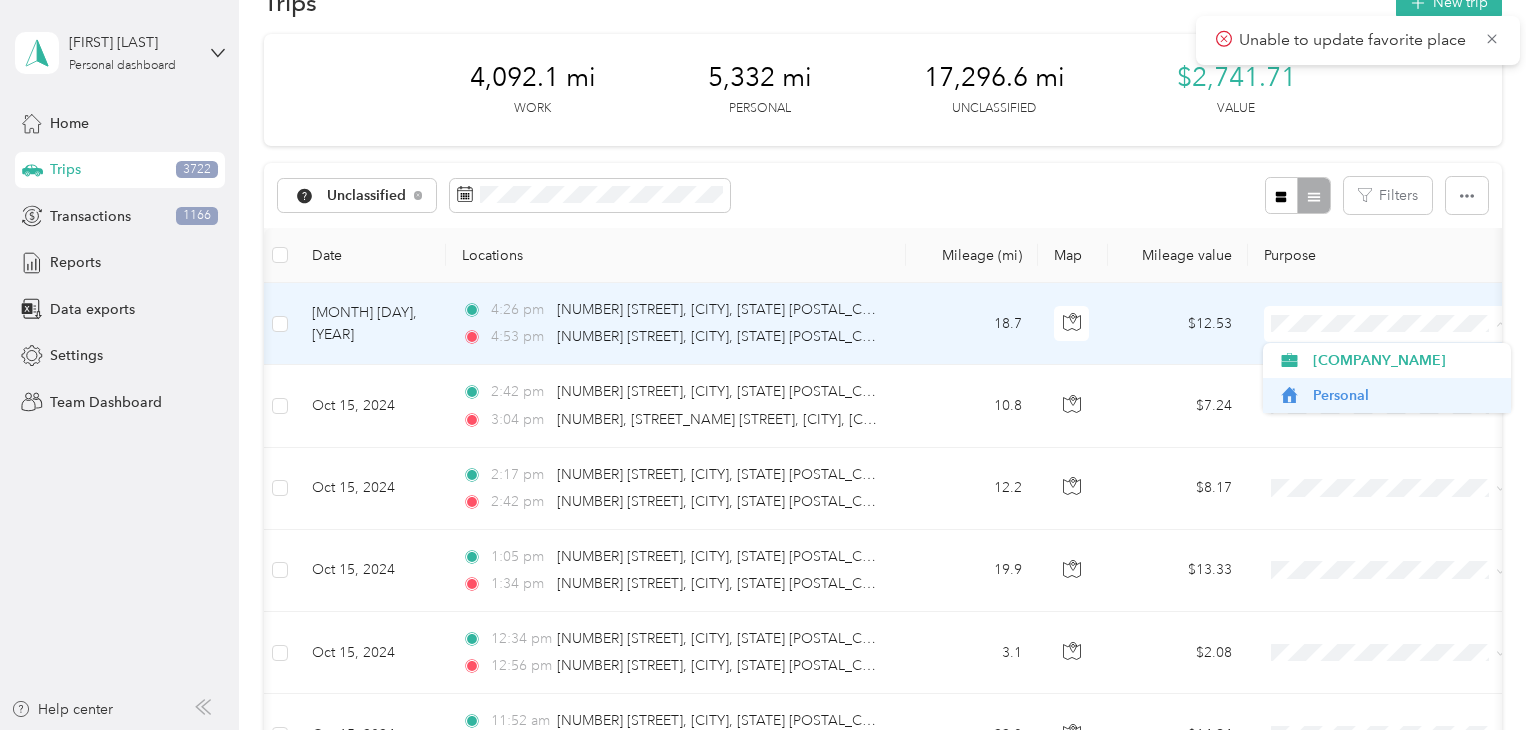 click on "Personal" at bounding box center [1405, 395] 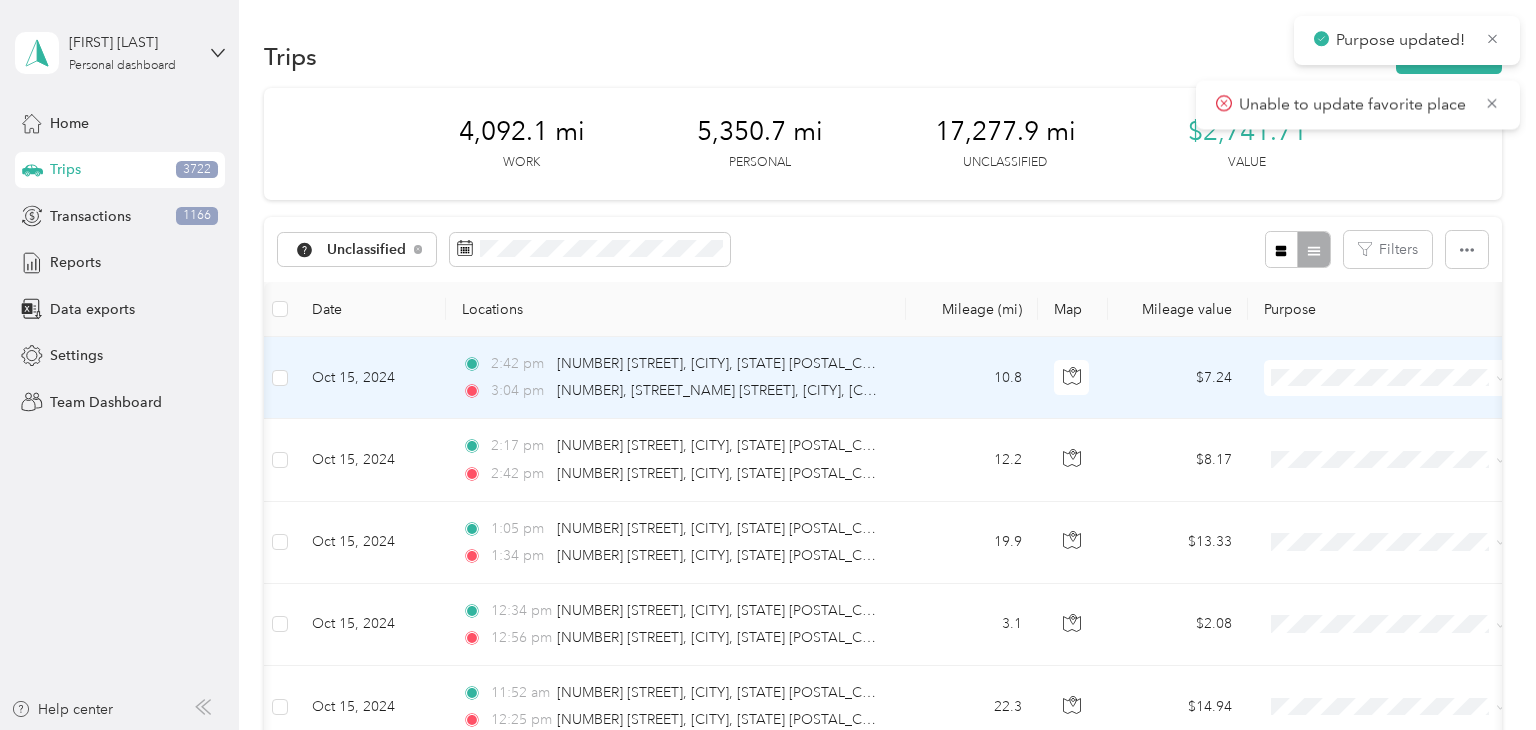 scroll, scrollTop: 2004, scrollLeft: 0, axis: vertical 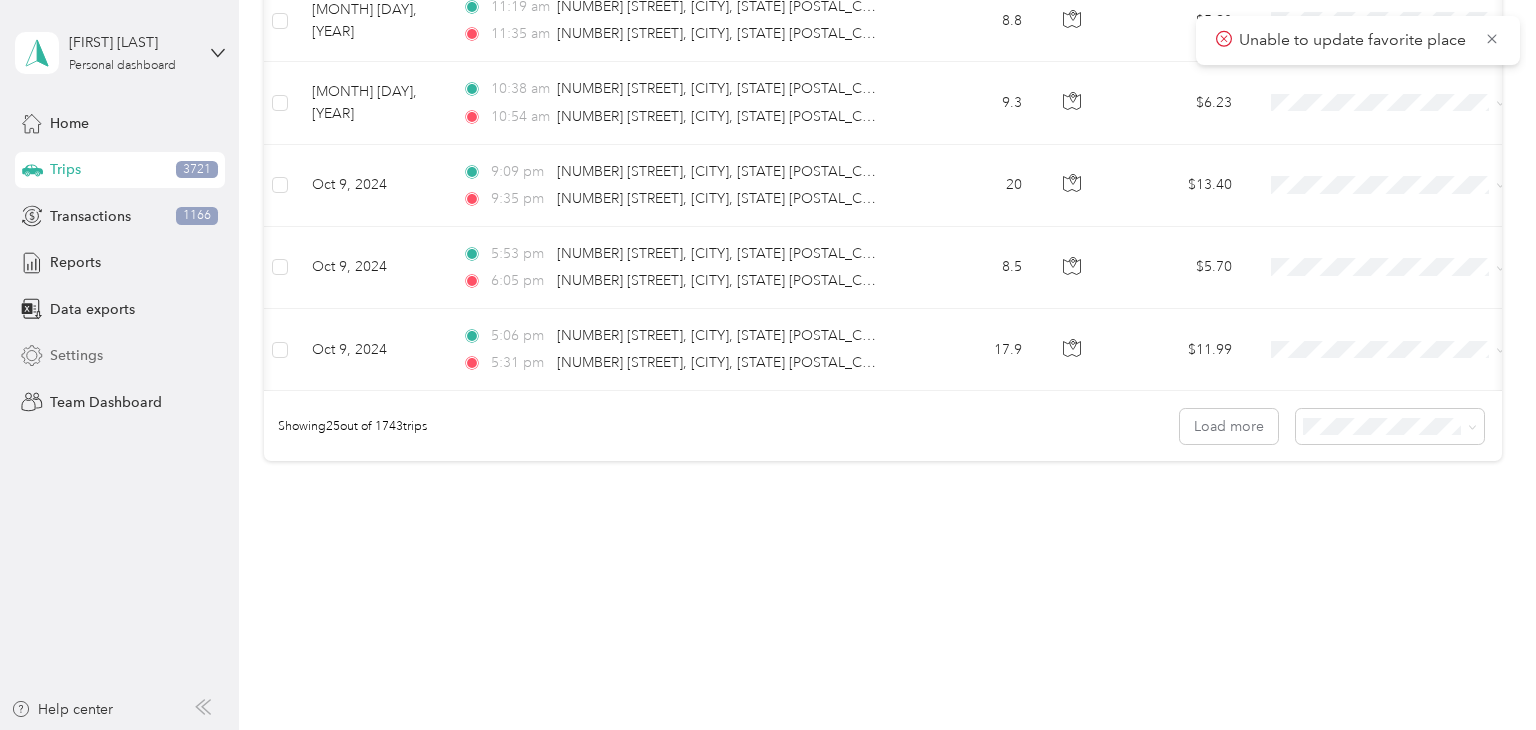 click on "Settings" at bounding box center [120, 356] 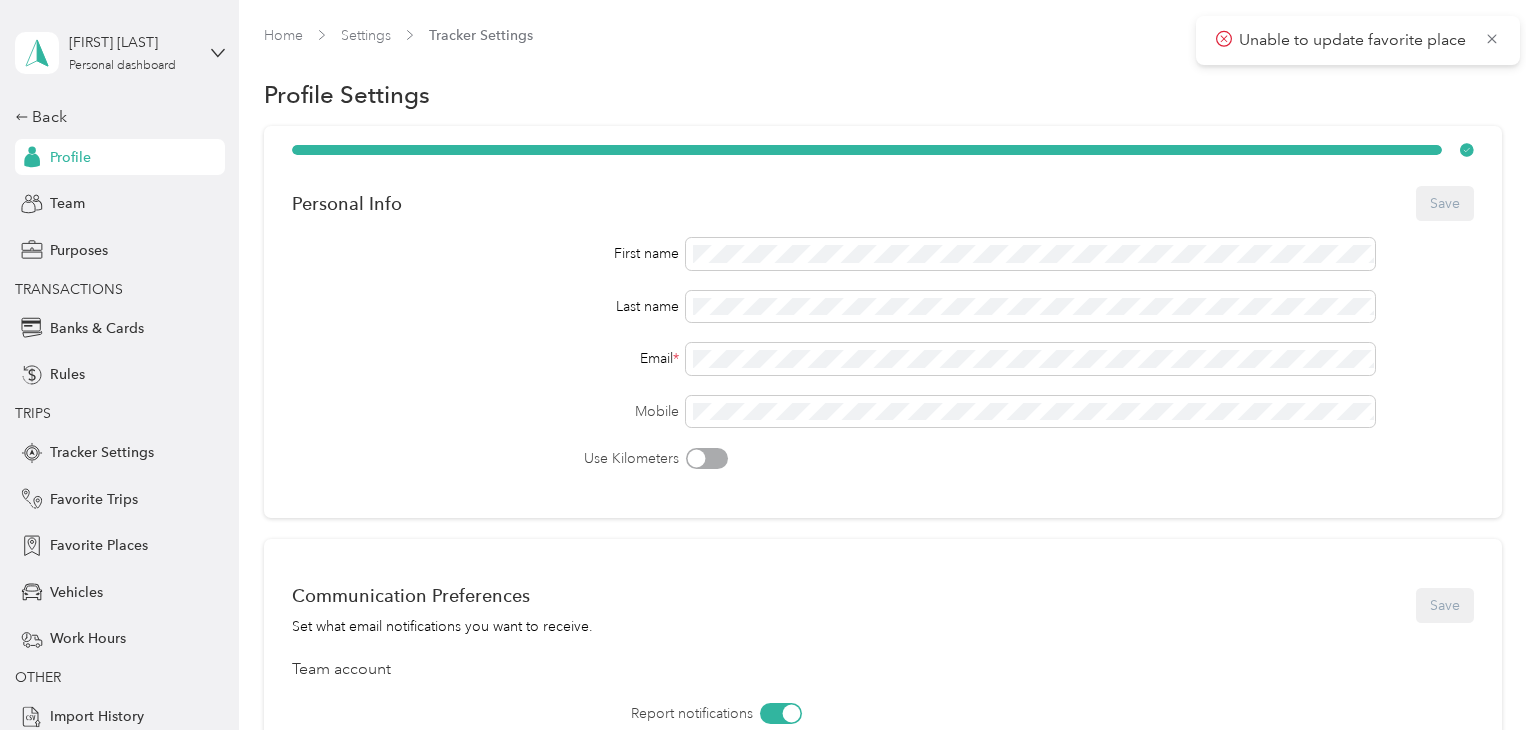 scroll, scrollTop: 4, scrollLeft: 0, axis: vertical 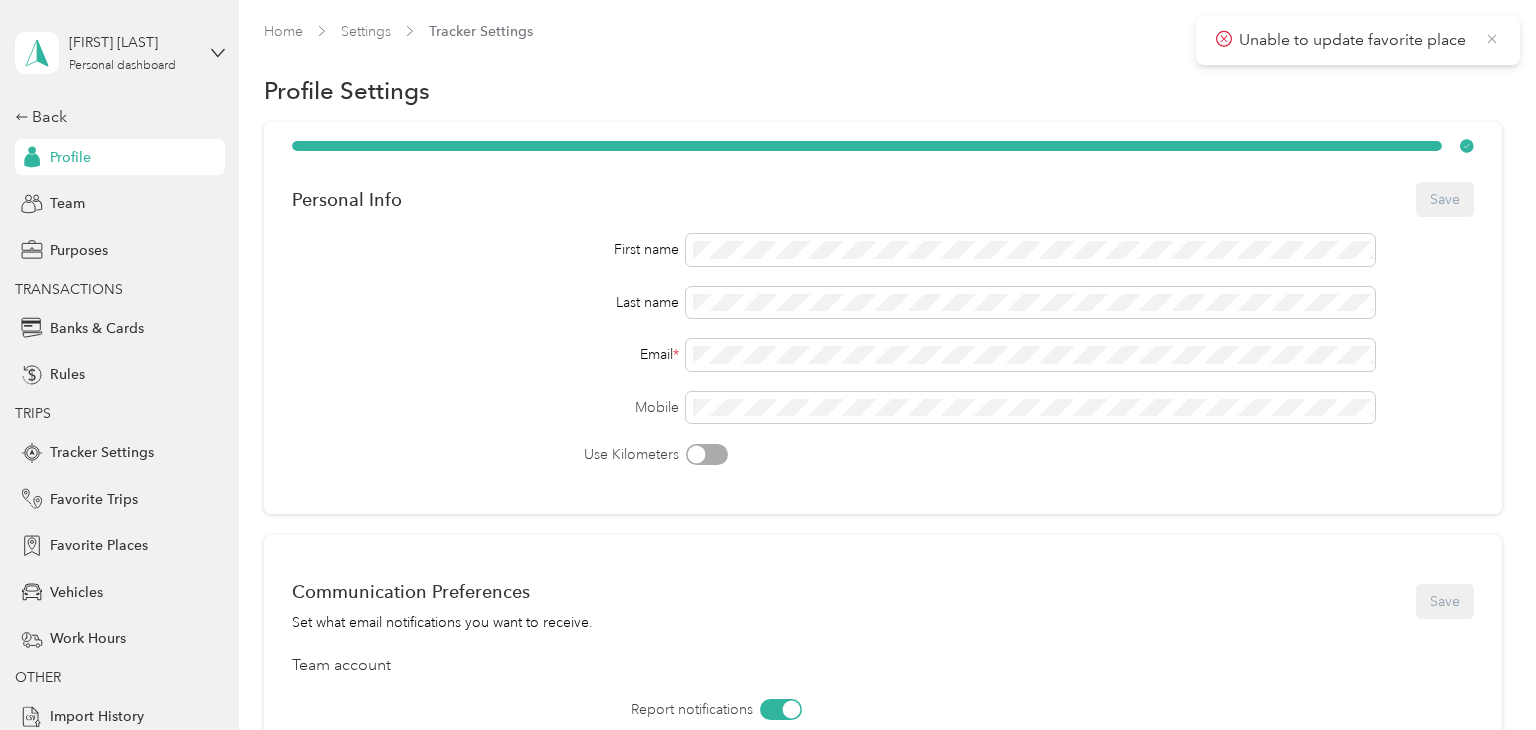 click 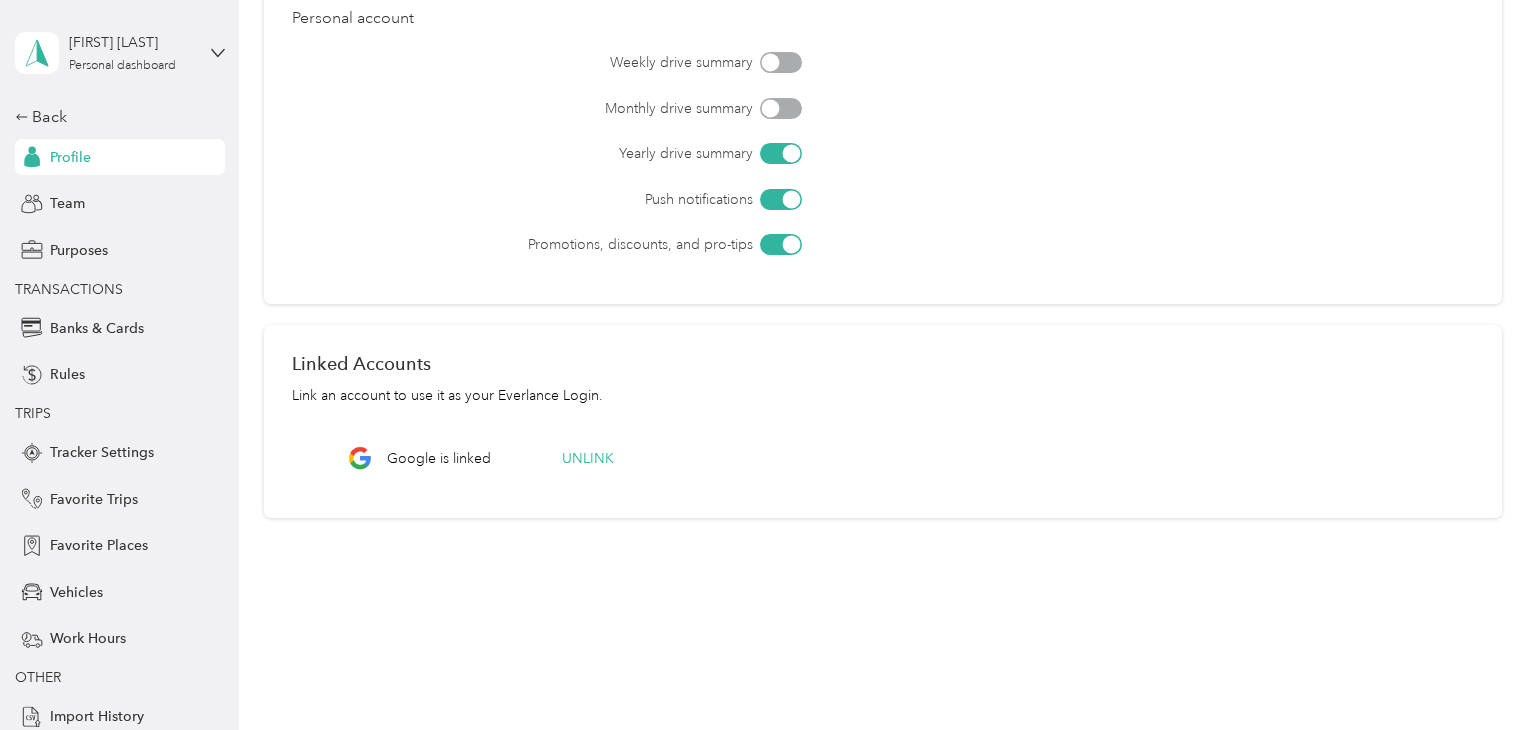 scroll, scrollTop: 753, scrollLeft: 0, axis: vertical 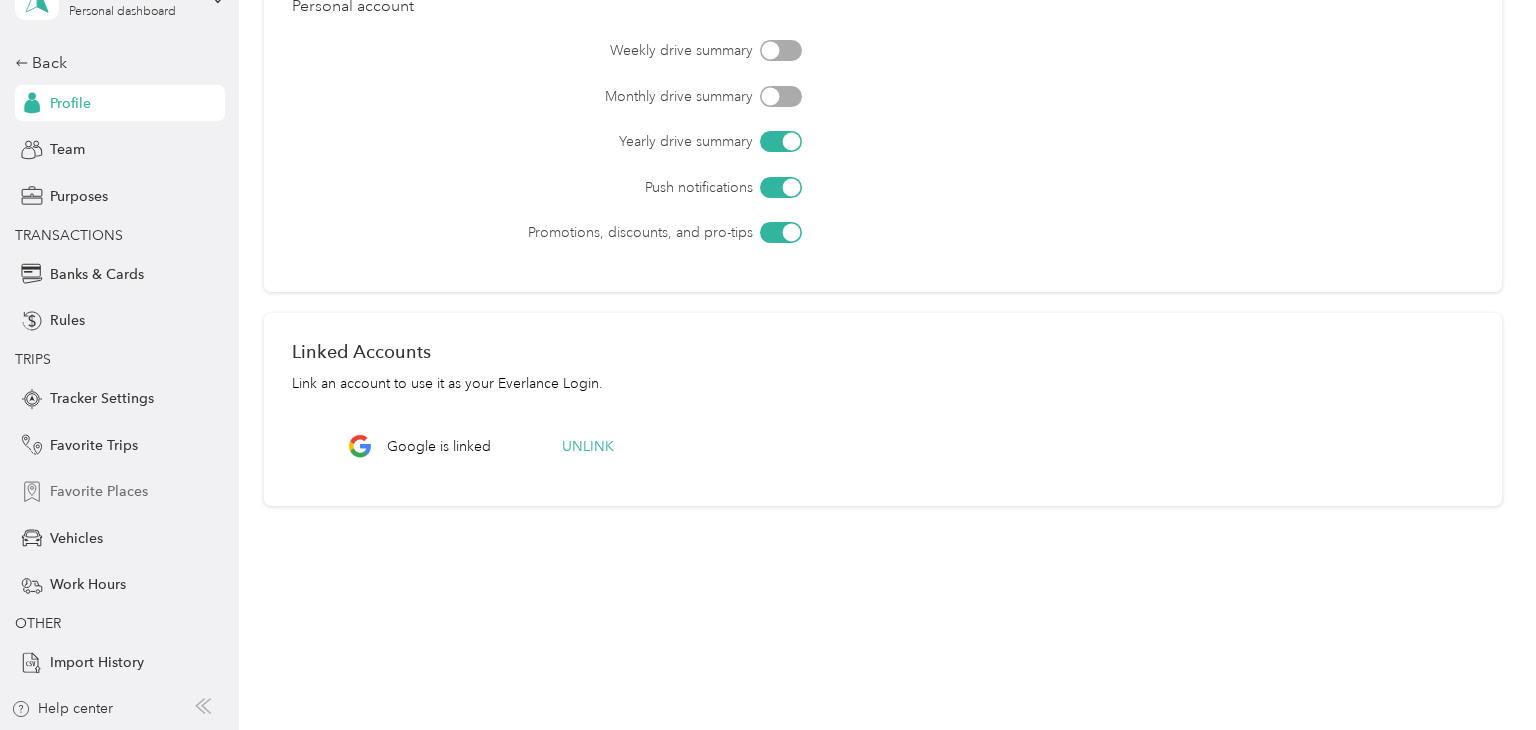 click on "Favorite Places" at bounding box center [99, 491] 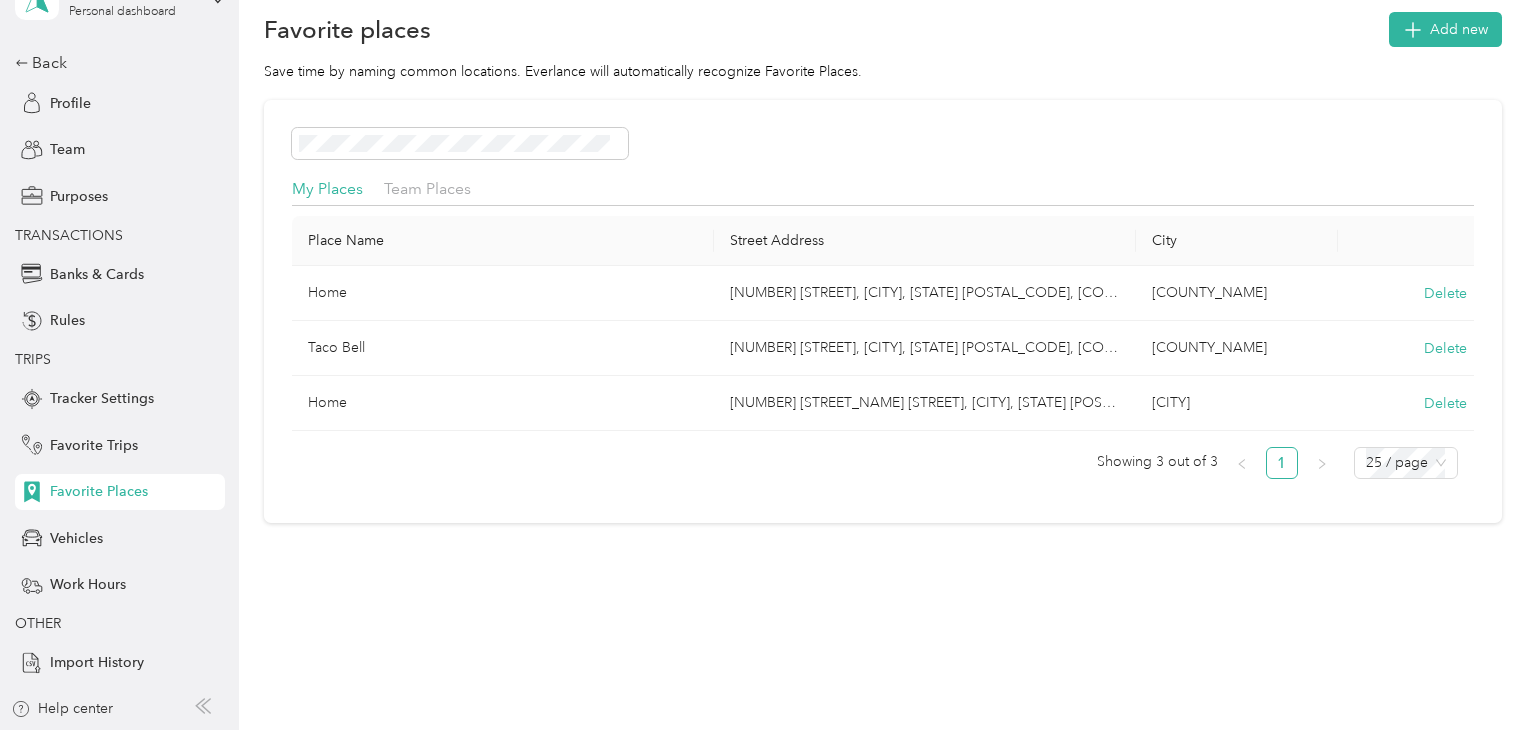 scroll, scrollTop: 64, scrollLeft: 0, axis: vertical 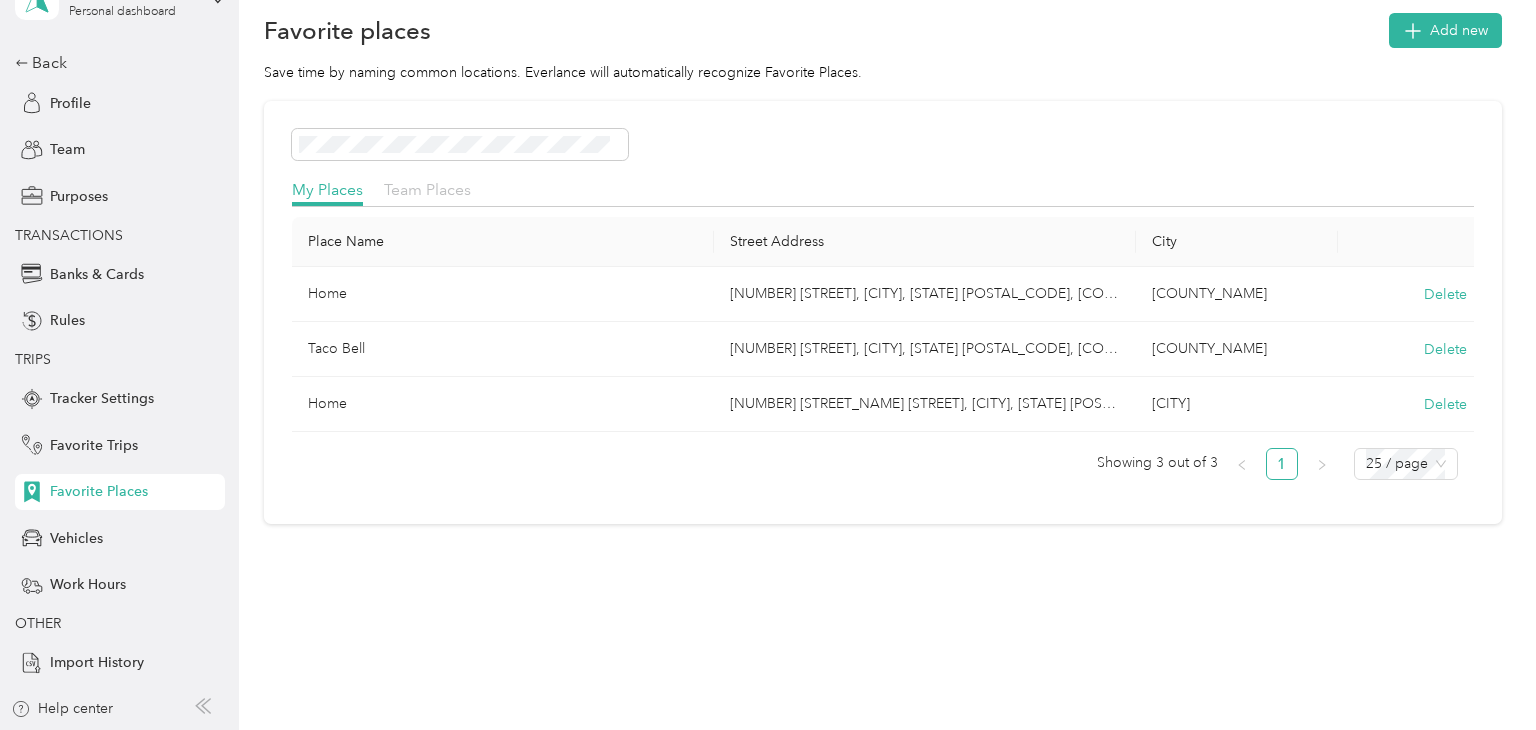 click on "Team Places" at bounding box center [427, 189] 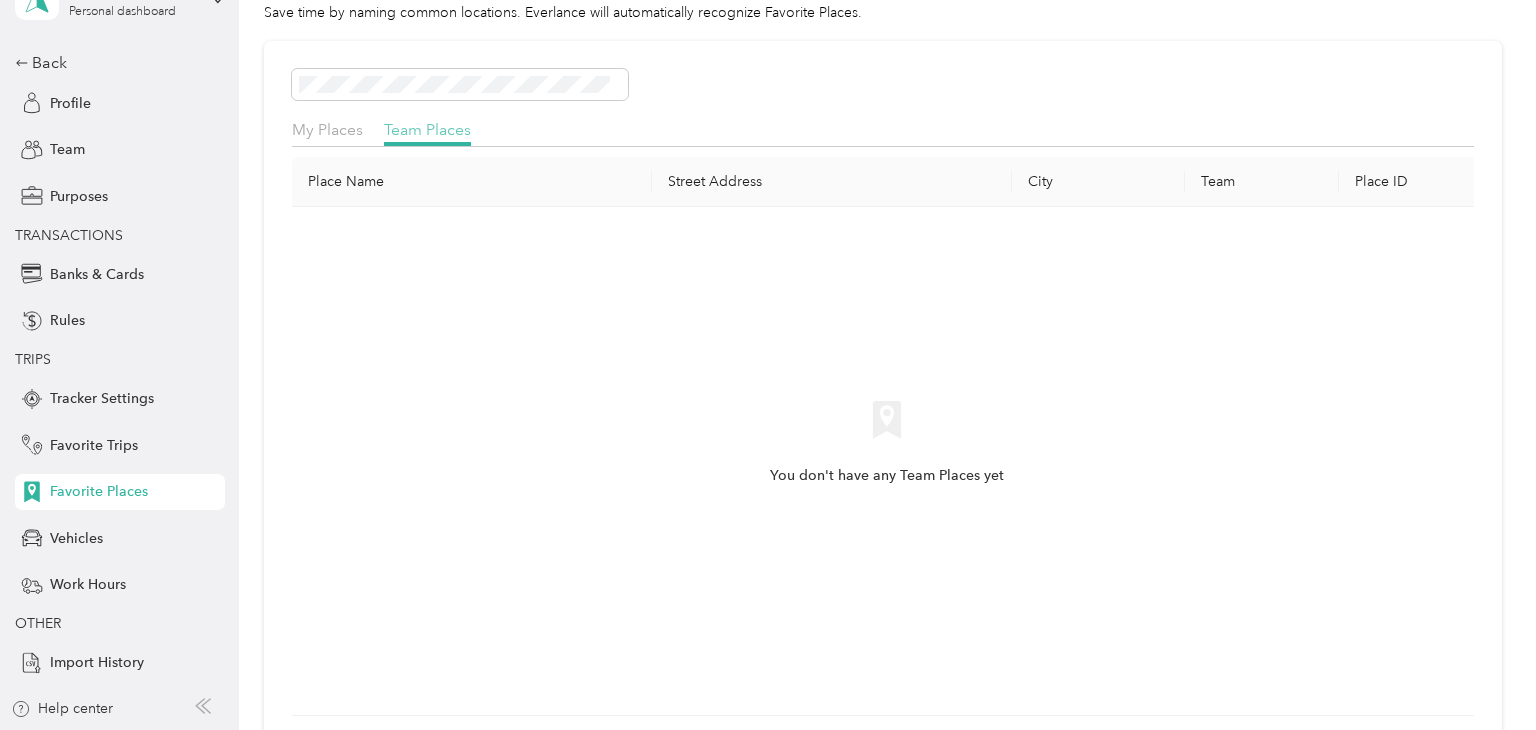 scroll, scrollTop: 96, scrollLeft: 0, axis: vertical 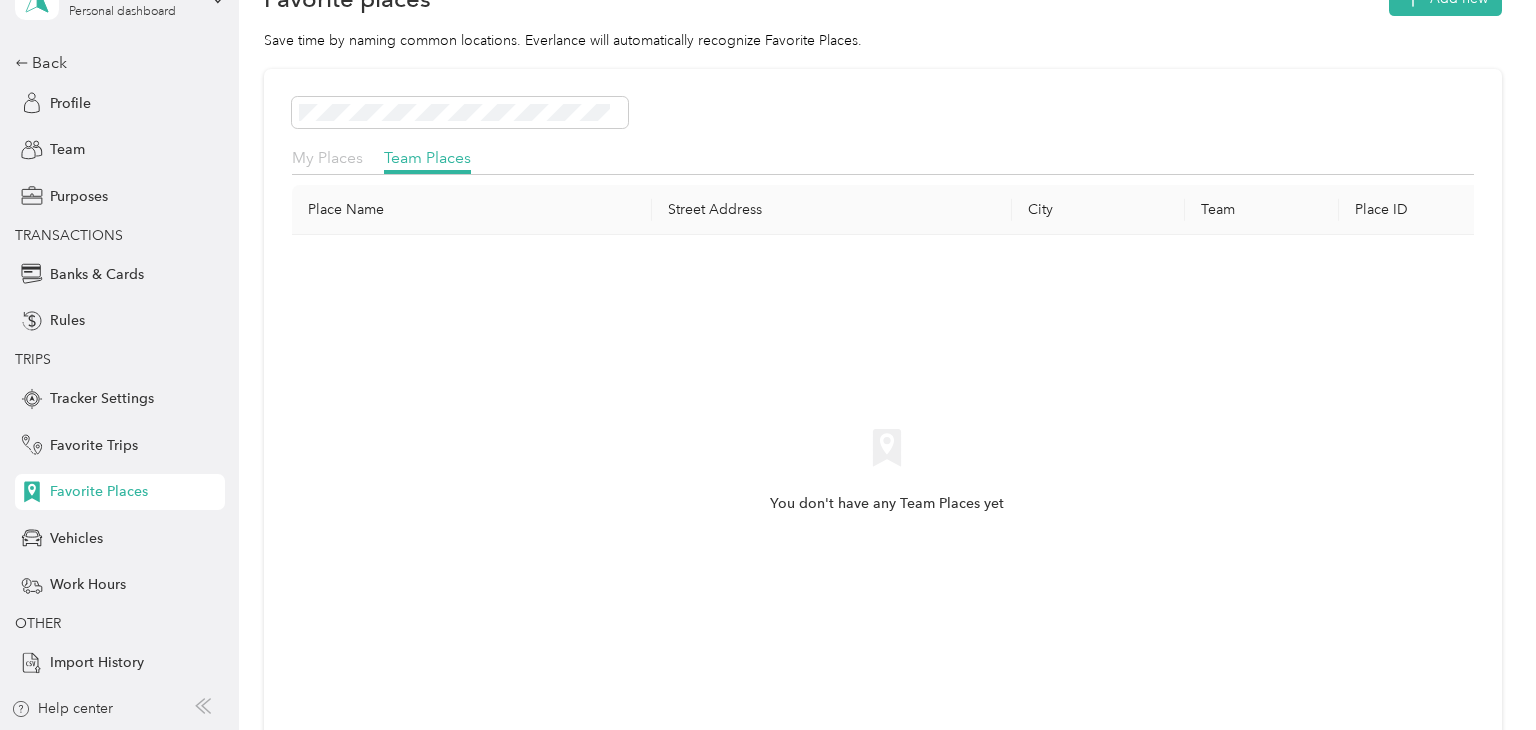 click on "My Places" at bounding box center [327, 157] 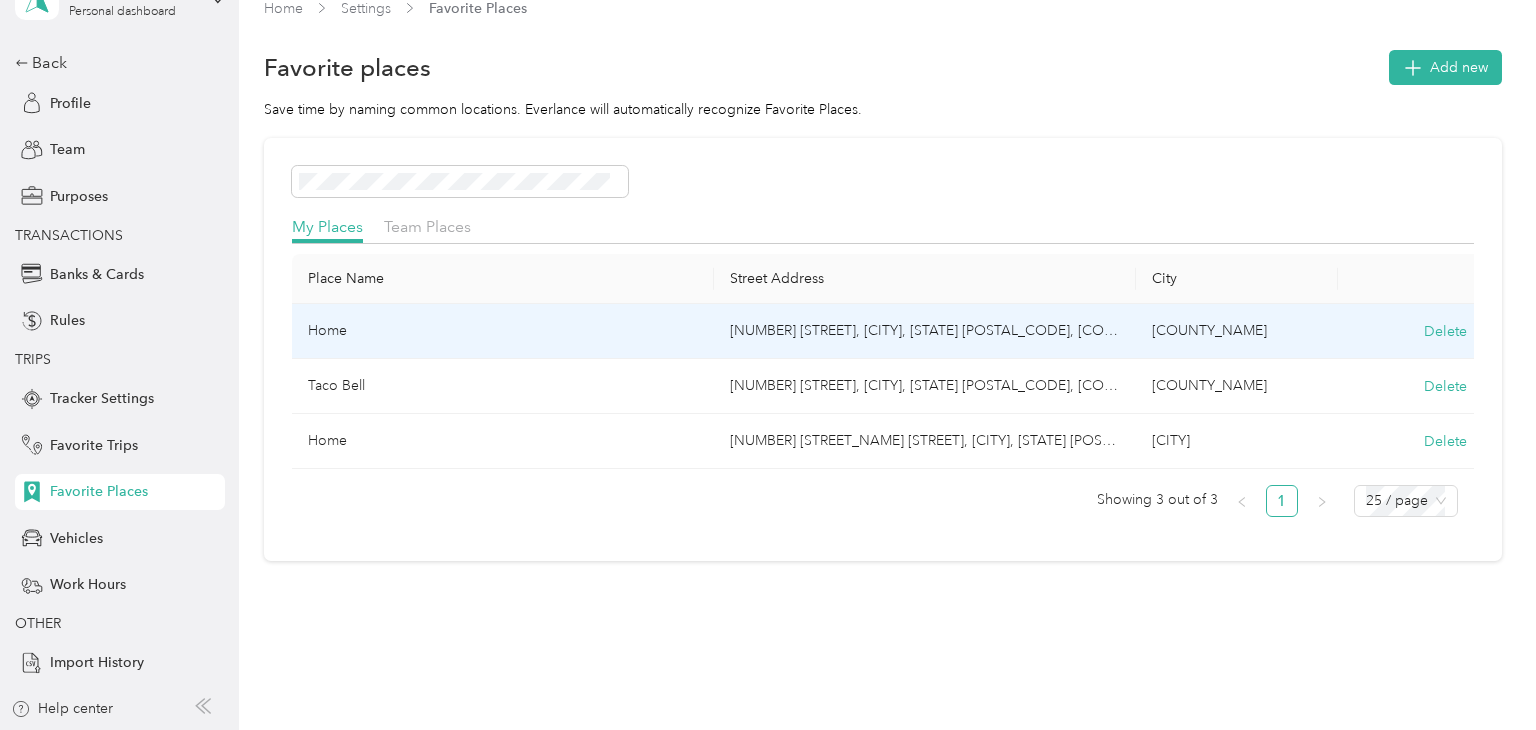 scroll, scrollTop: 35, scrollLeft: 0, axis: vertical 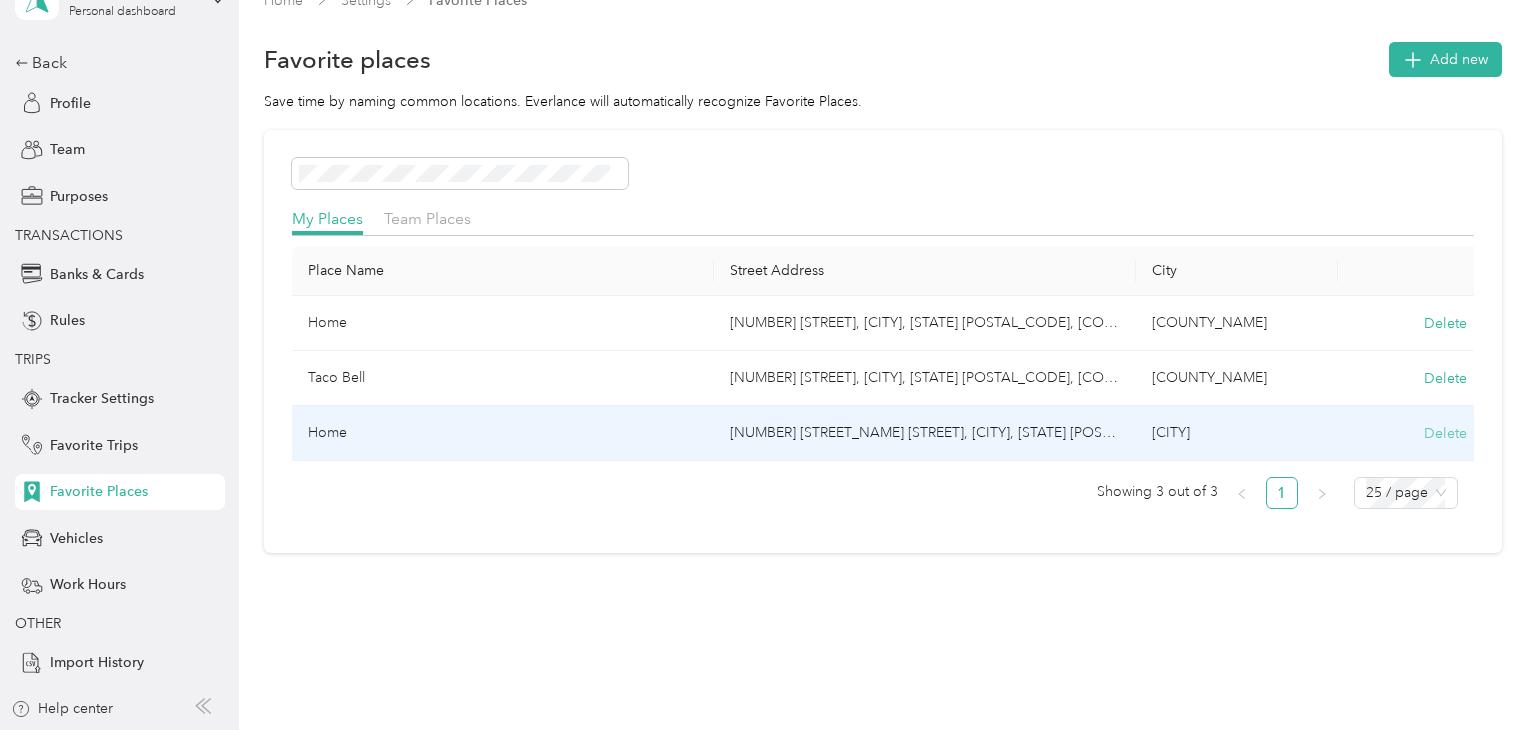 click on "Delete" at bounding box center [1445, 433] 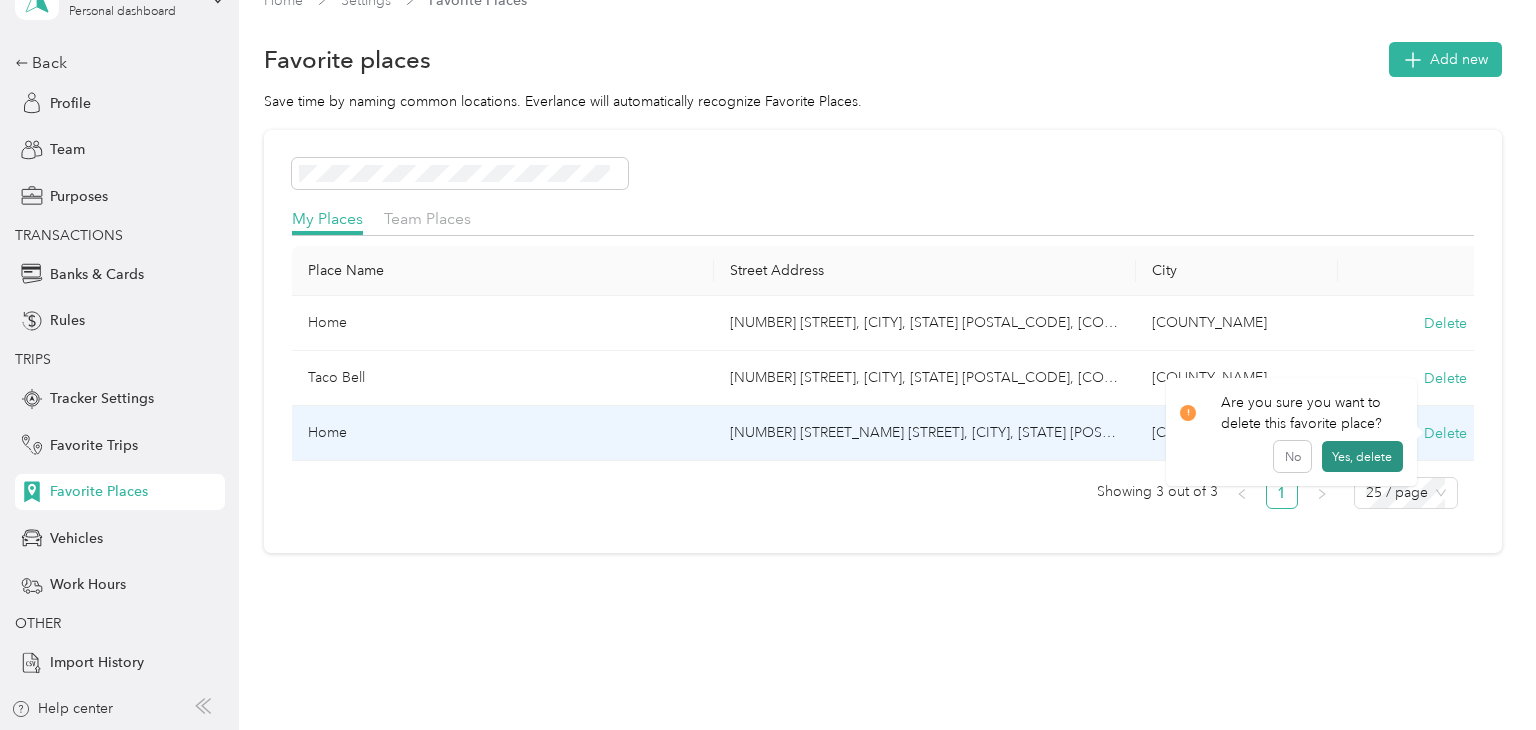 click on "Yes, delete" at bounding box center [1362, 457] 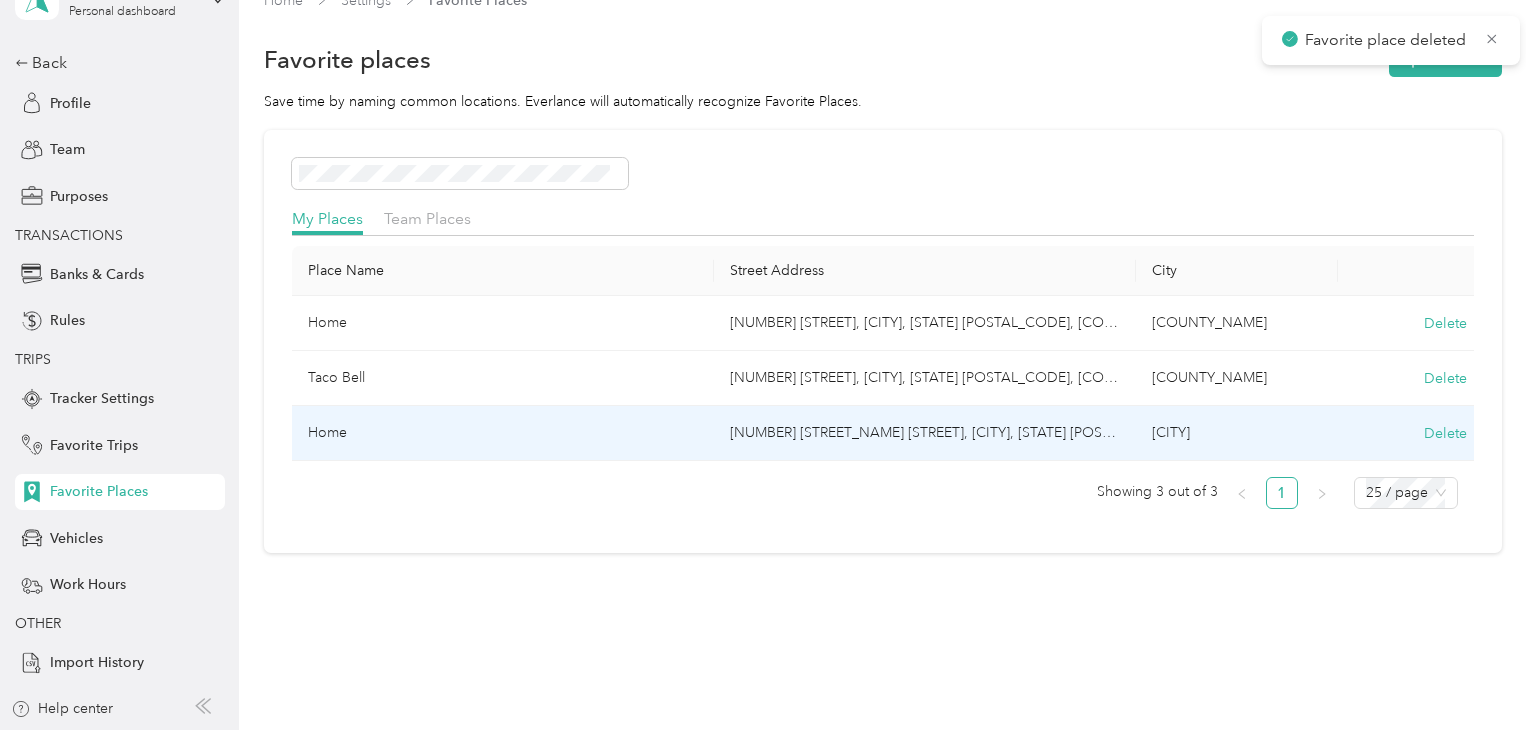 scroll, scrollTop: 8, scrollLeft: 0, axis: vertical 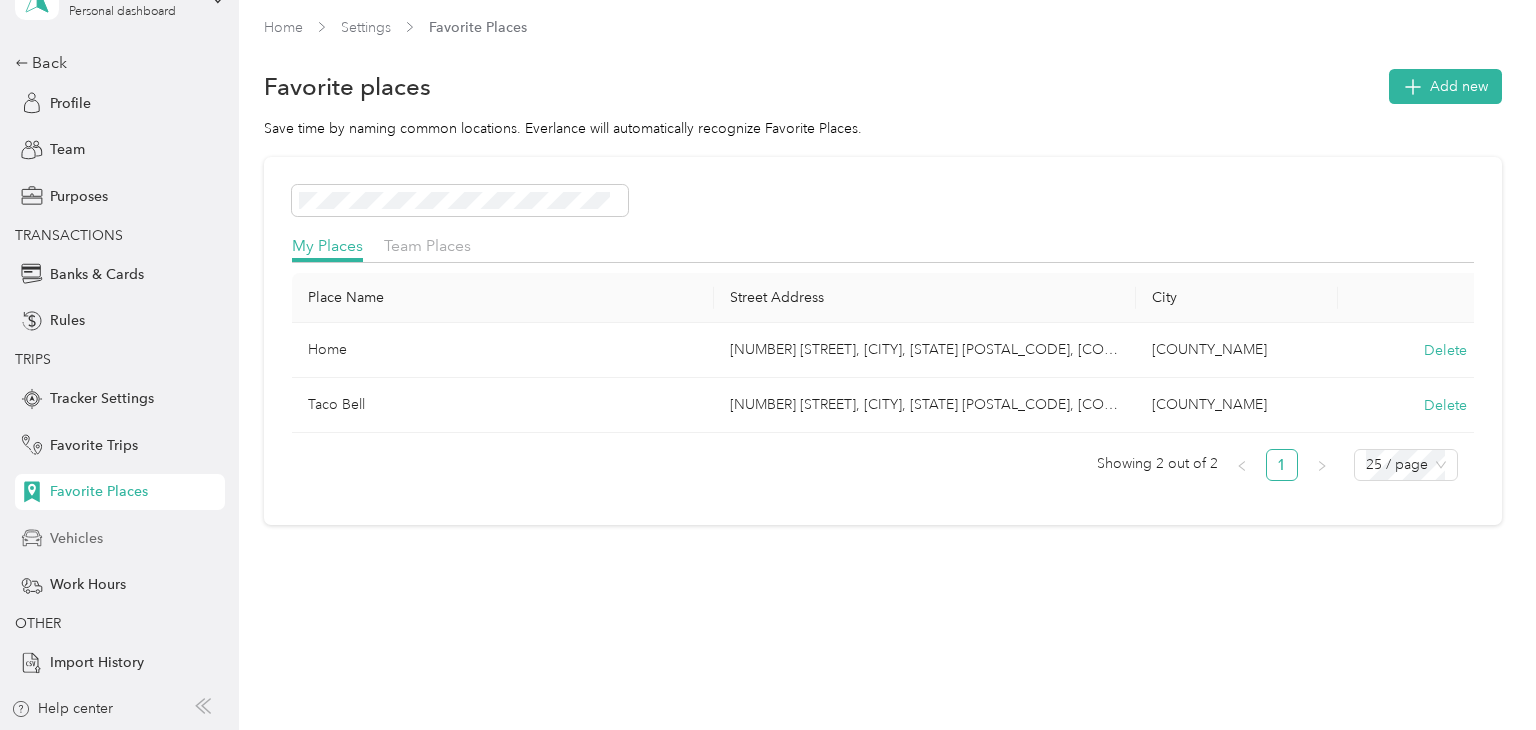click on "Vehicles" at bounding box center [120, 538] 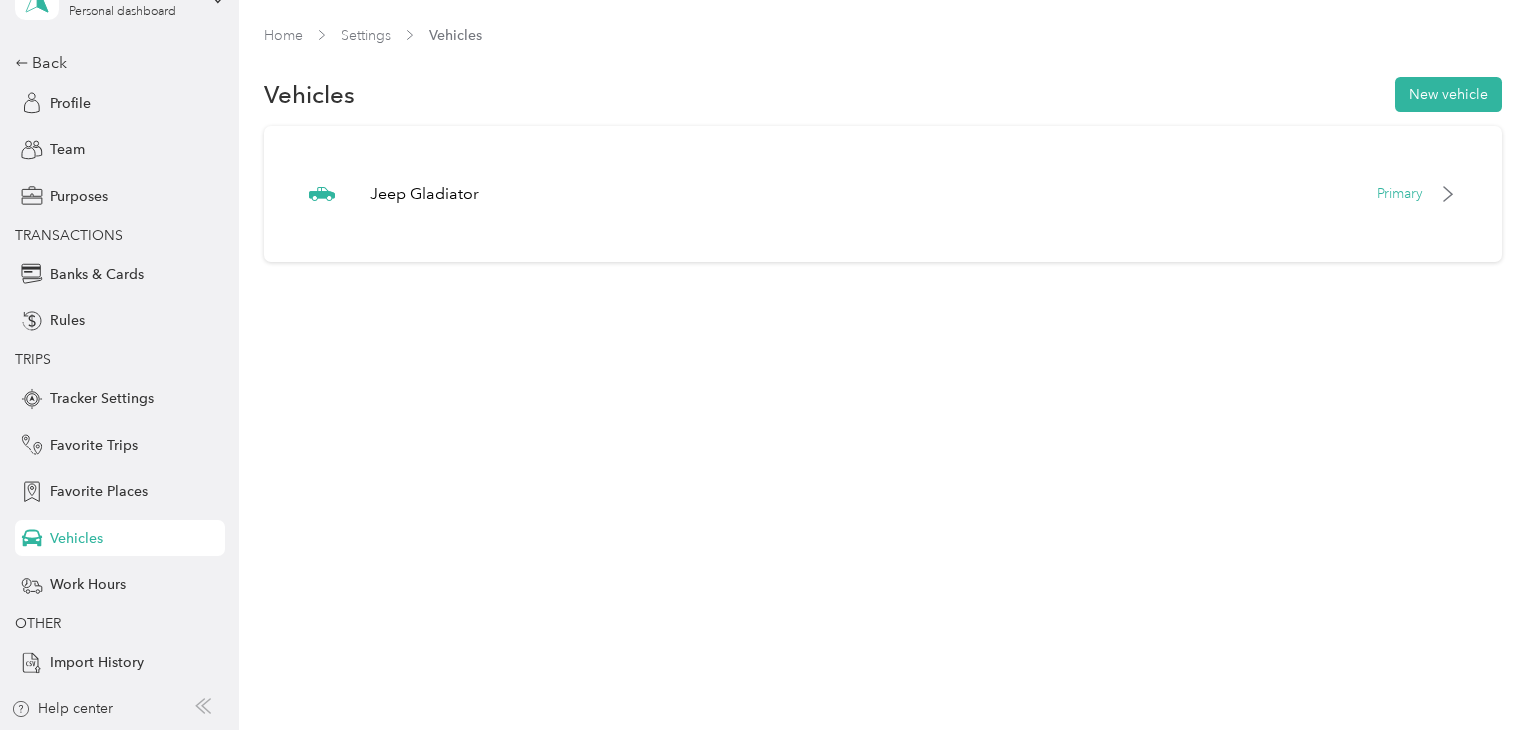 scroll, scrollTop: 0, scrollLeft: 0, axis: both 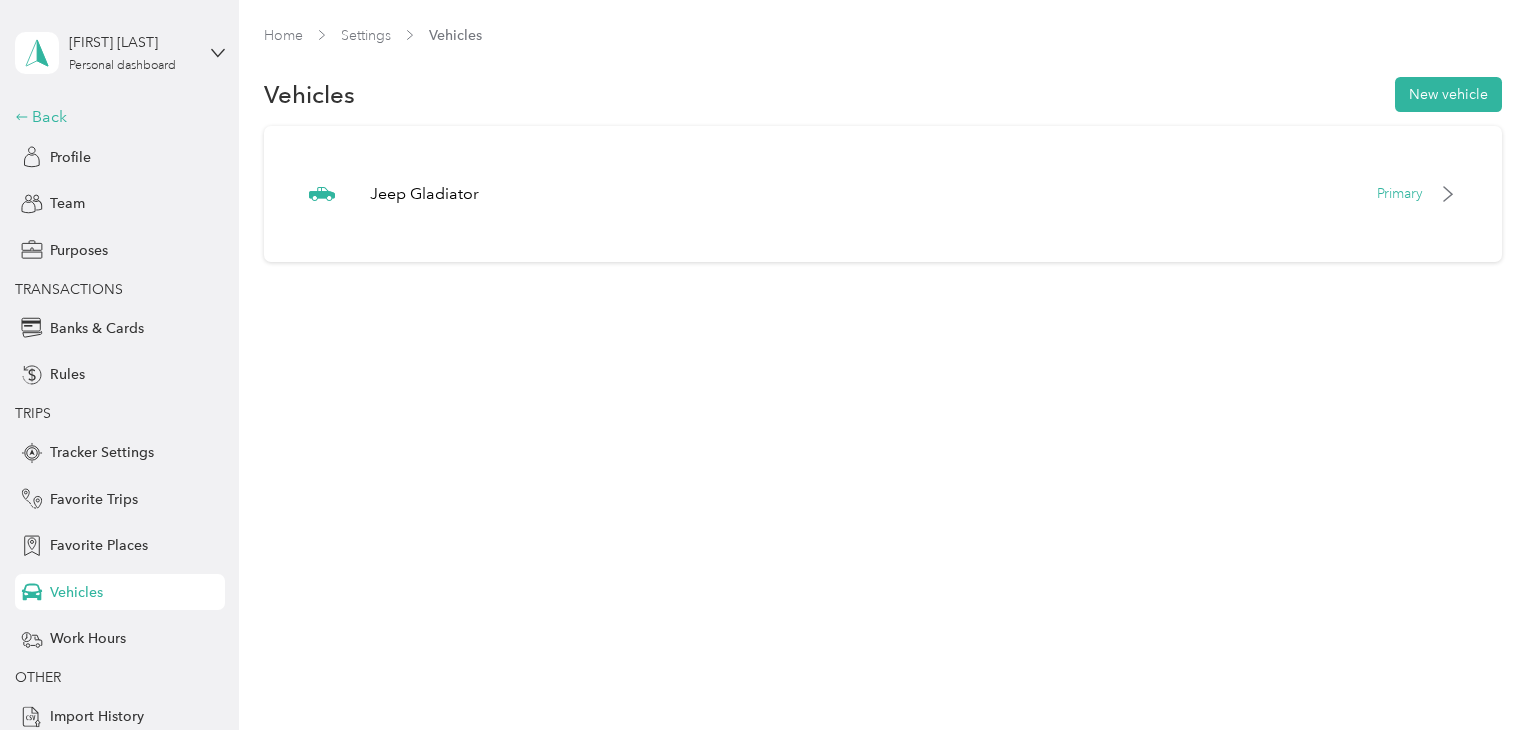 click on "Back" at bounding box center [115, 117] 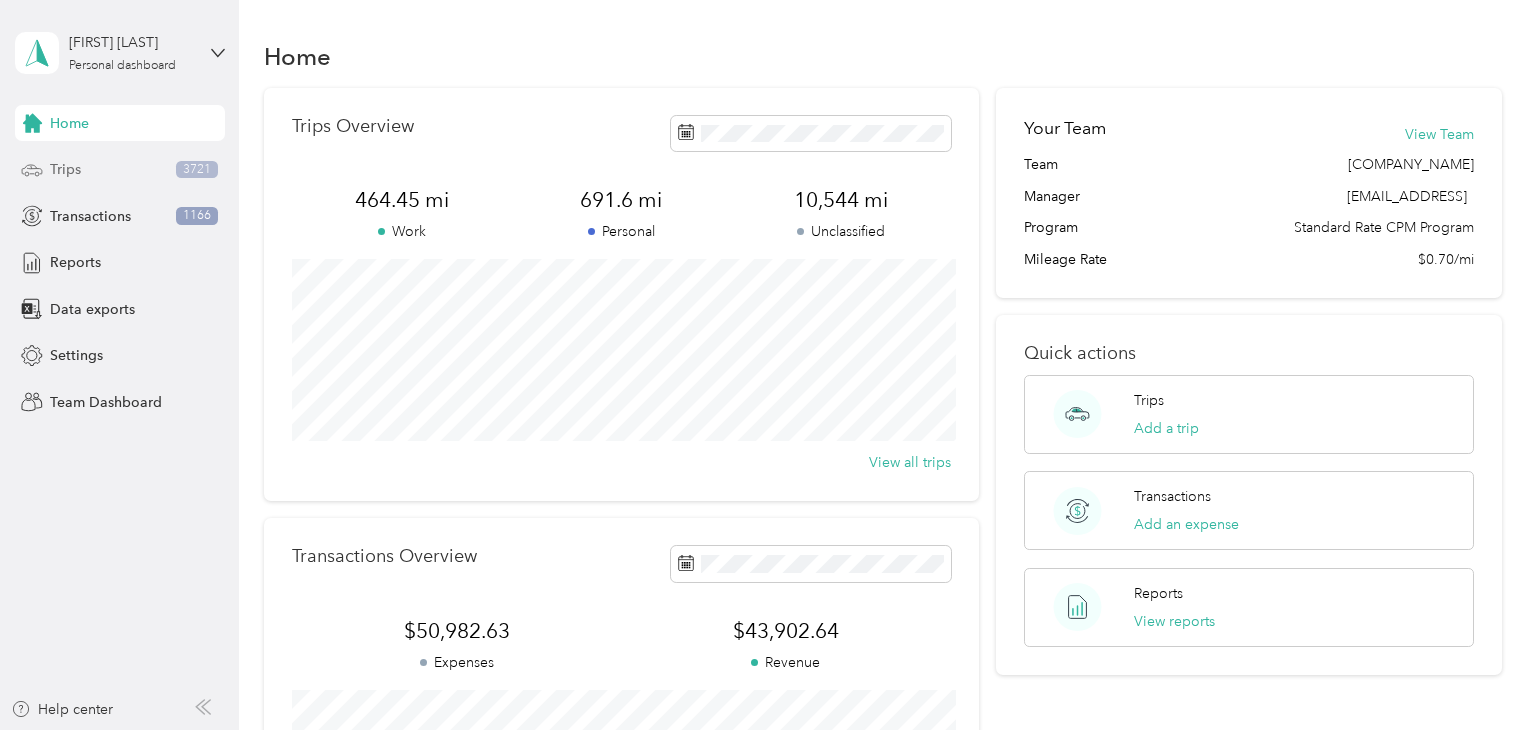 click on "Trips 3721" at bounding box center [120, 170] 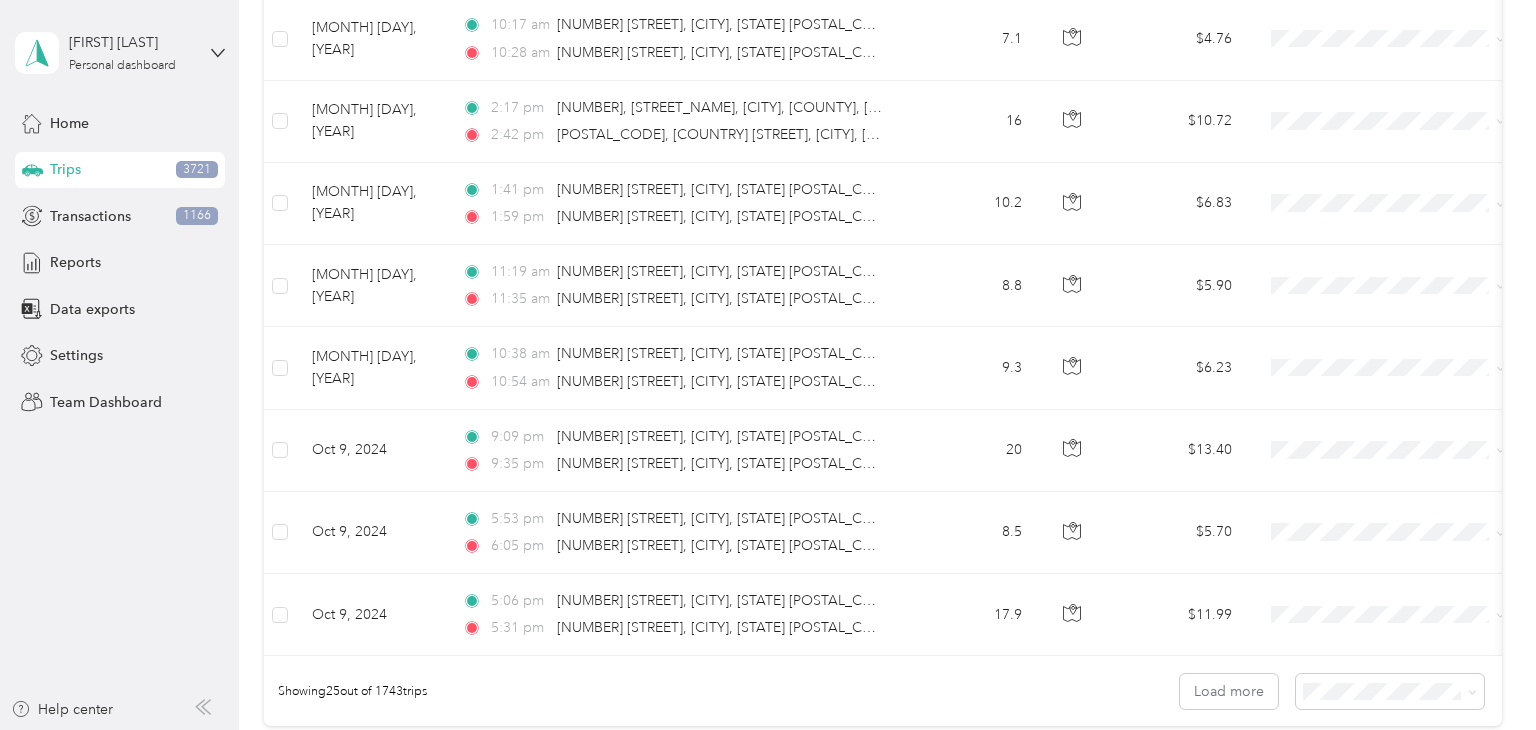 scroll, scrollTop: 2004, scrollLeft: 0, axis: vertical 